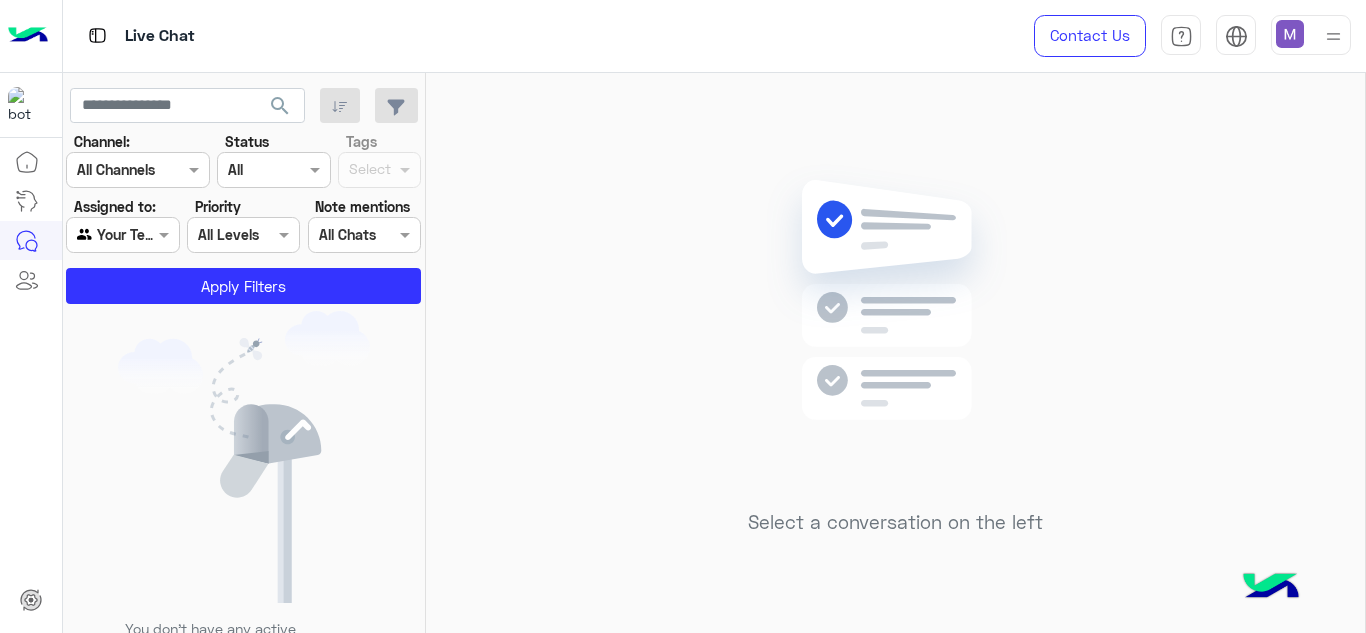 scroll, scrollTop: 0, scrollLeft: 0, axis: both 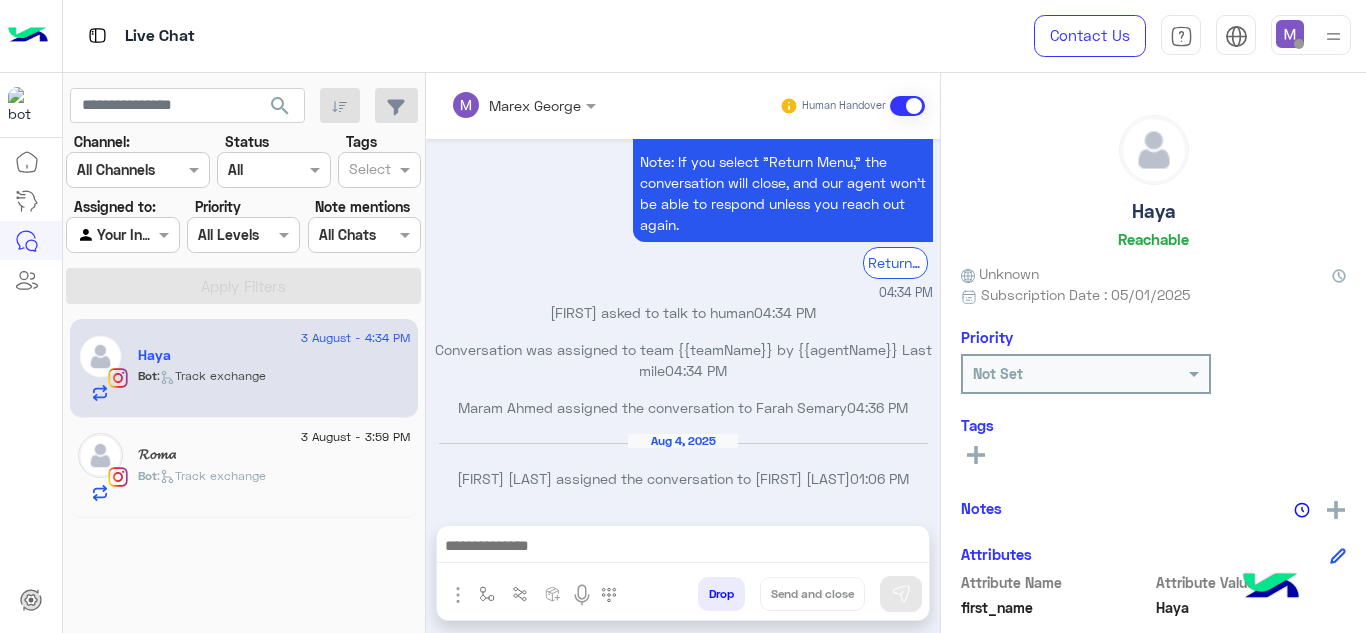 click on "𝓡𝓸𝓶𝓪" 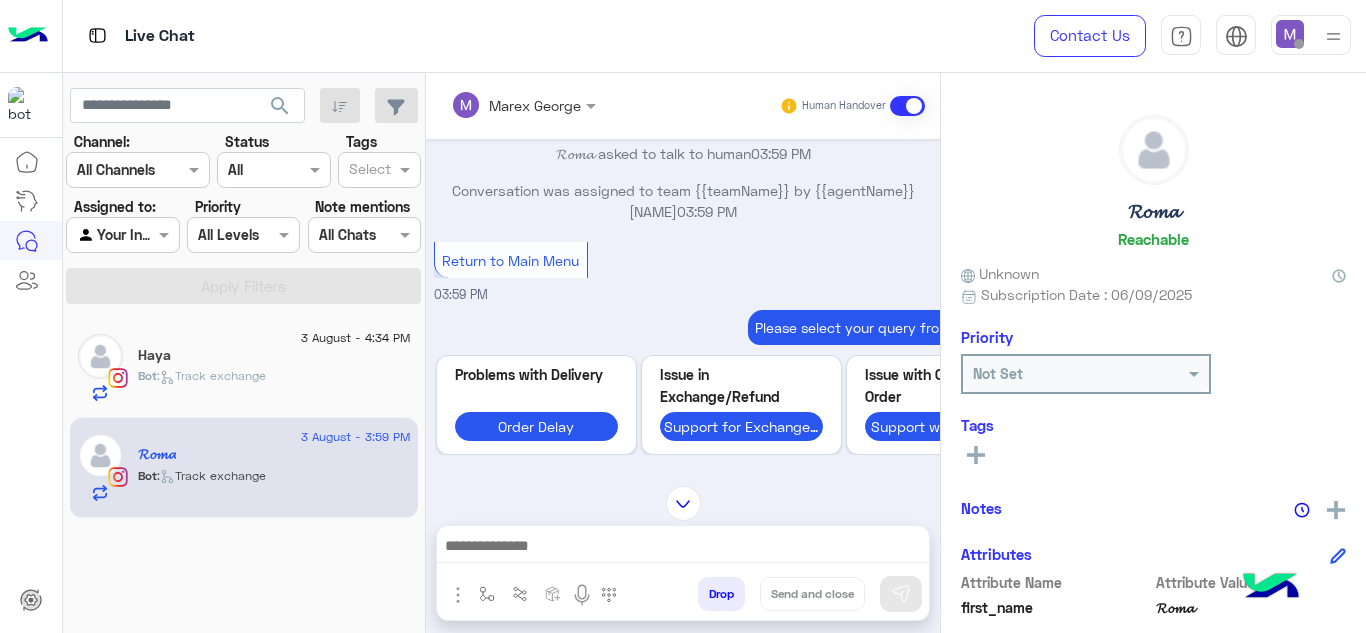 scroll, scrollTop: 1641, scrollLeft: 0, axis: vertical 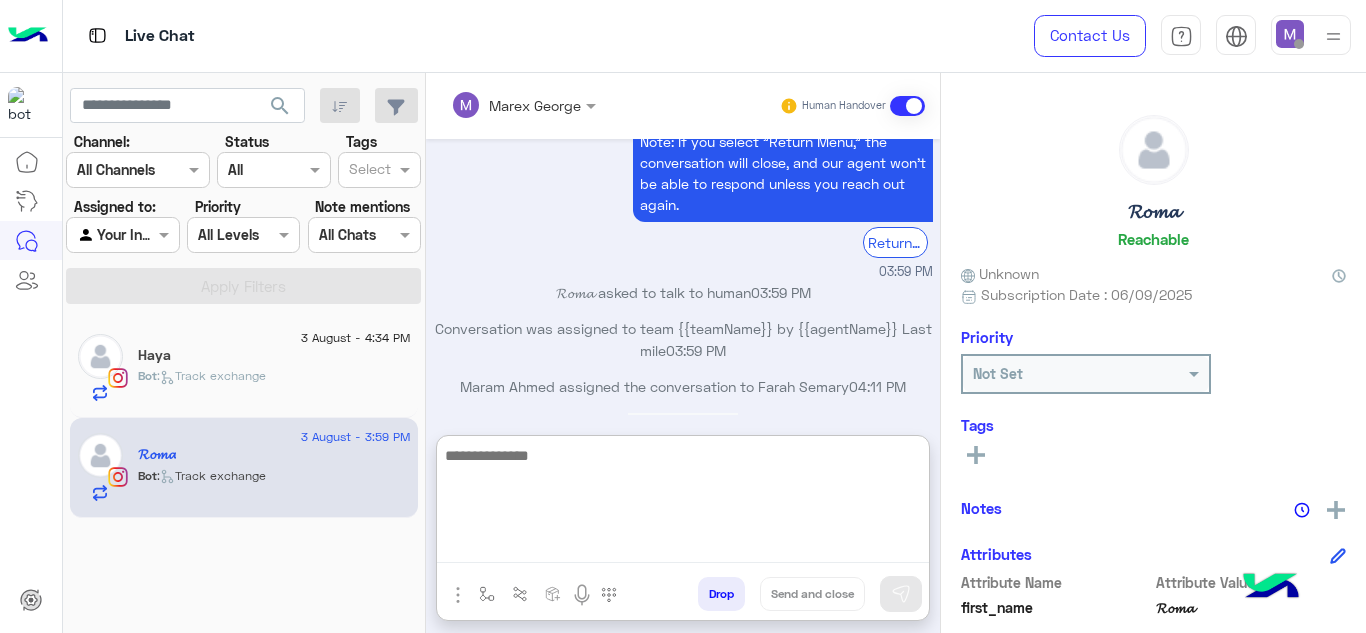 click at bounding box center (683, 503) 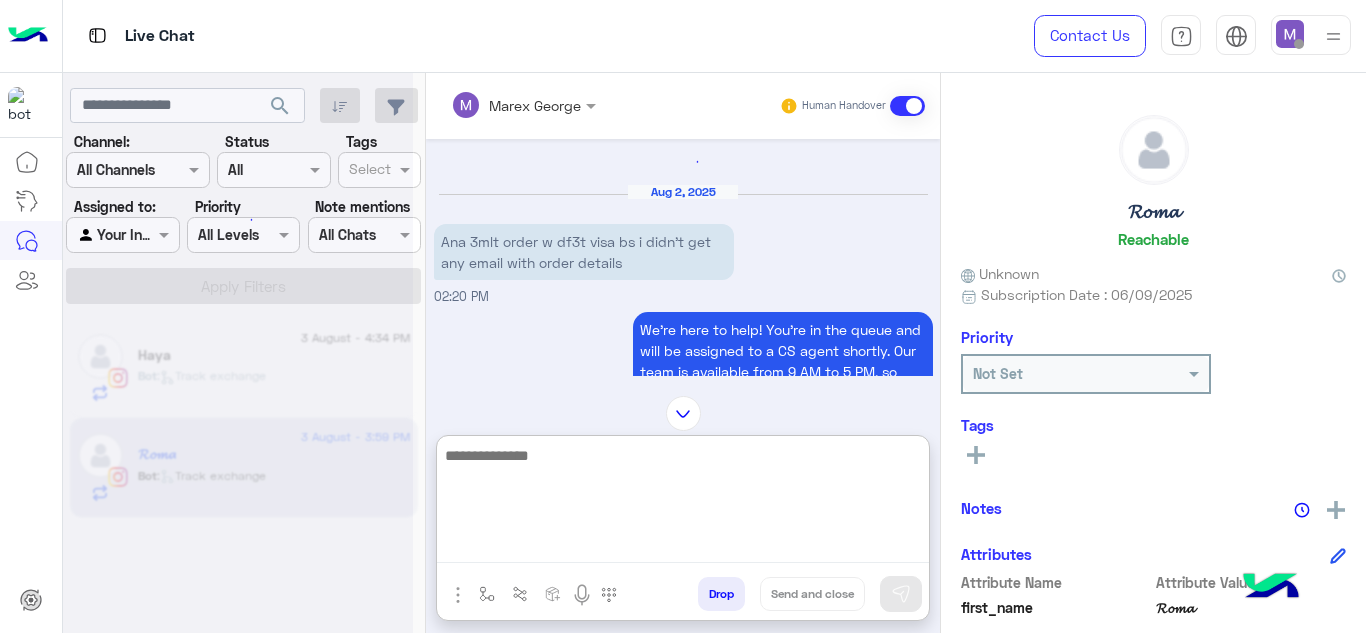 scroll, scrollTop: 2, scrollLeft: 0, axis: vertical 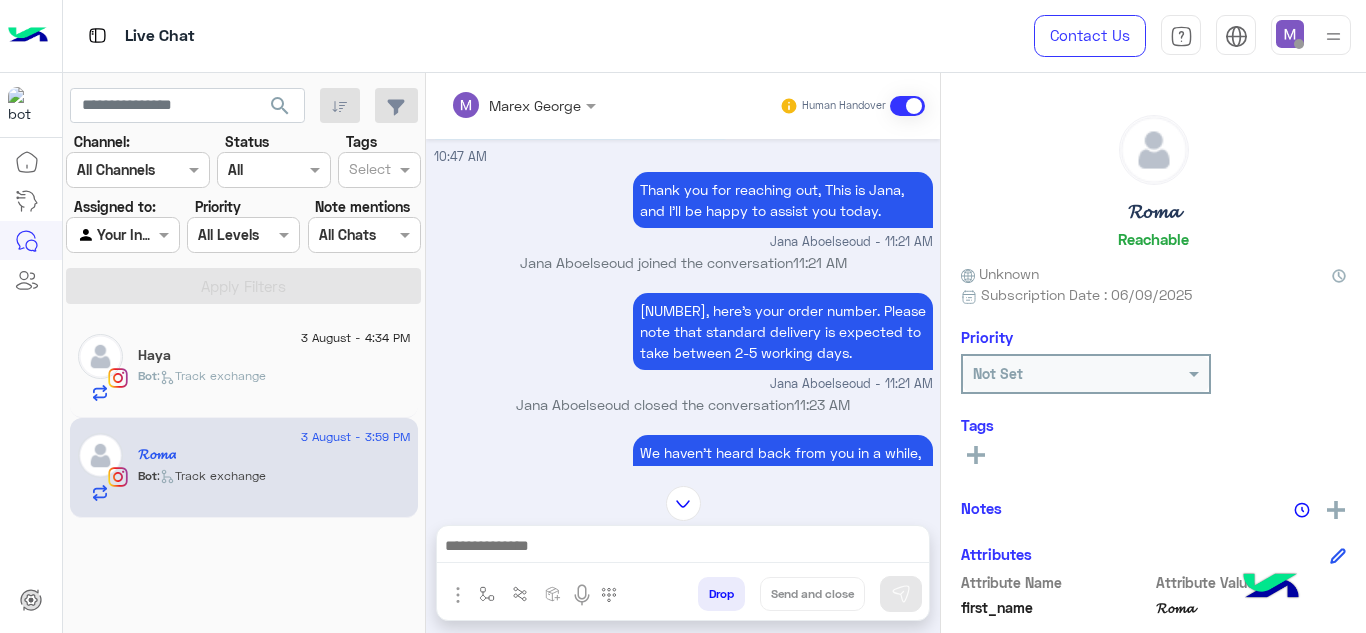 click on "Thank you for reaching out, This is Jana, and I’ll be happy to assist you today." at bounding box center [783, 200] 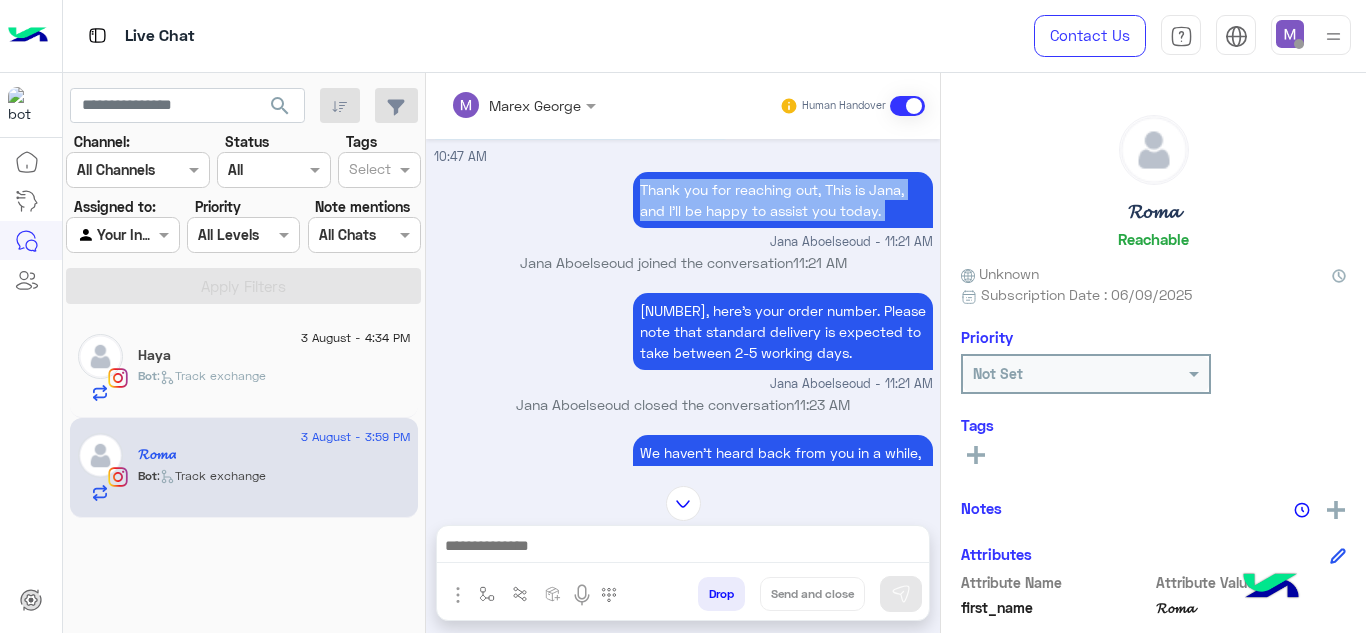 drag, startPoint x: 637, startPoint y: 253, endPoint x: 878, endPoint y: 276, distance: 242.09502 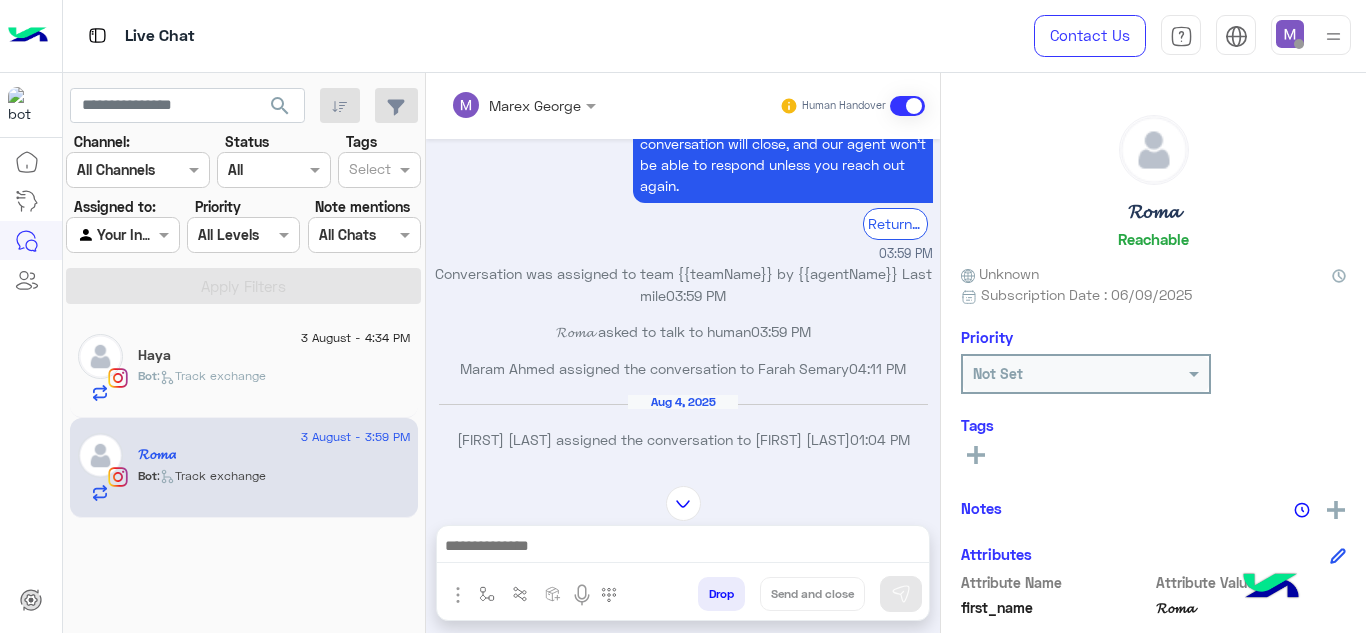 scroll, scrollTop: 6204, scrollLeft: 0, axis: vertical 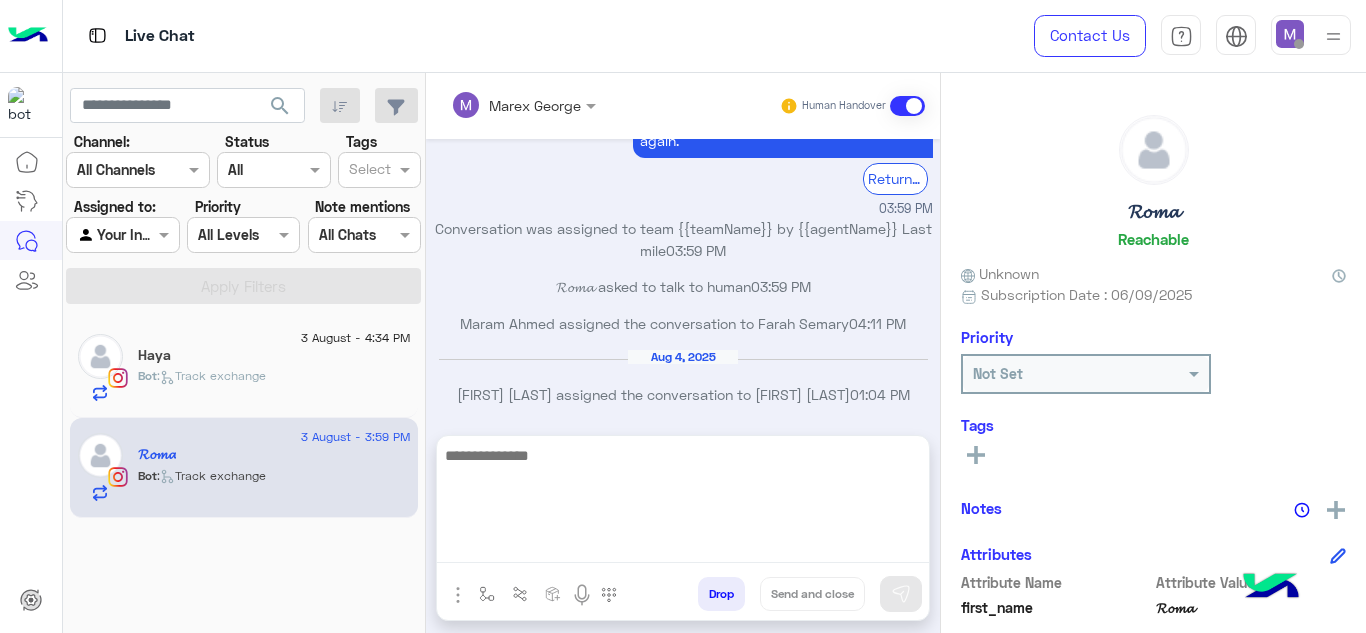 click at bounding box center [683, 503] 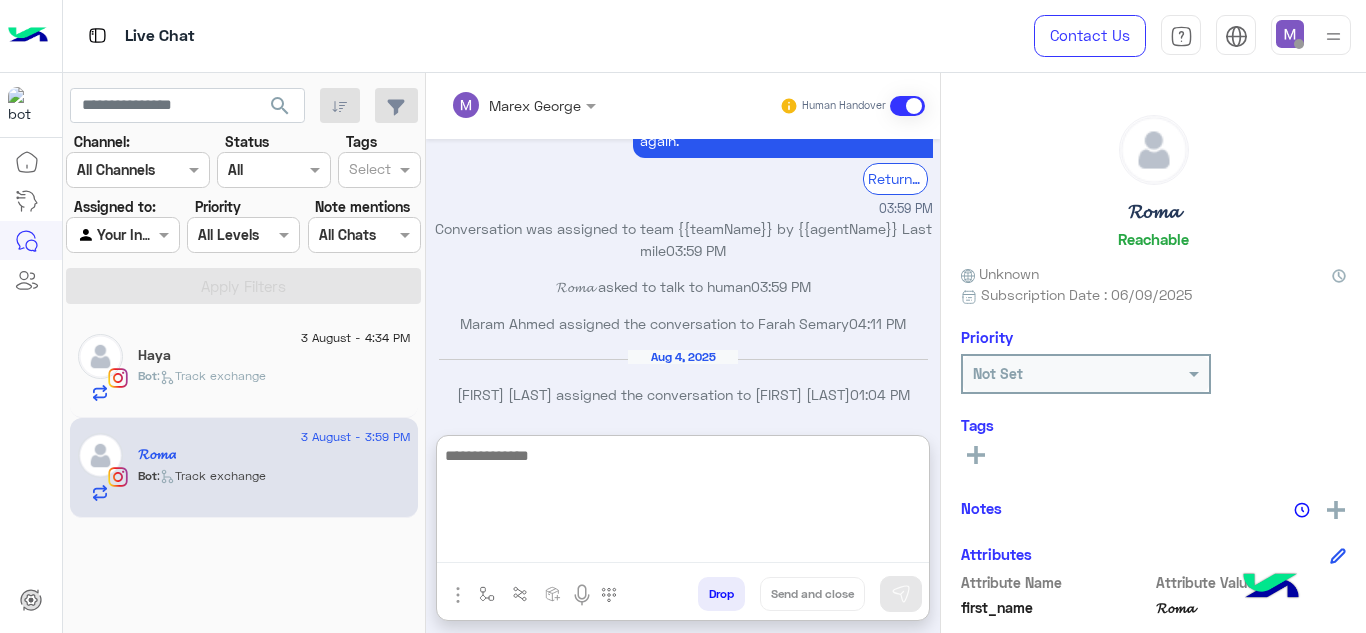 paste on "**********" 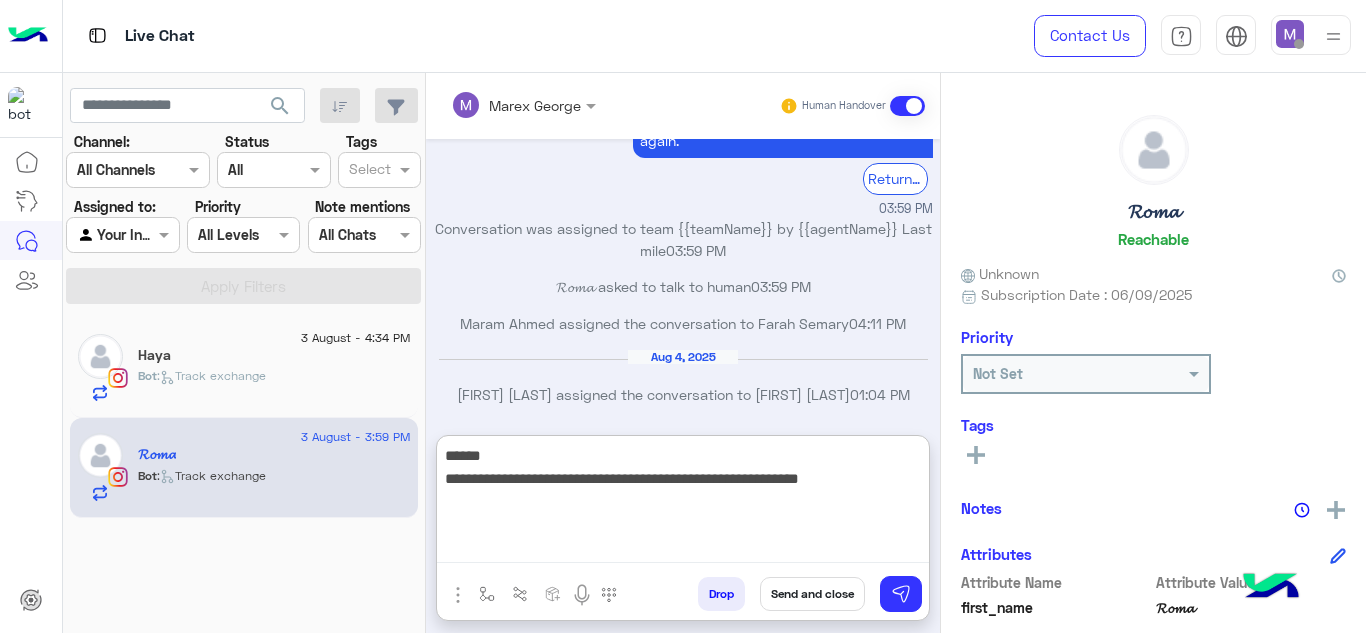 click on "**********" at bounding box center [683, 503] 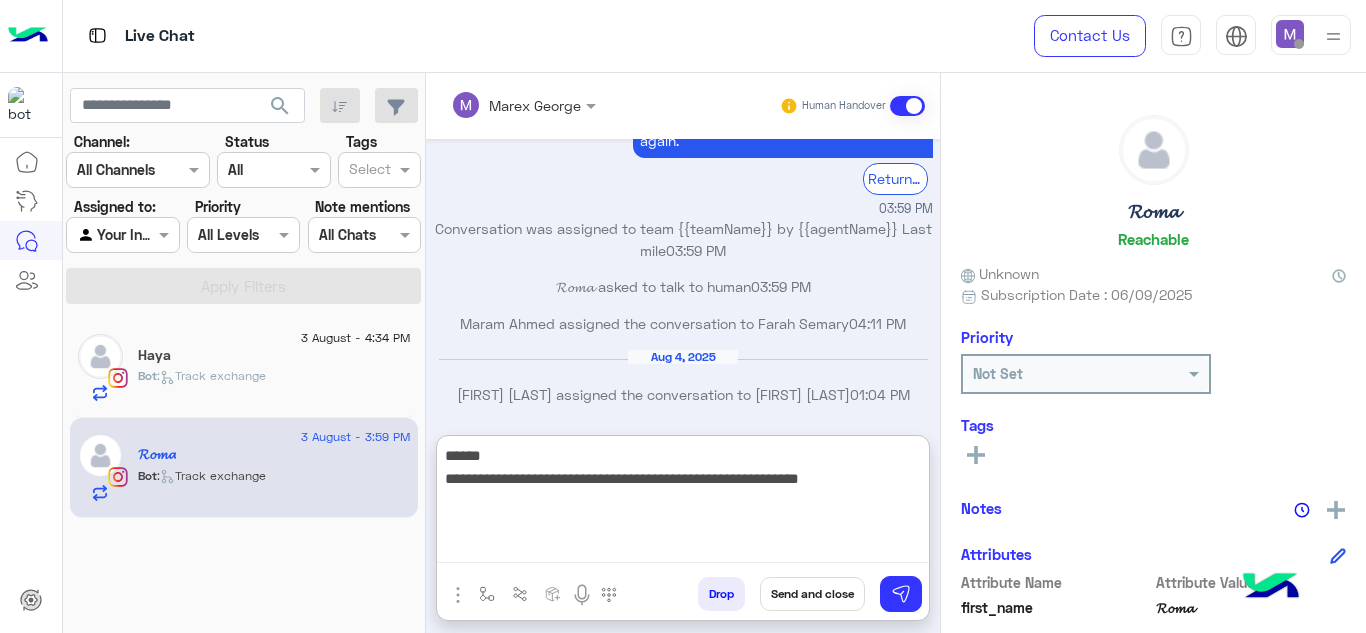 click on "**********" at bounding box center (683, 503) 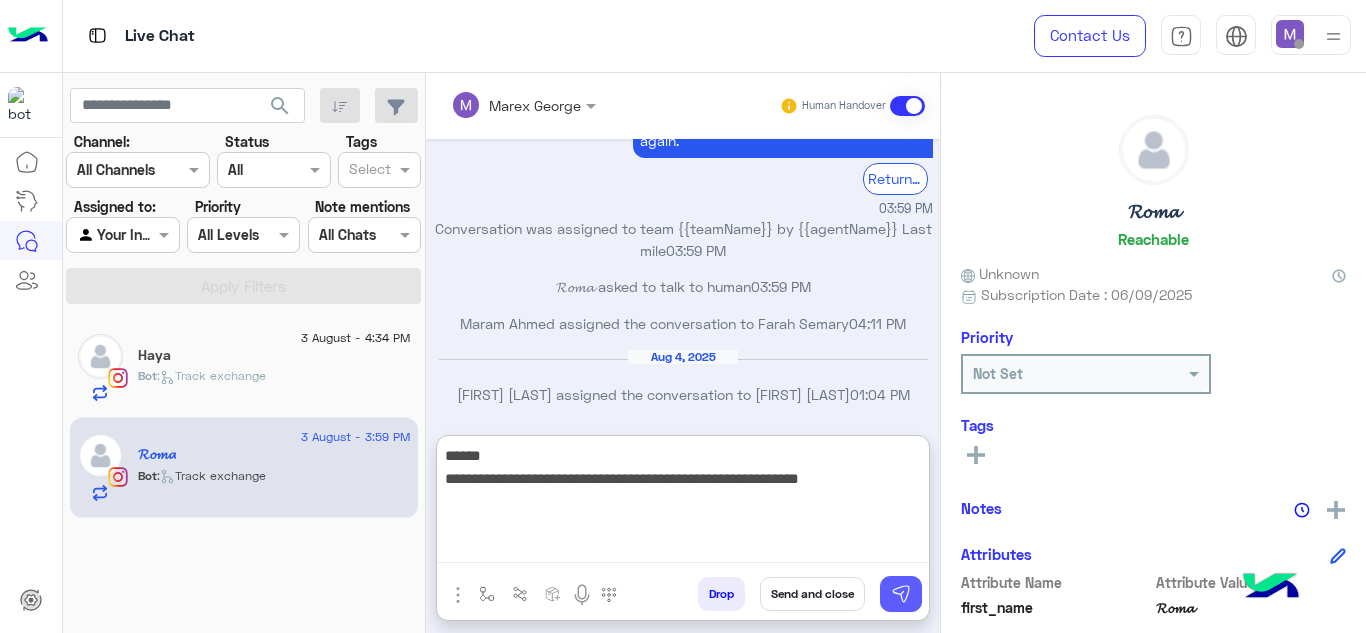 type on "**********" 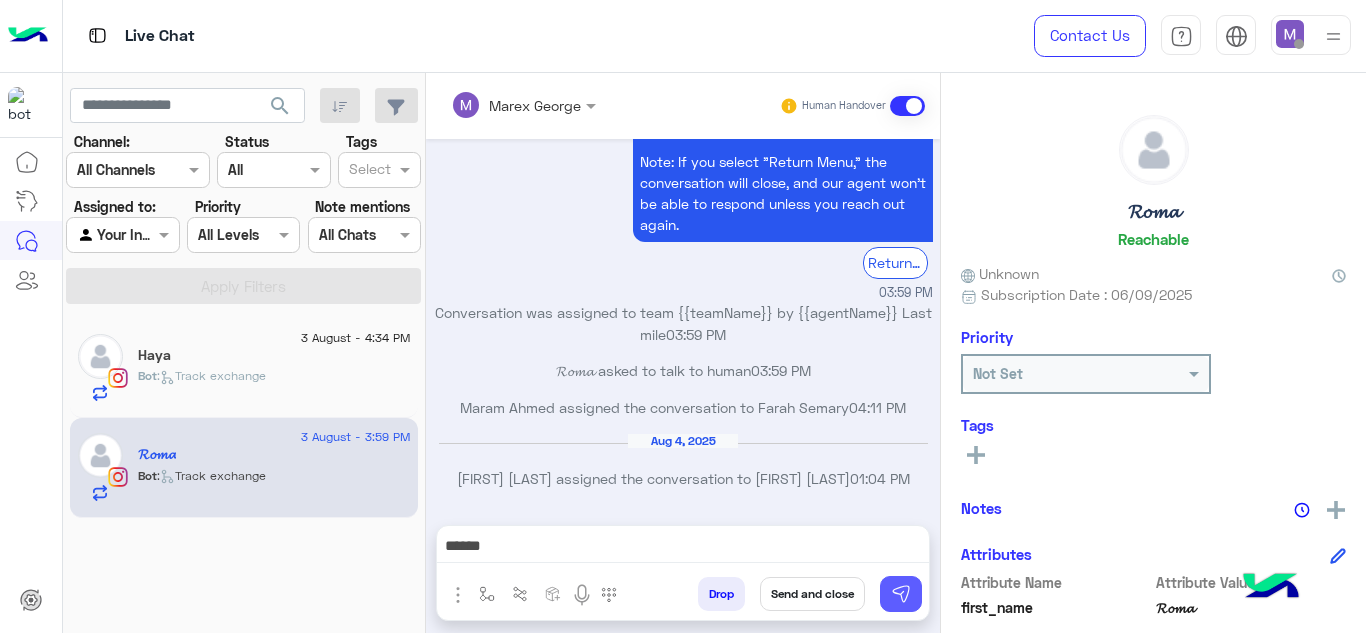 click at bounding box center (901, 594) 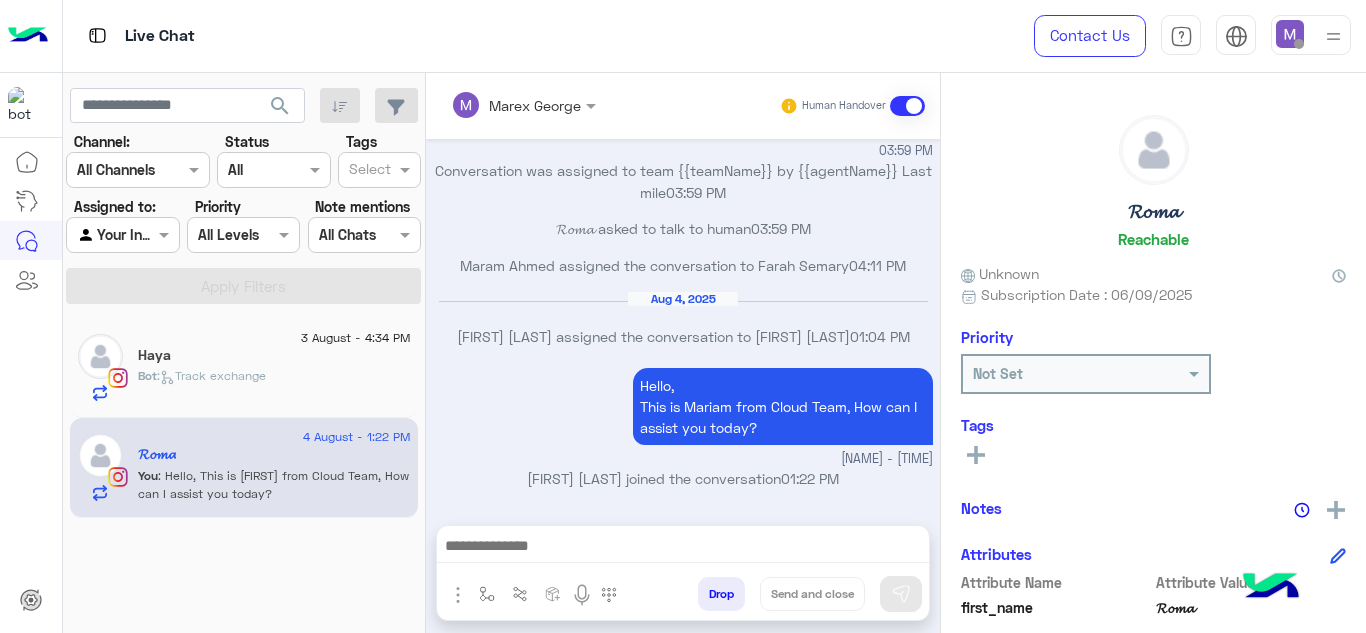 scroll, scrollTop: 6346, scrollLeft: 0, axis: vertical 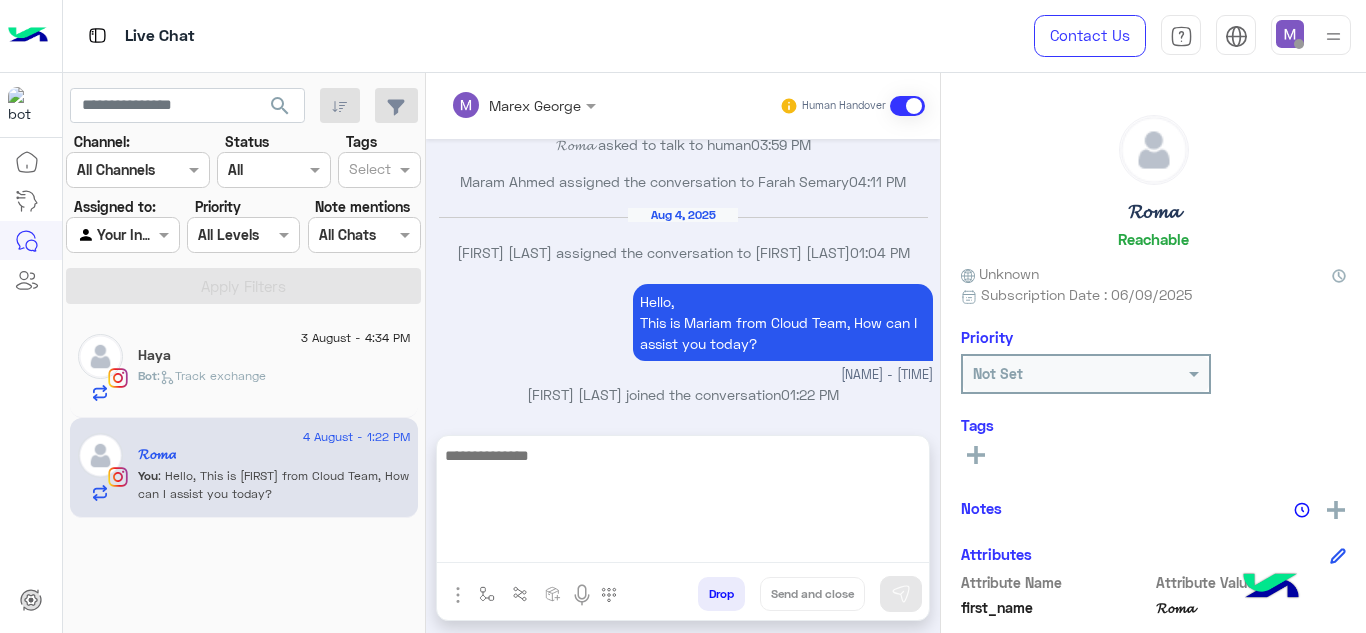 click at bounding box center [683, 503] 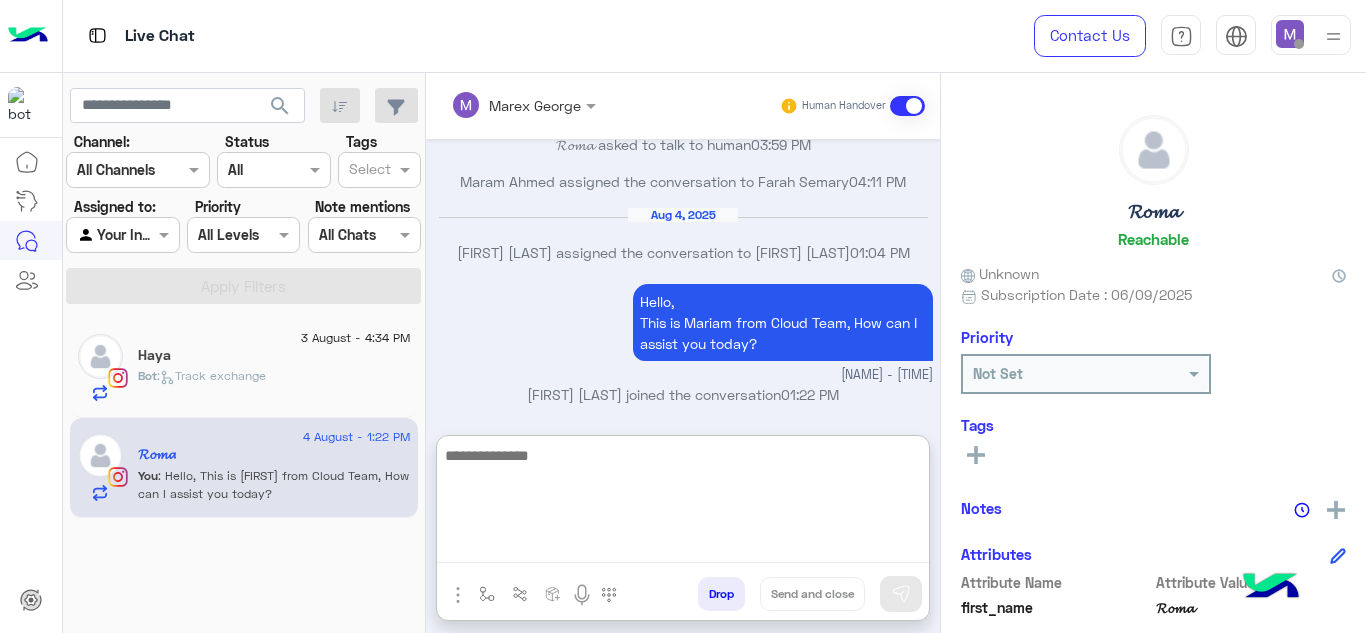 paste on "**********" 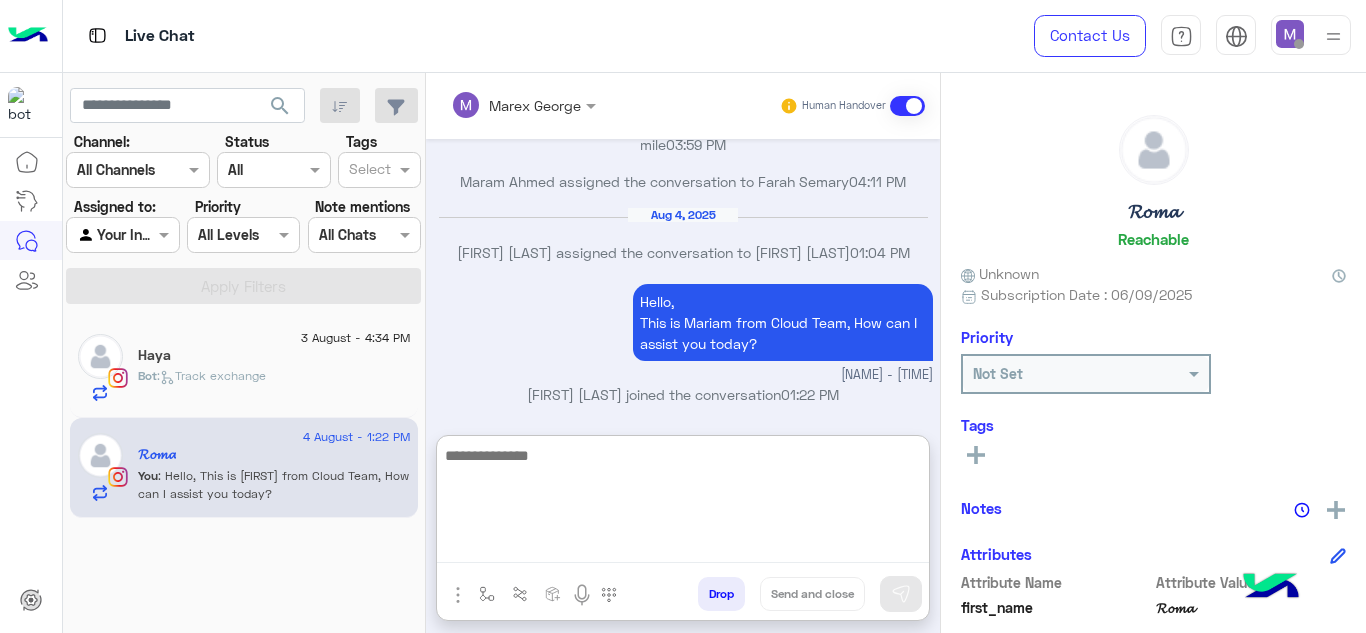 scroll, scrollTop: 0, scrollLeft: 0, axis: both 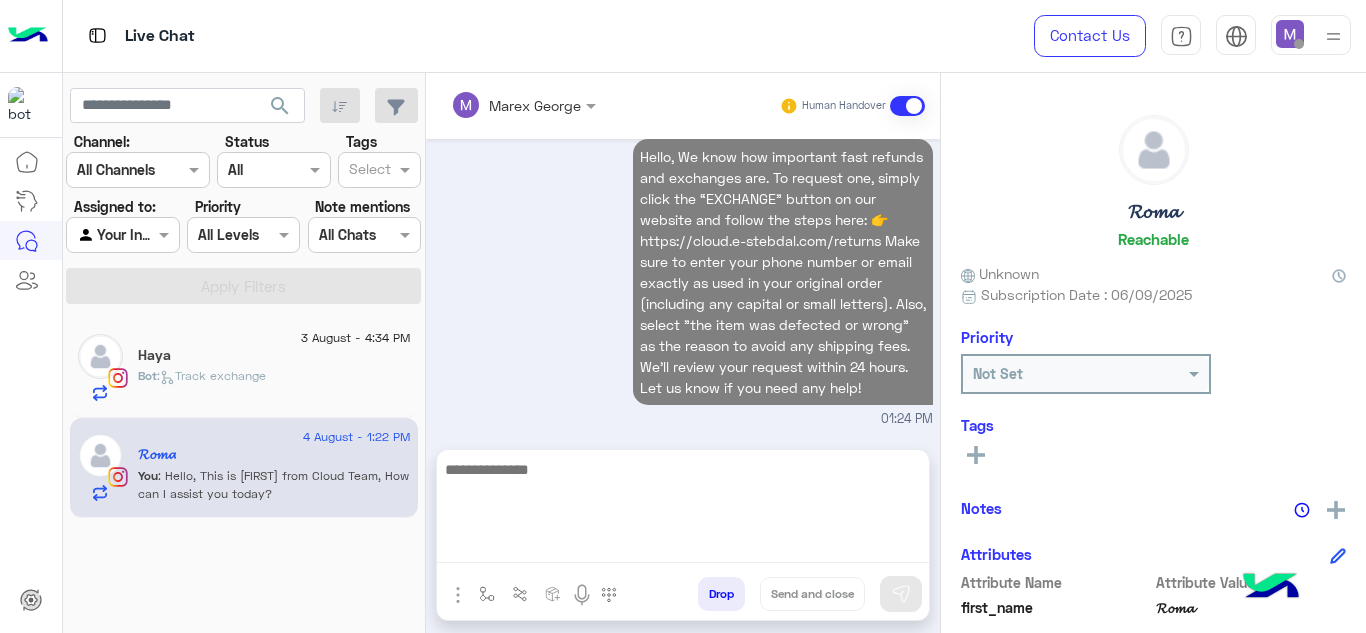 click on "Hello,
We know how important fast refunds and exchanges are.
To request one, simply click the “EXCHANGE” button on our website and follow the steps here:
👉 https://cloud.e-stebdal.com/returns
Make sure to enter your phone number or email exactly as used in your original order (including any capital or small letters).
Also, select "the item was defected or wrong" as the reason to avoid any shipping fees.
We’ll review your request within 24 hours. Let us know if you need any help!      [TIME]" at bounding box center [683, 281] 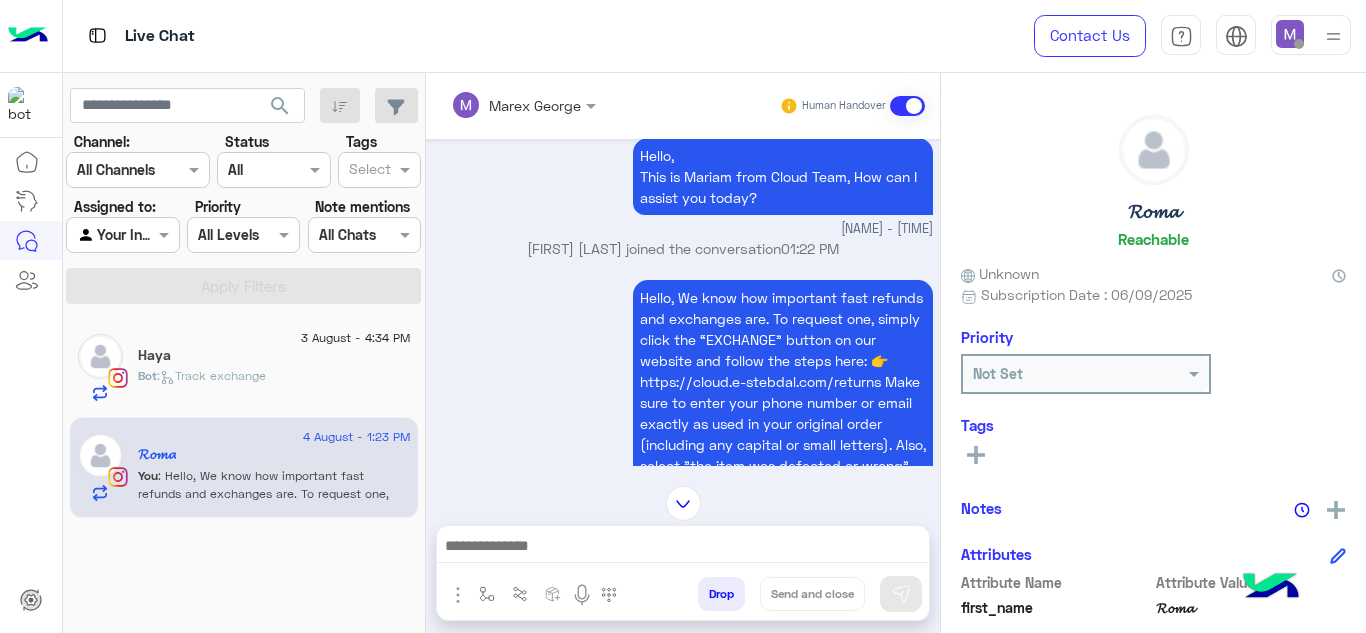 scroll, scrollTop: 6661, scrollLeft: 0, axis: vertical 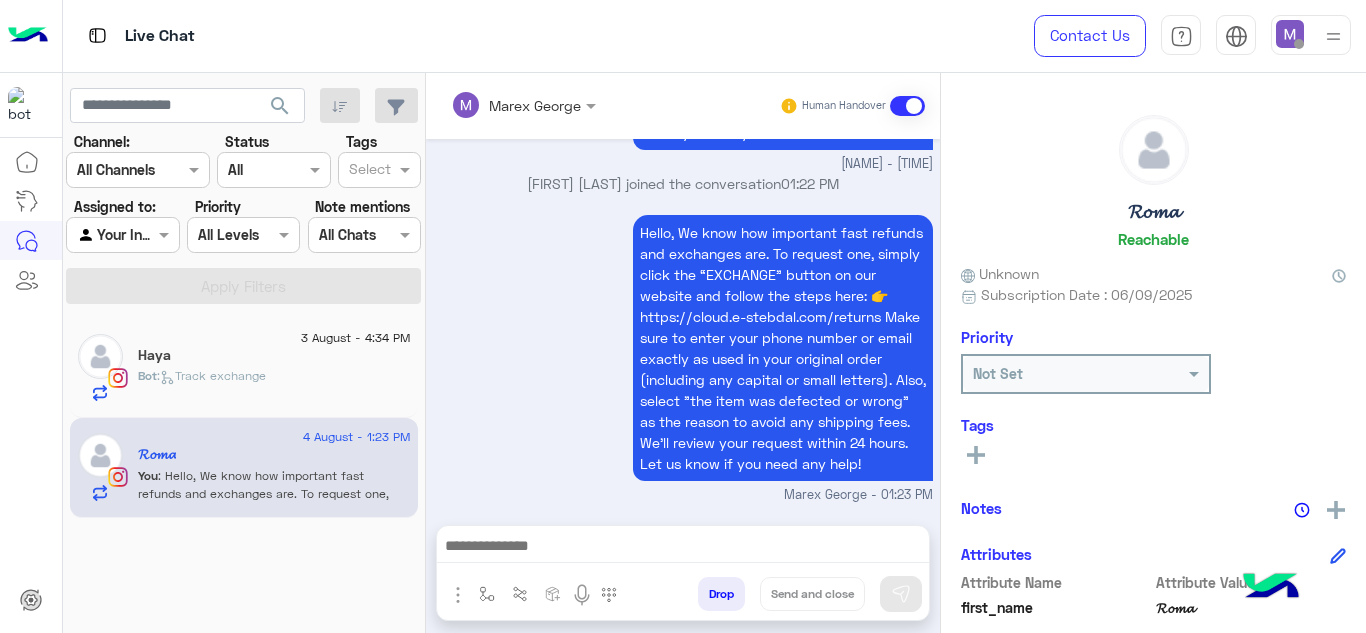 click on "Bot :   Track exchange" 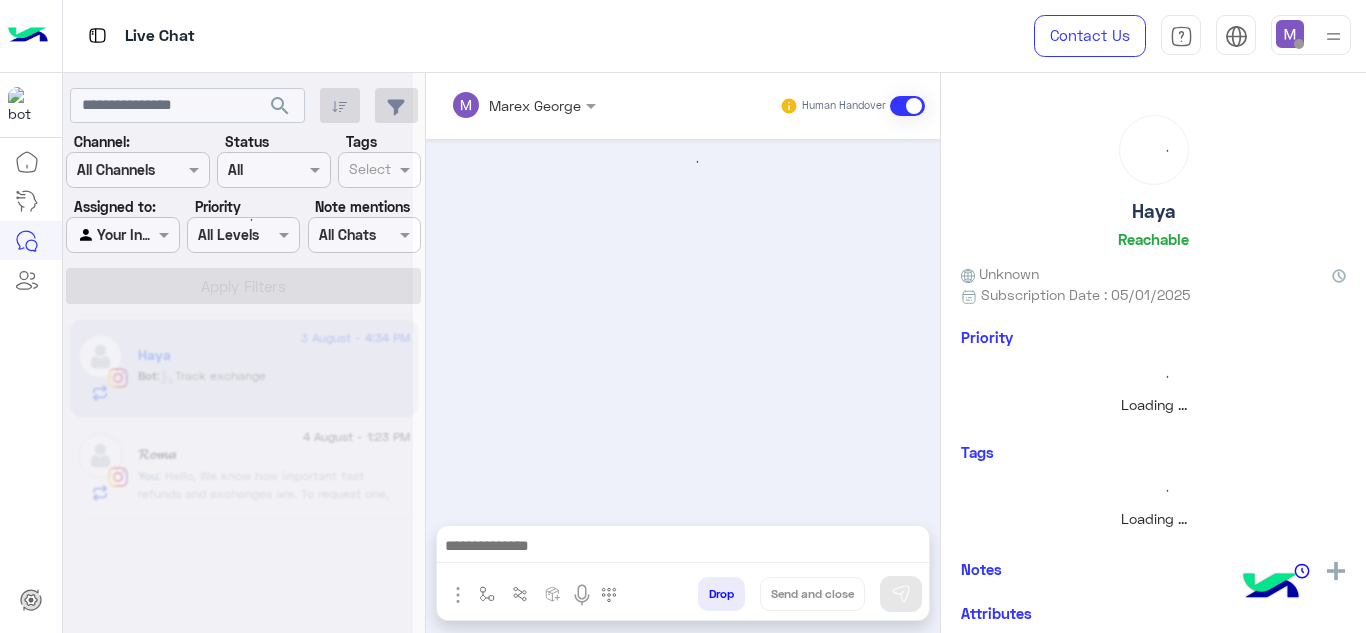 scroll, scrollTop: 0, scrollLeft: 0, axis: both 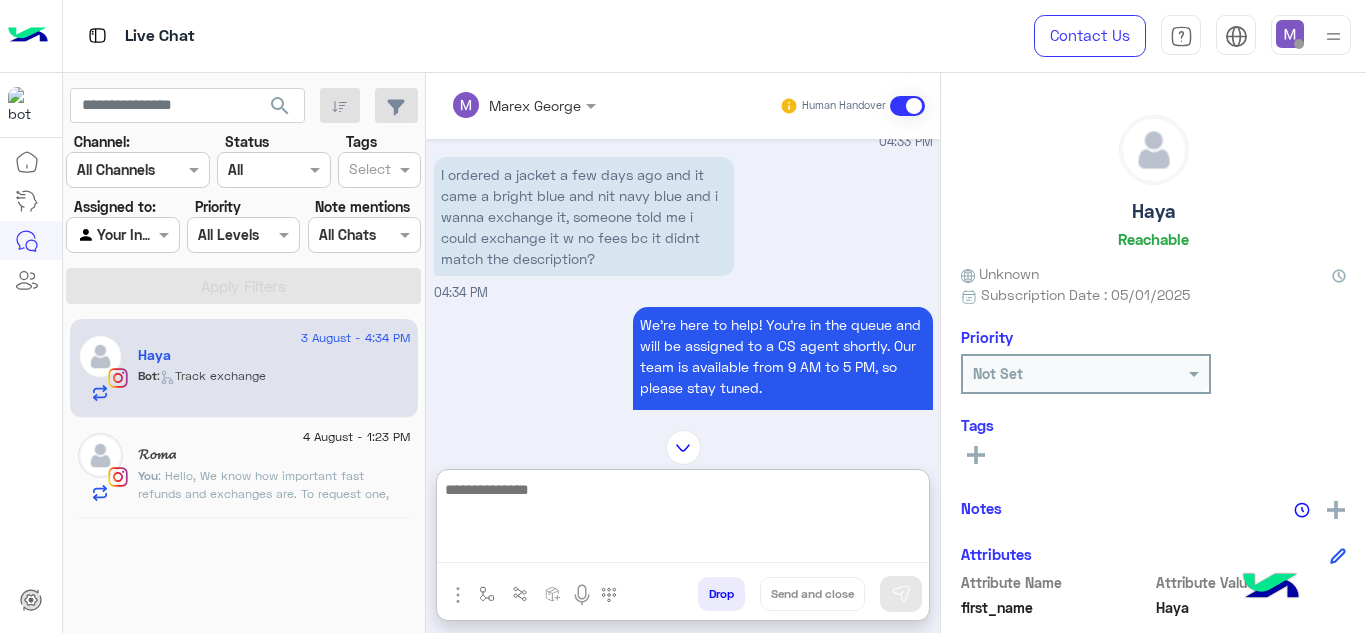 click at bounding box center (683, 520) 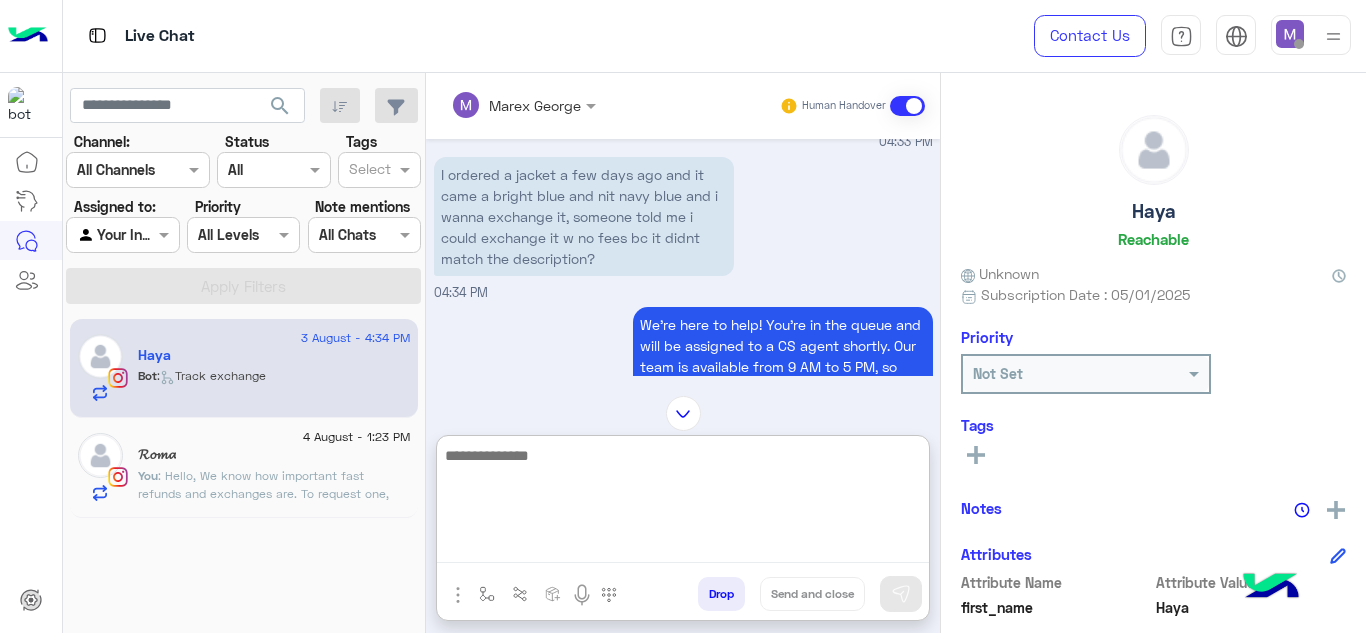 paste on "**********" 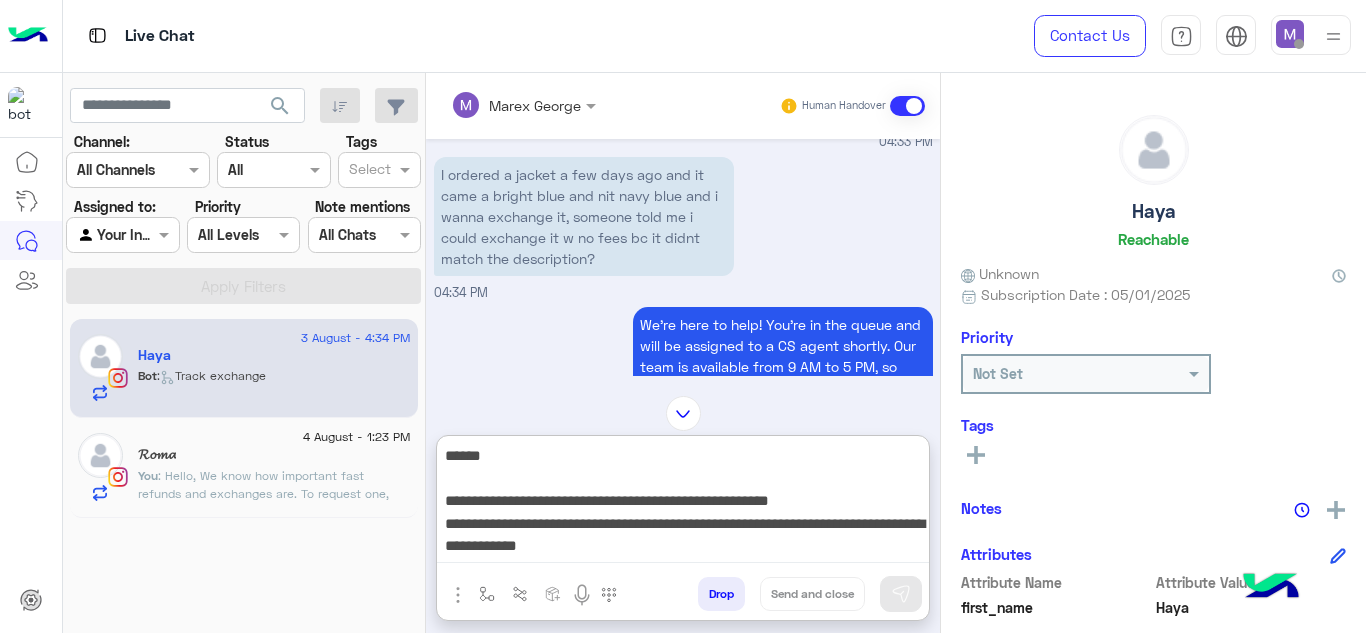 scroll, scrollTop: 196, scrollLeft: 0, axis: vertical 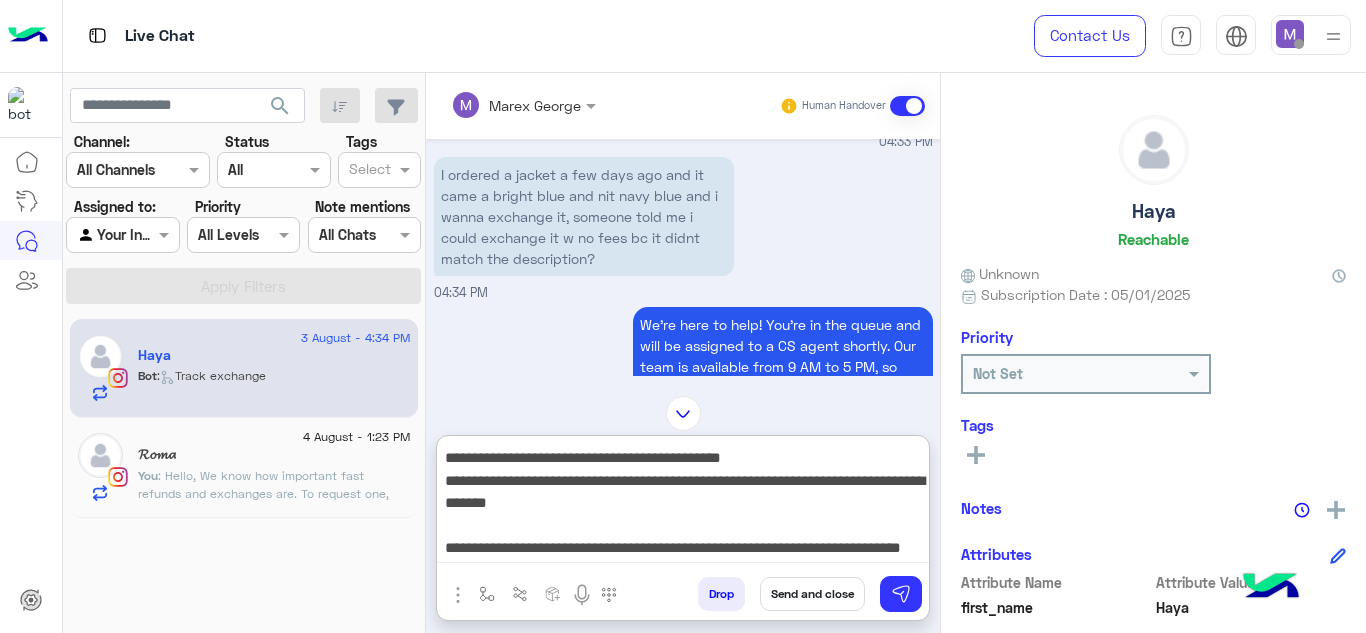 type 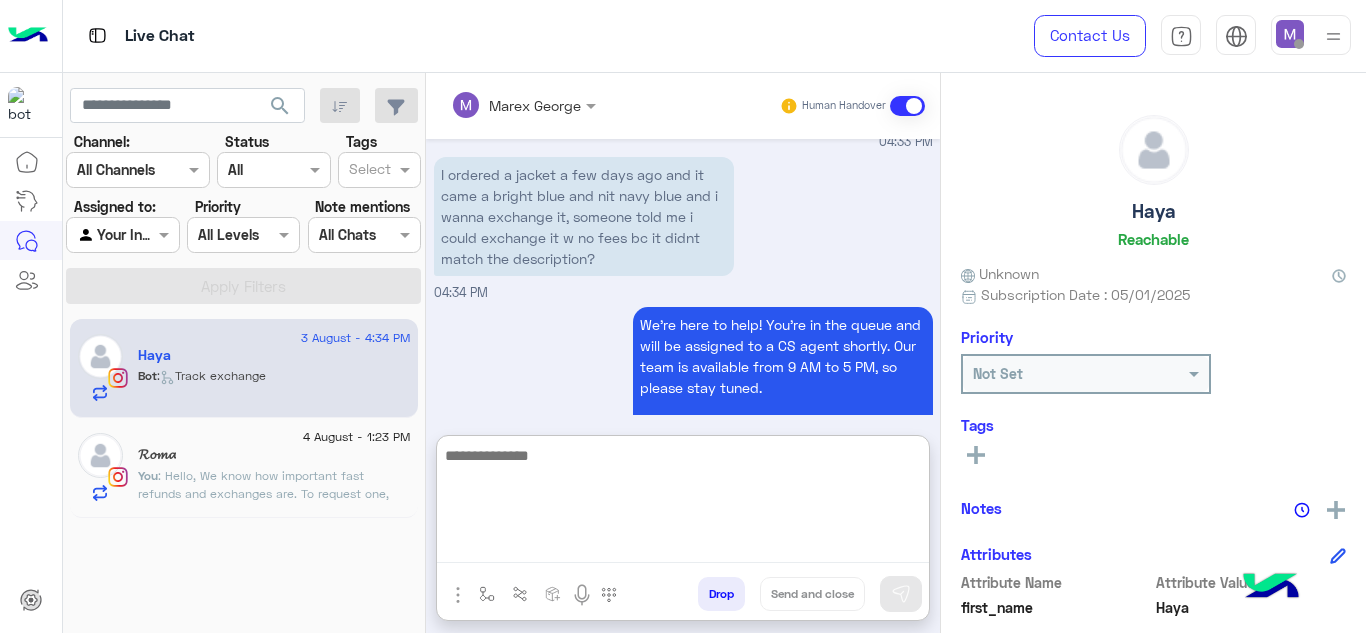 scroll, scrollTop: 0, scrollLeft: 0, axis: both 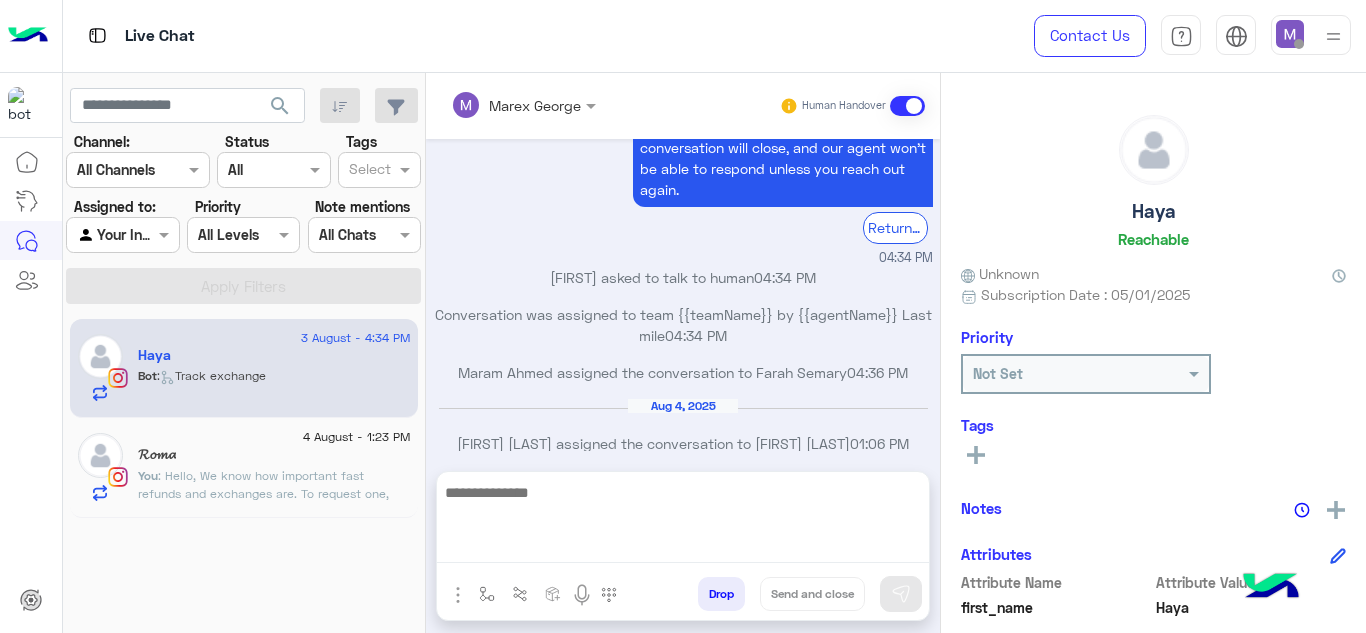 click on ": Hello,
We know how important fast refunds and exchanges are.
To request one, simply click the “EXCHANGE” button on our website and follow the steps here:
👉 https://cloud.e-stebdal.com/returns
Make sure to enter your phone number or email exactly as used in your original order (including any capital or small letters).
Also, select "the item was defected or wrong" as the reason to avoid any shipping fees.
We’ll review your request within 24 hours. Let us know if you need any help!" 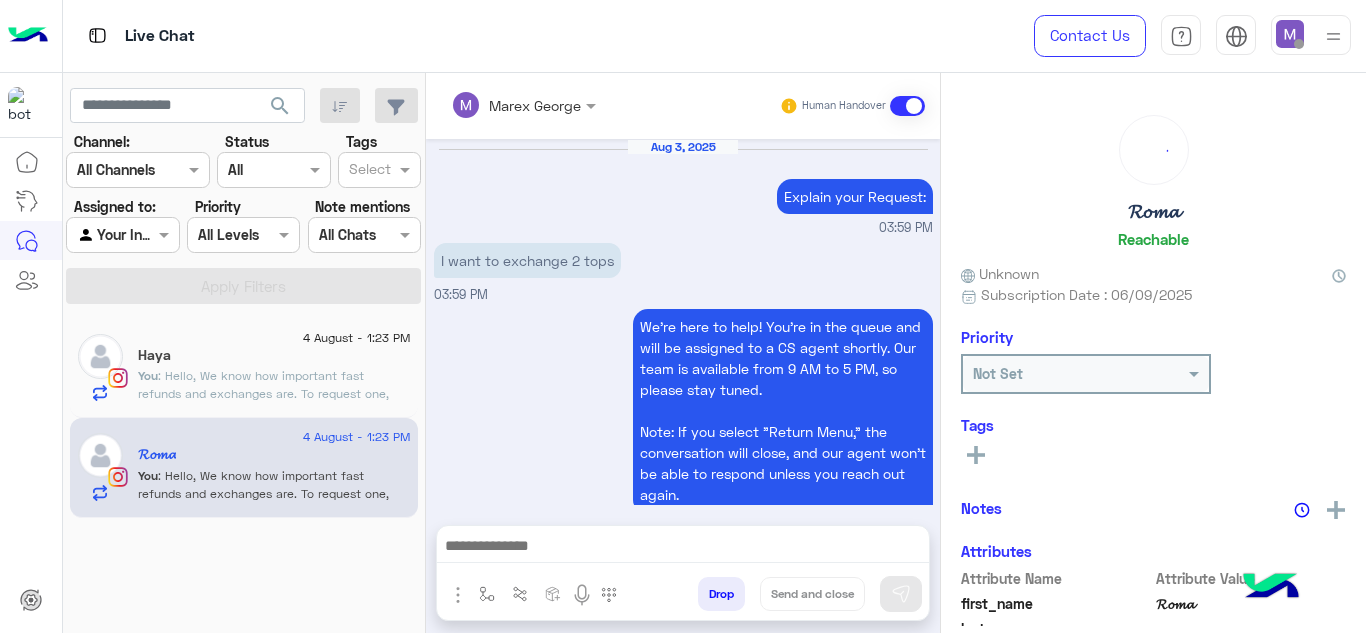 scroll, scrollTop: 728, scrollLeft: 0, axis: vertical 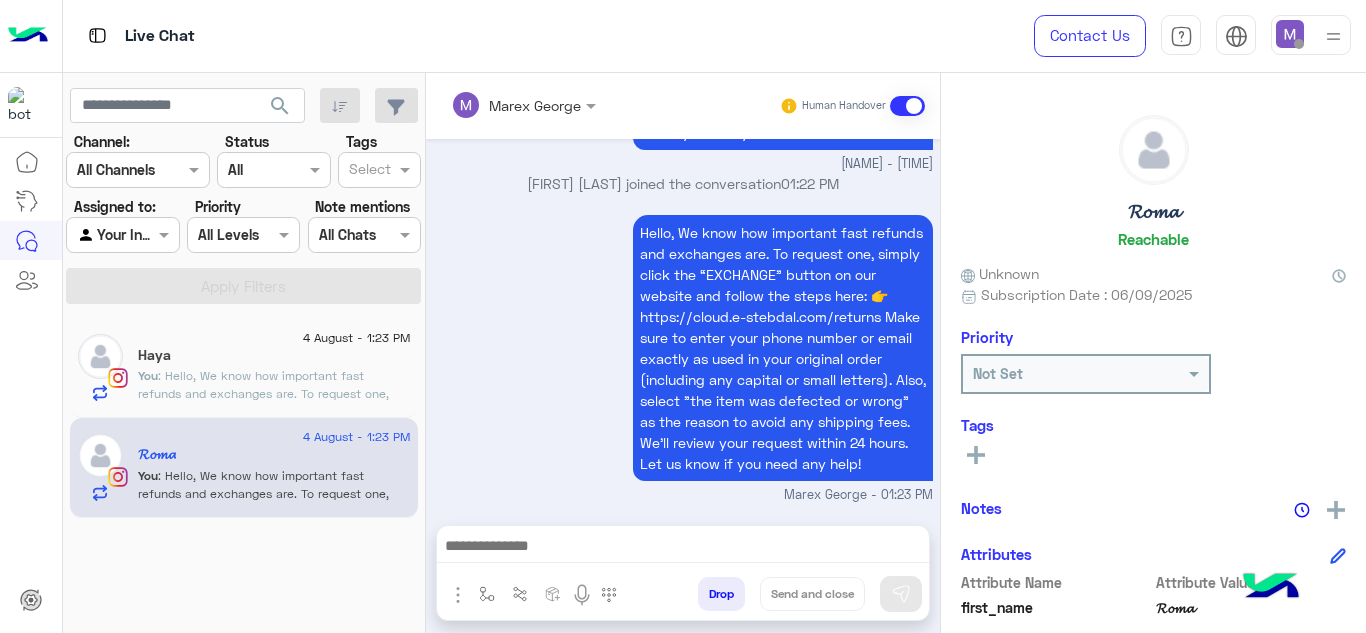 click on "Hello,
We know how important fast refunds and exchanges are.
To request one, simply click the “EXCHANGE” button on our website and follow the steps here:
👉 https://cloud.e-stebdal.com/returns
Make sure to enter your phone number or email exactly as used in your original order (including any capital or small letters).
Also, select "the item was defected or wrong" as the reason to avoid any shipping fees.
We’ll review your request within 24 hours. Let us know if you need any help!     Marex George -  01:23 PM" at bounding box center [683, 357] 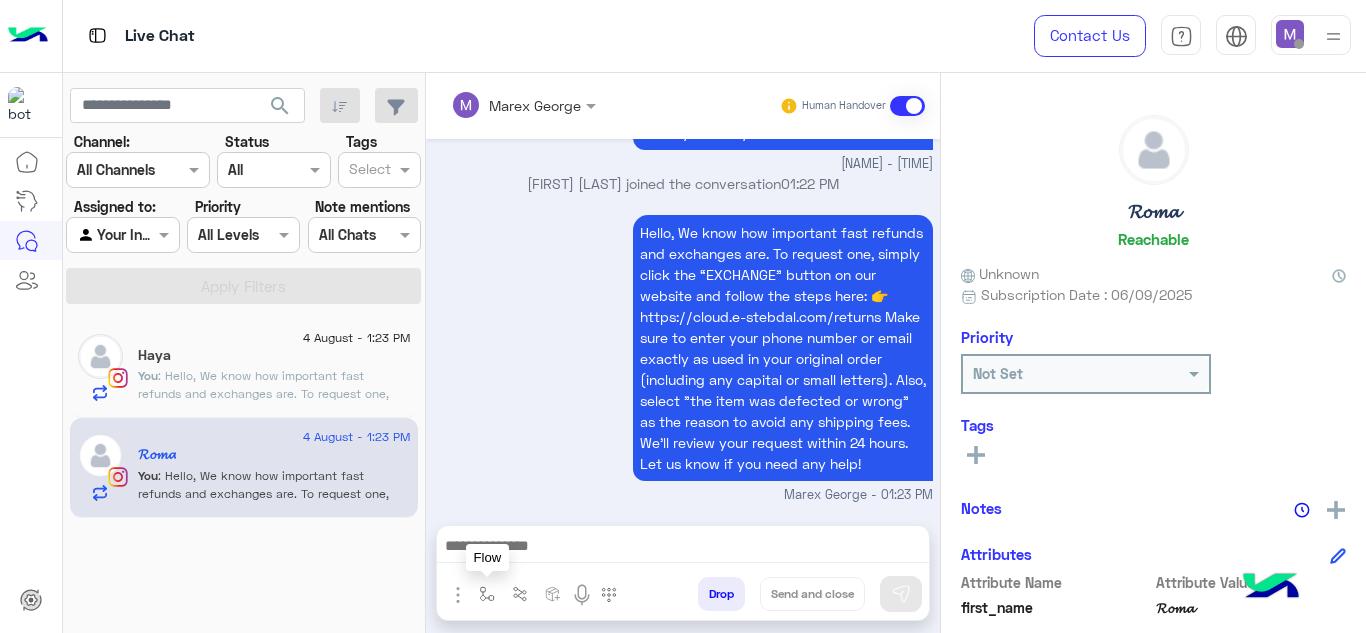 click at bounding box center [487, 593] 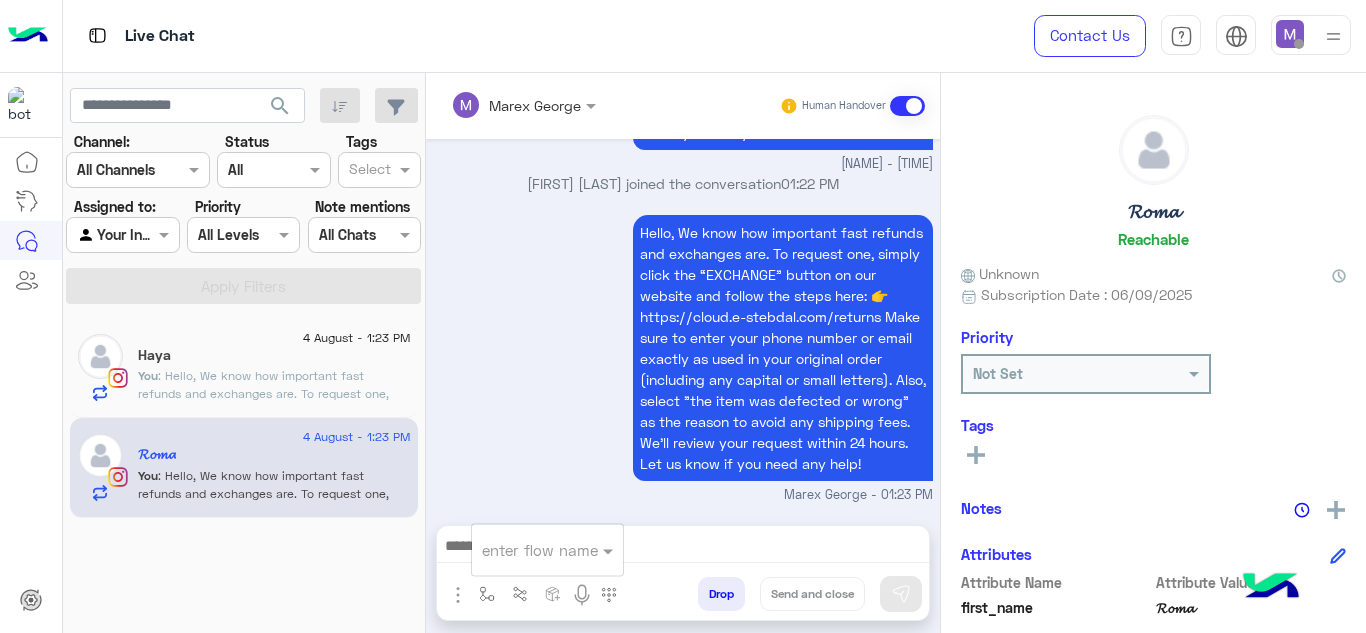 click on "Hello,
We know how important fast refunds and exchanges are.
To request one, simply click the “EXCHANGE” button on our website and follow the steps here:
👉 https://cloud.e-stebdal.com/returns
Make sure to enter your phone number or email exactly as used in your original order (including any capital or small letters).
Also, select "the item was defected or wrong" as the reason to avoid any shipping fees.
We’ll review your request within 24 hours. Let us know if you need any help!     Marex George -  01:23 PM" at bounding box center [683, 357] 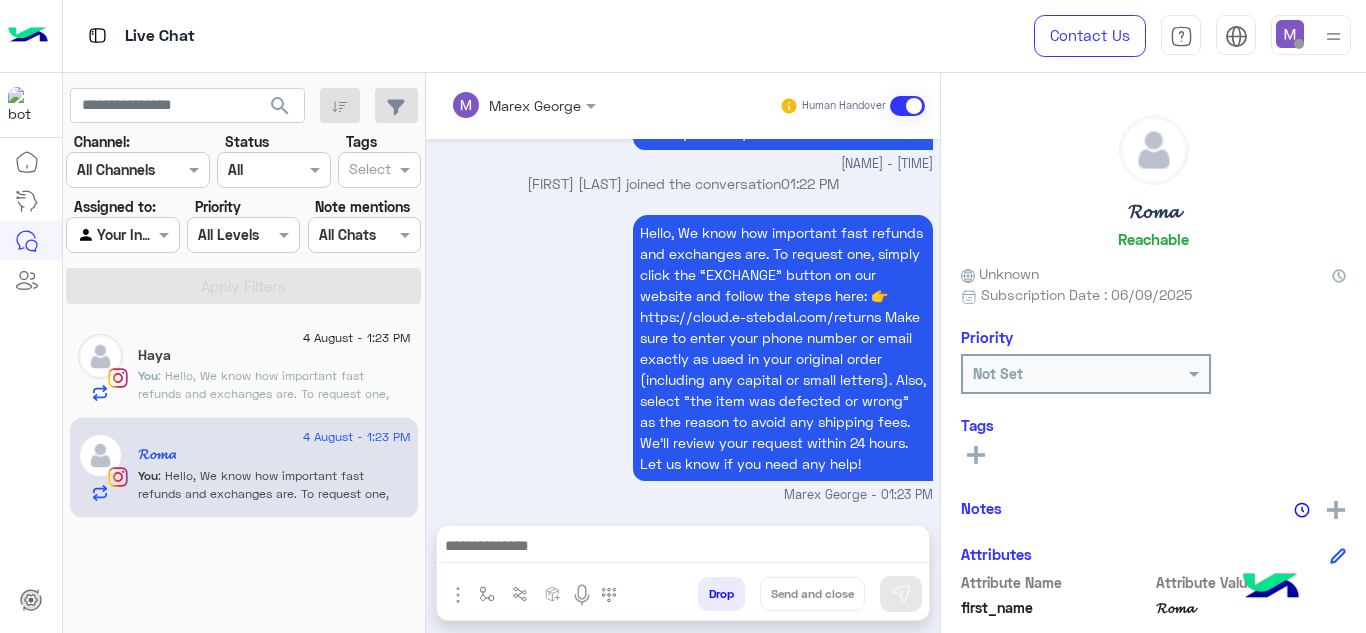 click on "Hello,
We know how important fast refunds and exchanges are.
To request one, simply click the “EXCHANGE” button on our website and follow the steps here:
👉 https://cloud.e-stebdal.com/returns
Make sure to enter your phone number or email exactly as used in your original order (including any capital or small letters).
Also, select "the item was defected or wrong" as the reason to avoid any shipping fees.
We’ll review your request within 24 hours. Let us know if you need any help!     Marex George -  01:23 PM" at bounding box center (683, 357) 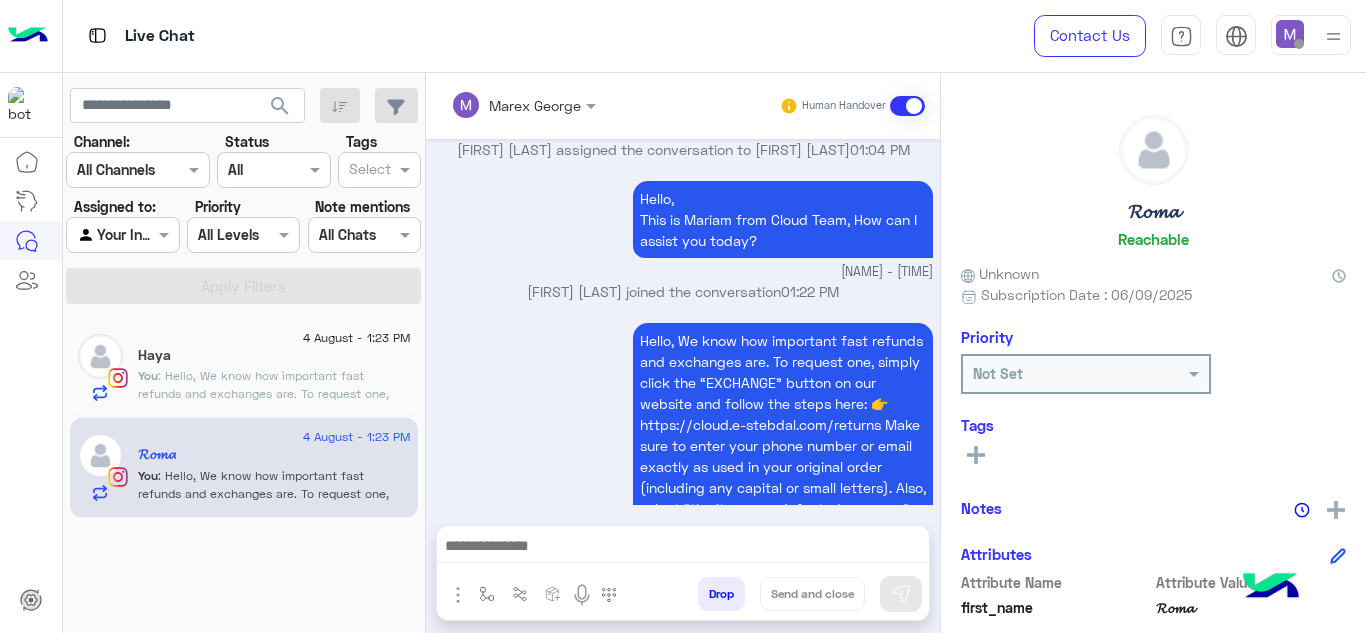 scroll, scrollTop: 727, scrollLeft: 0, axis: vertical 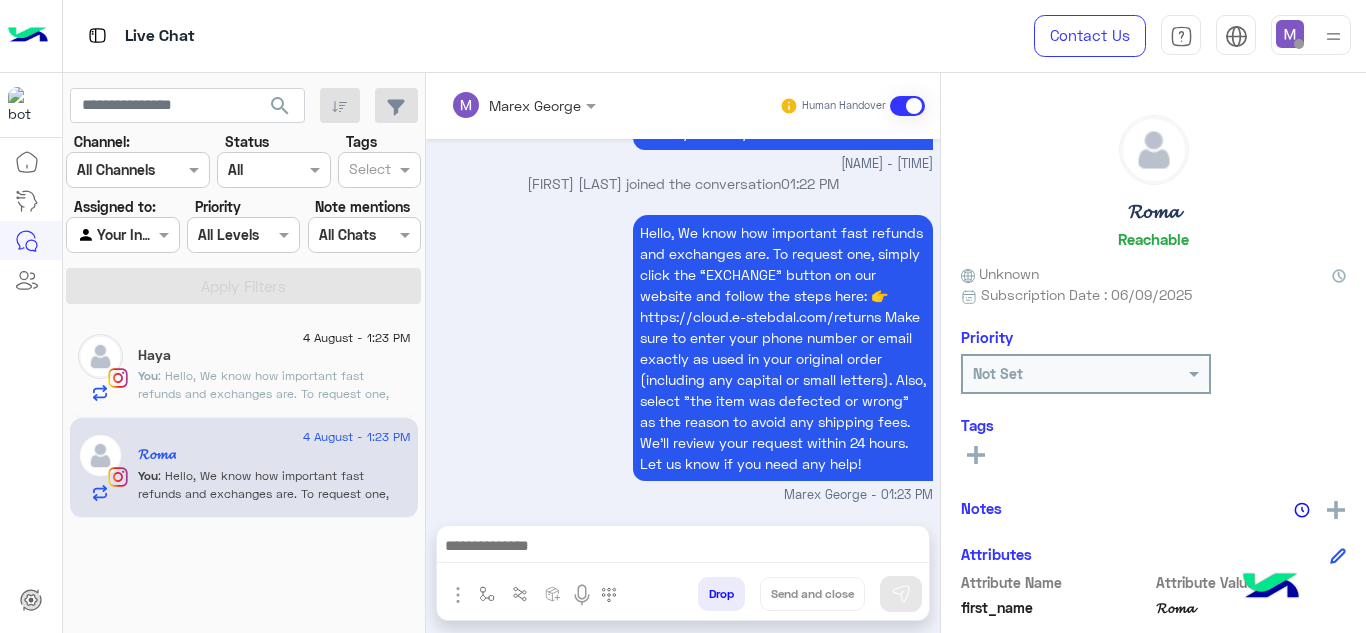 click on ": Hello,
We know how important fast refunds and exchanges are.
To request one, simply click the “EXCHANGE” button on our website and follow the steps here:
👉 https://cloud.e-stebdal.com/returns
Make sure to enter your phone number or email exactly as used in your original order (including any capital or small letters).
Also, select "the item was defected or wrong" as the reason to avoid any shipping fees.
We’ll review your request within 24 hours. Let us know if you need any help!" 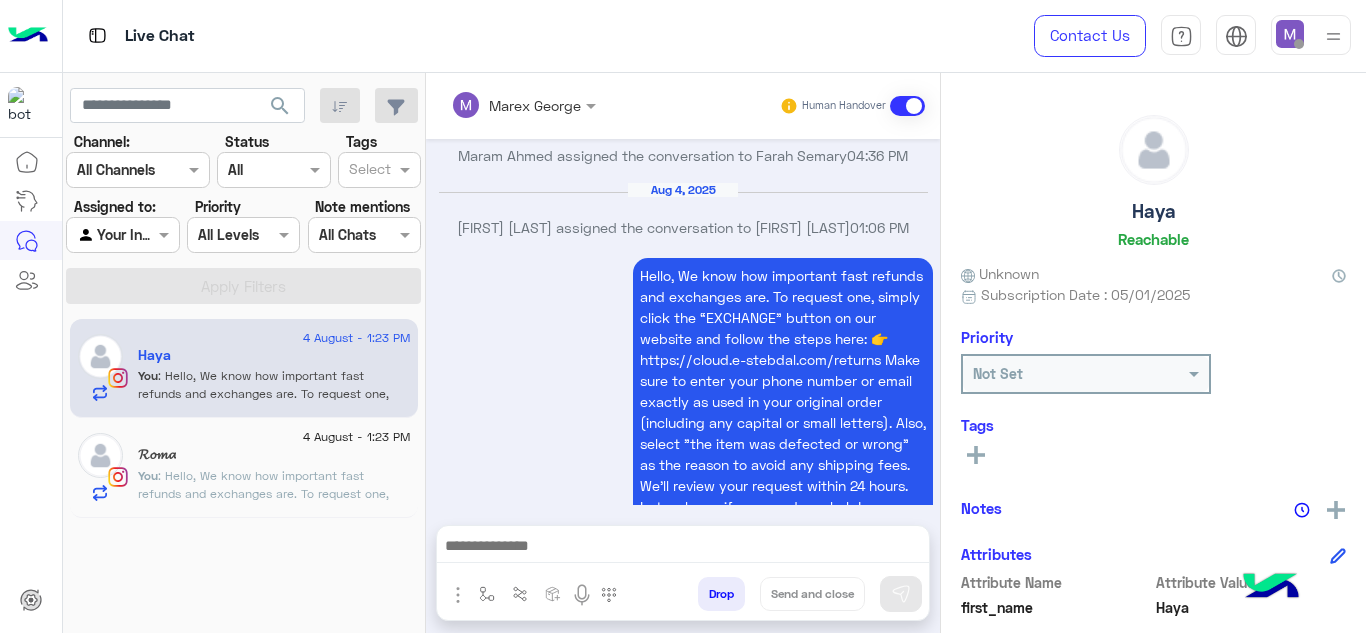 scroll, scrollTop: 772, scrollLeft: 0, axis: vertical 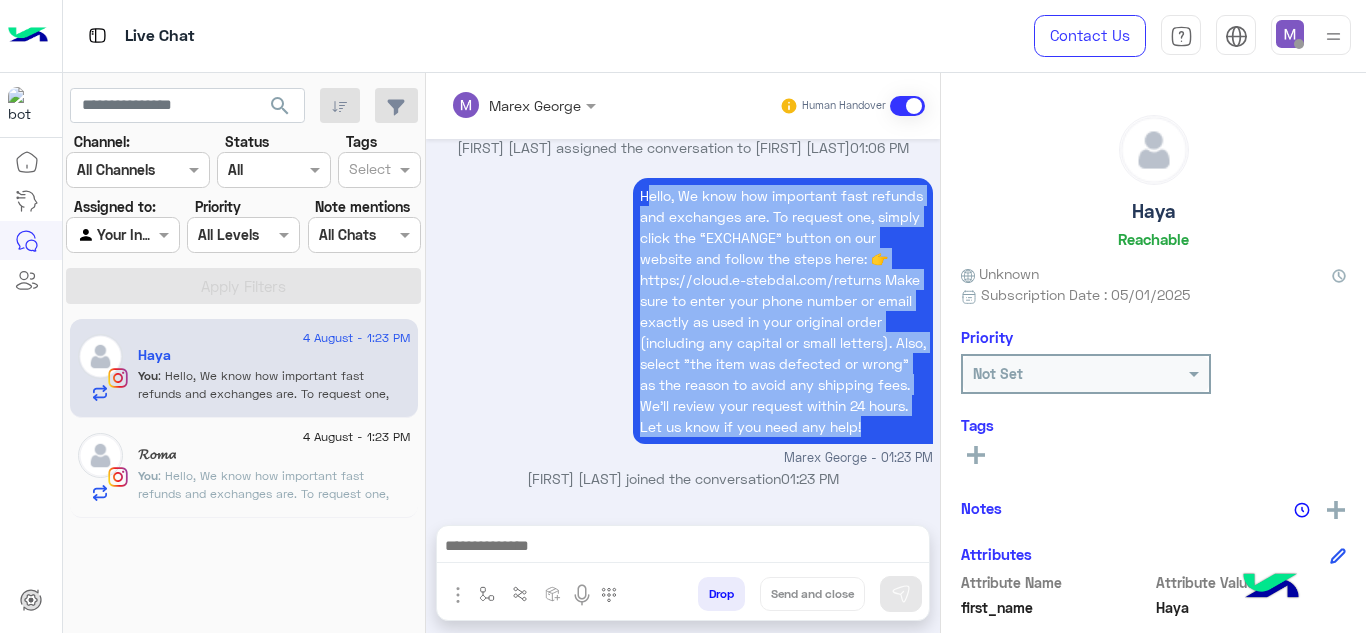 drag, startPoint x: 639, startPoint y: 169, endPoint x: 759, endPoint y: 417, distance: 275.5068 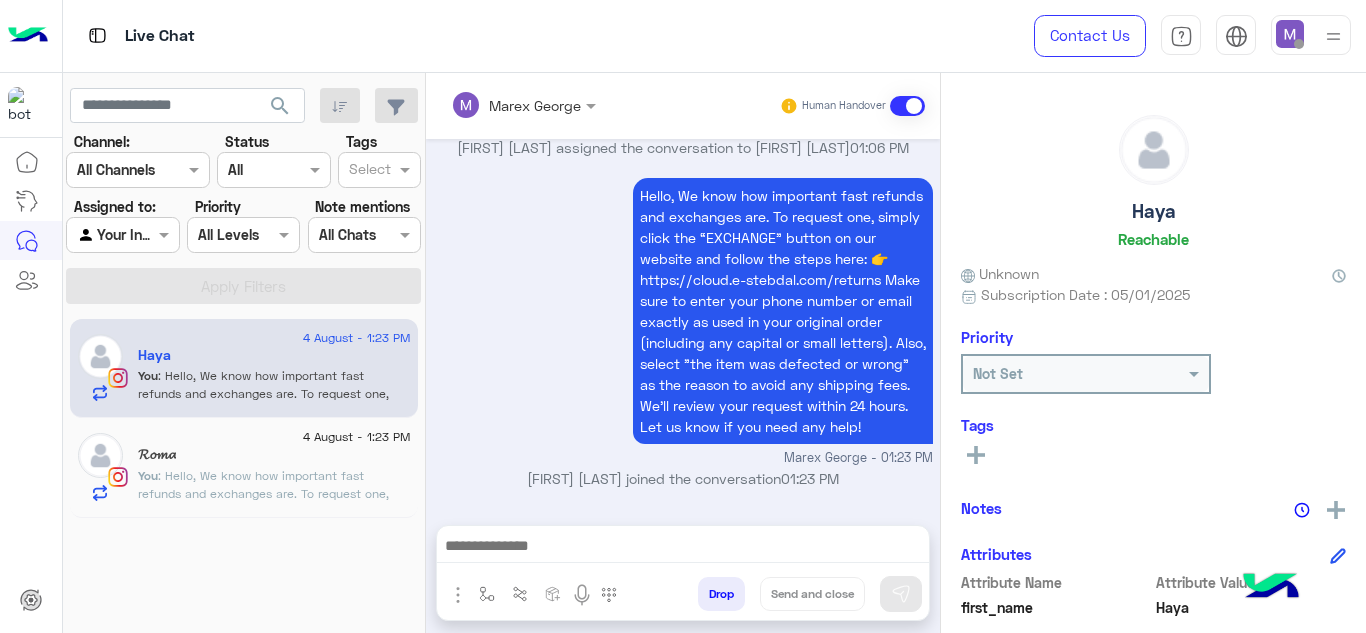 click on "Hello,
We know how important fast refunds and exchanges are.
To request one, simply click the “EXCHANGE” button on our website and follow the steps here:
👉 https://cloud.e-stebdal.com/returns
Make sure to enter your phone number or email exactly as used in your original order (including any capital or small letters).
Also, select "the item was defected or wrong" as the reason to avoid any shipping fees.
We’ll review your request within 24 hours. Let us know if you need any help!" at bounding box center (783, 311) 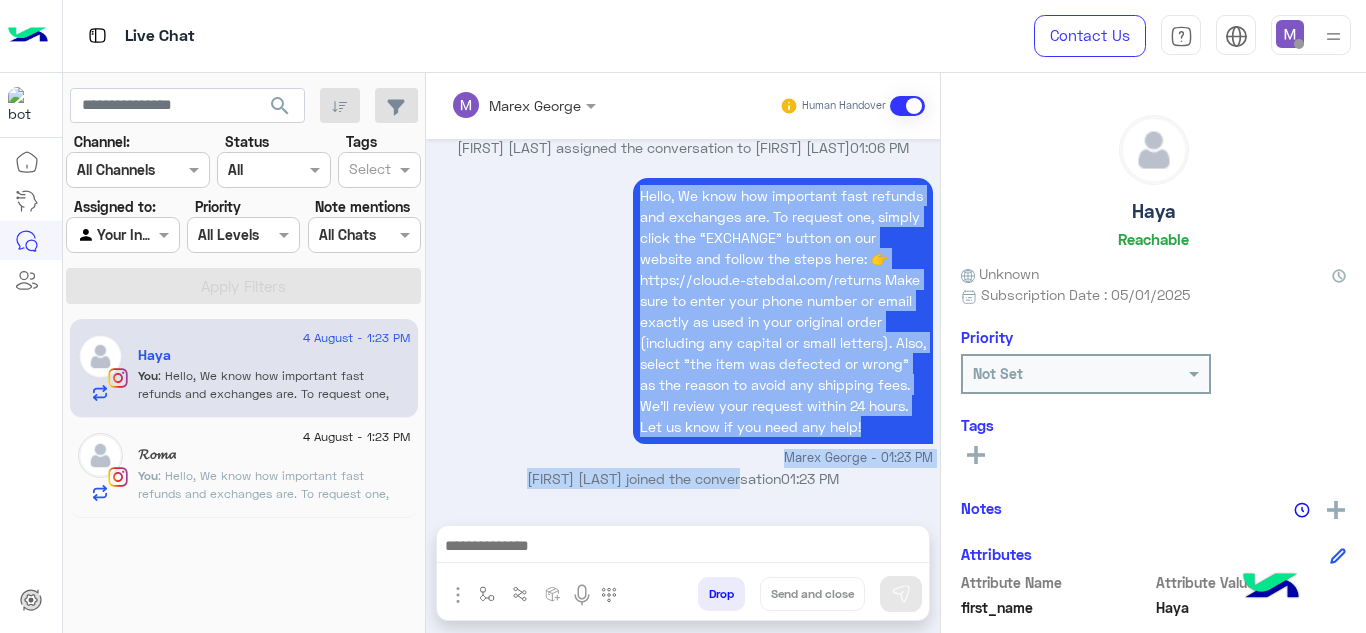 drag, startPoint x: 632, startPoint y: 167, endPoint x: 739, endPoint y: 482, distance: 332.67703 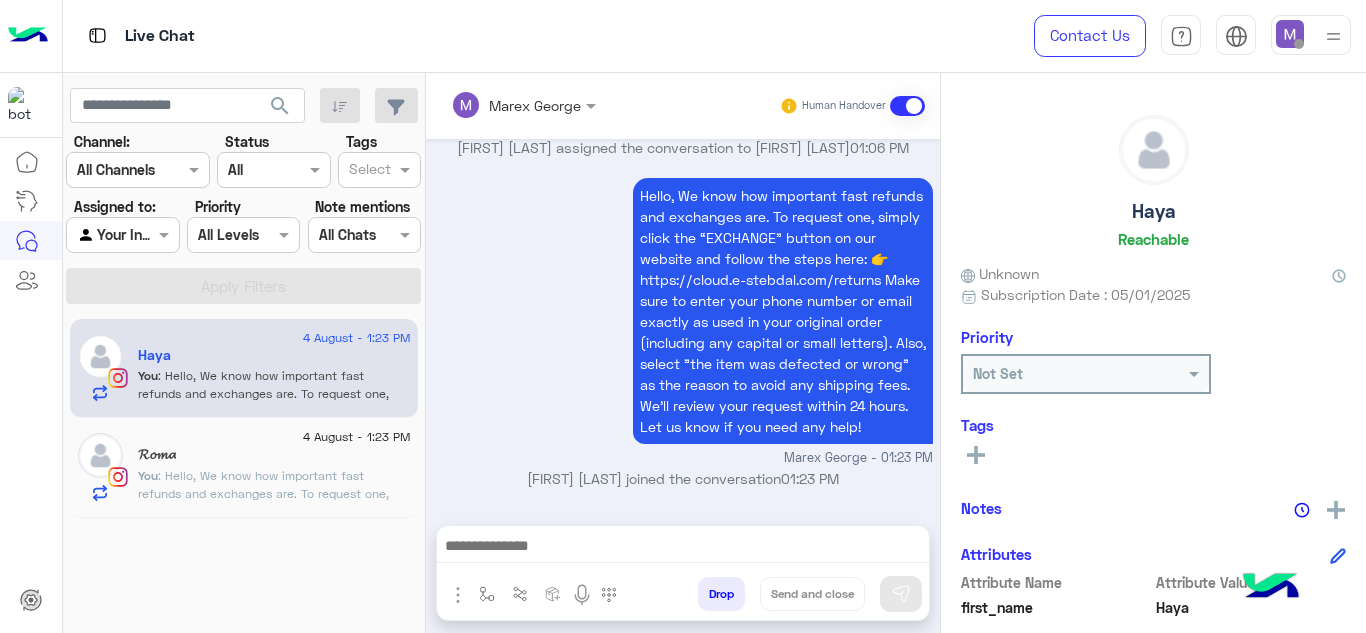 click on "Hello,
We know how important fast refunds and exchanges are.
To request one, simply click the “EXCHANGE” button on our website and follow the steps here:
👉 https://cloud.e-stebdal.com/returns
Make sure to enter your phone number or email exactly as used in your original order (including any capital or small letters).
Also, select "the item was defected or wrong" as the reason to avoid any shipping fees.
We’ll review your request within 24 hours. Let us know if you need any help!" at bounding box center [783, 311] 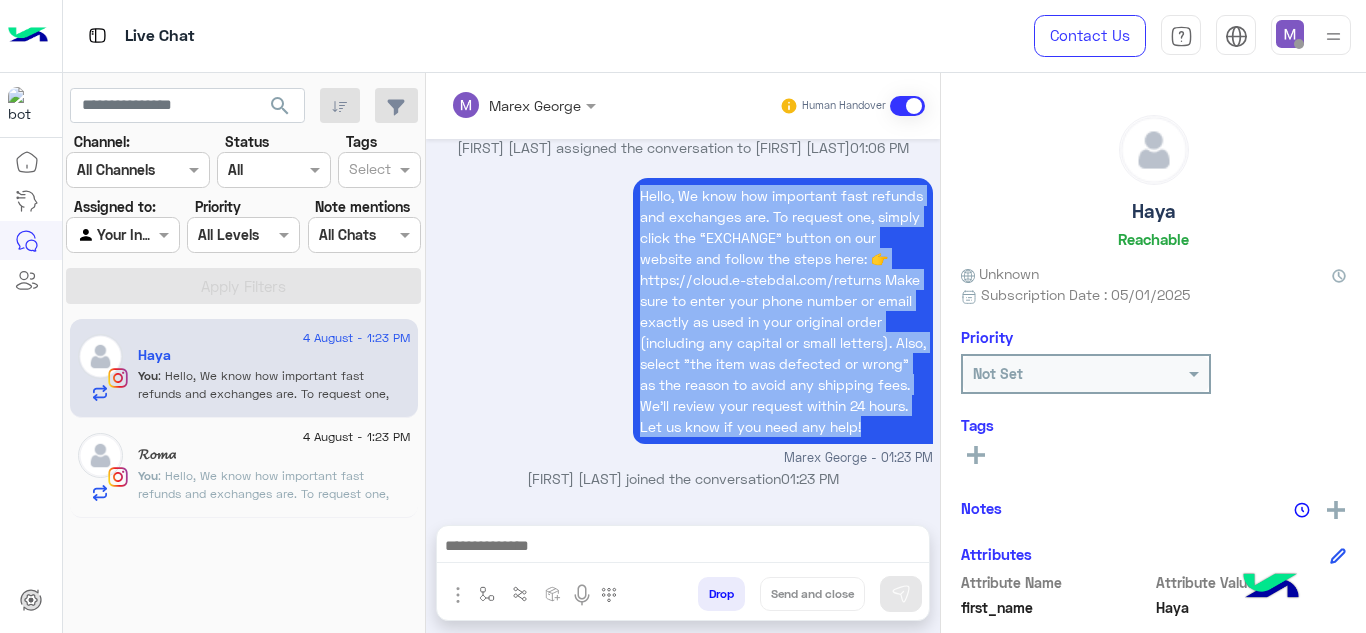 drag, startPoint x: 633, startPoint y: 168, endPoint x: 747, endPoint y: 427, distance: 282.9788 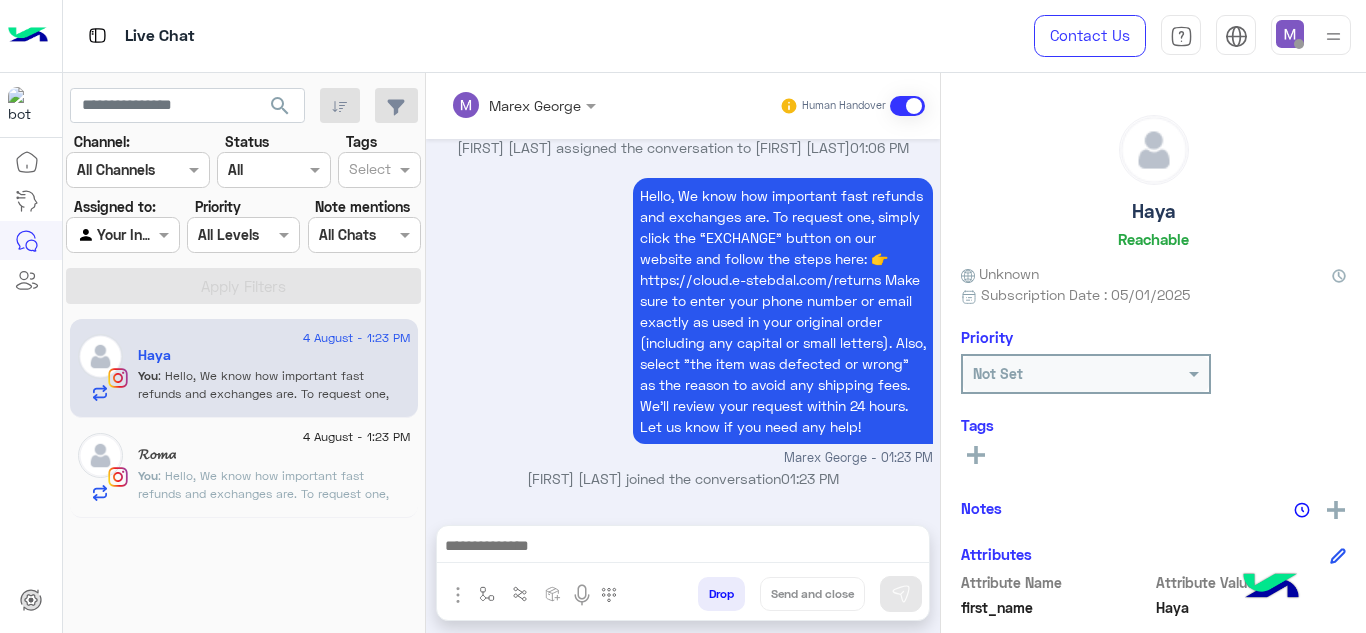 click on "𝓡𝓸𝓶𝓪" 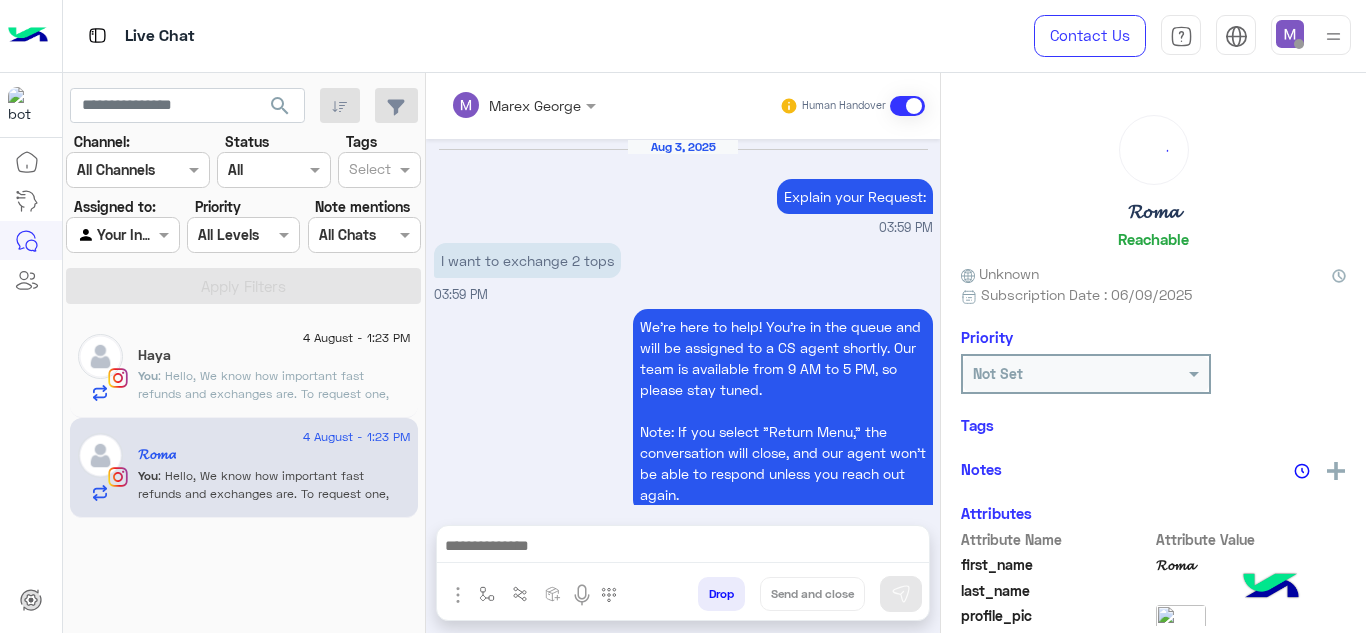 scroll, scrollTop: 728, scrollLeft: 0, axis: vertical 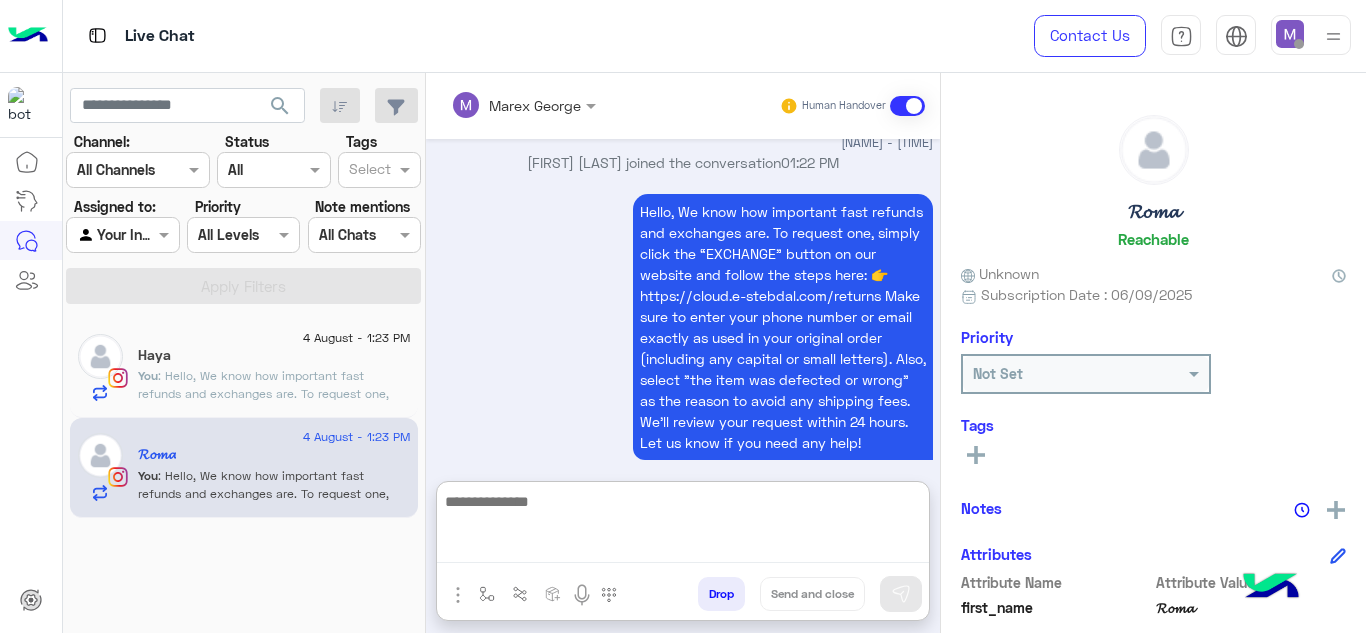 click at bounding box center [683, 526] 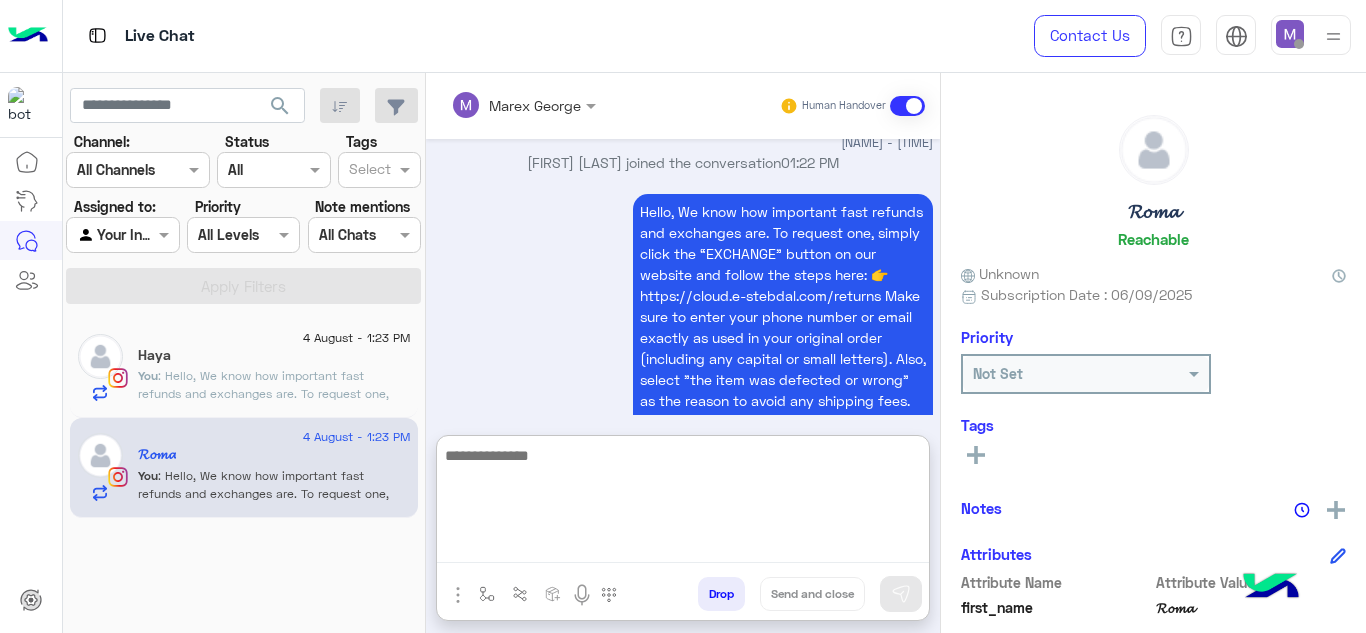 click at bounding box center [683, 503] 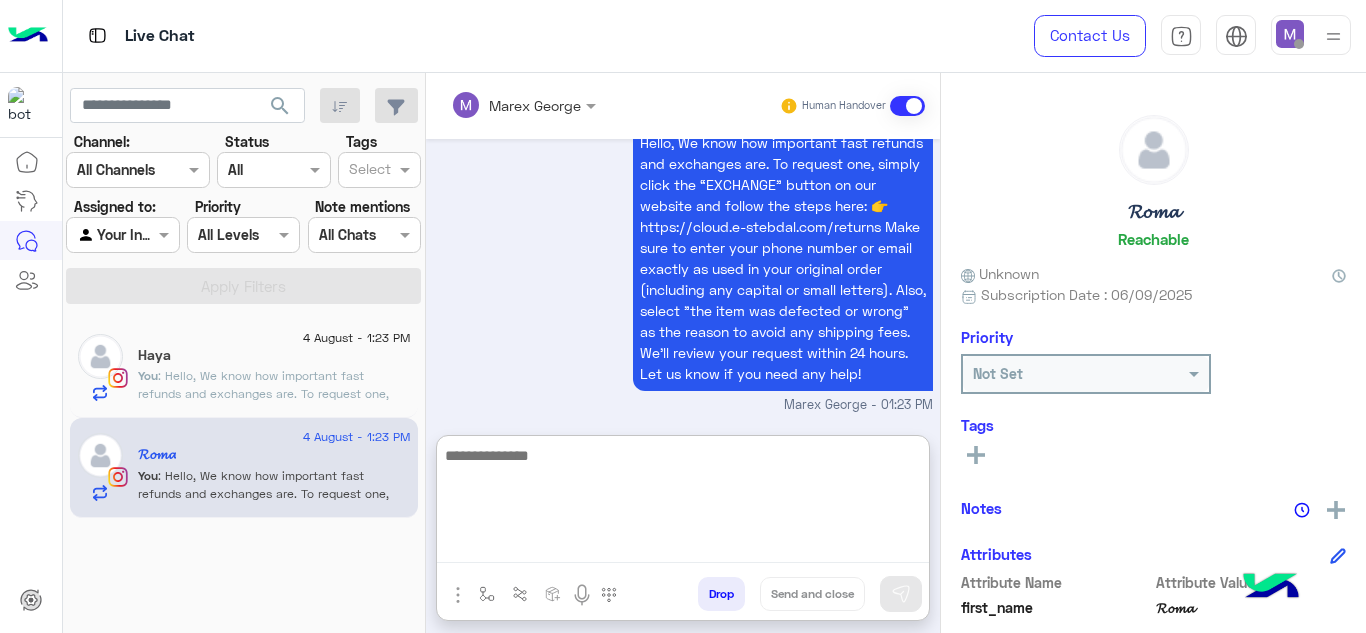 click at bounding box center [683, 503] 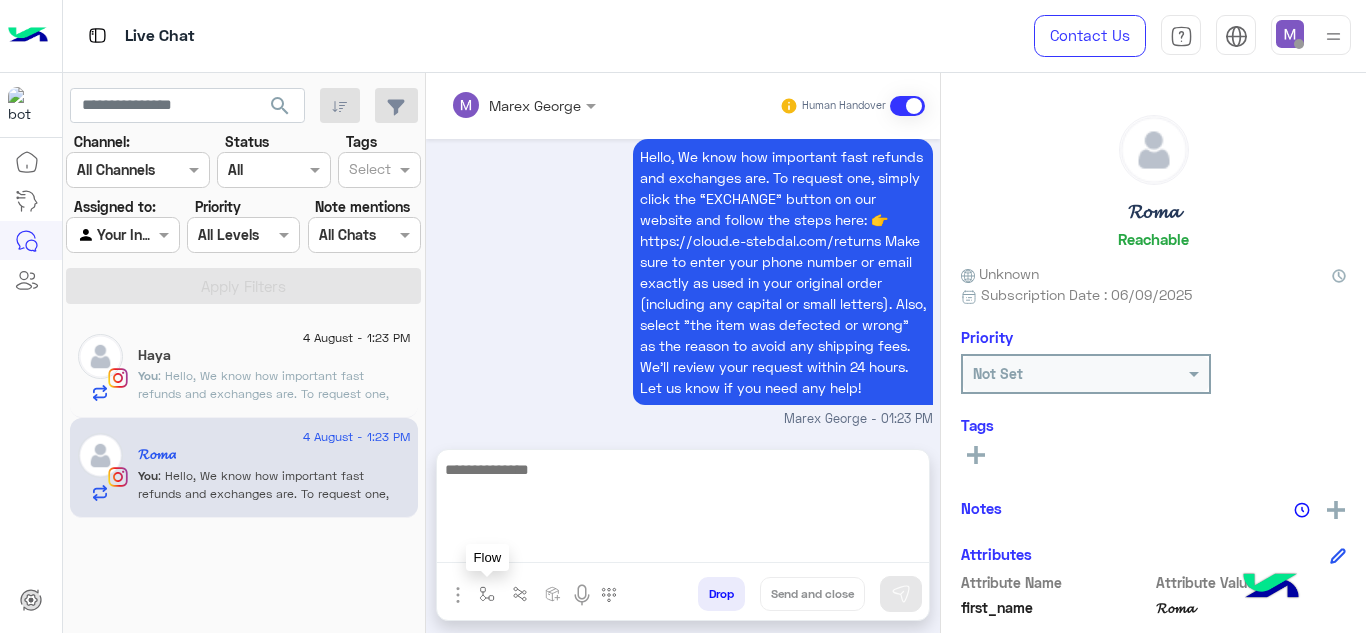 scroll, scrollTop: 728, scrollLeft: 0, axis: vertical 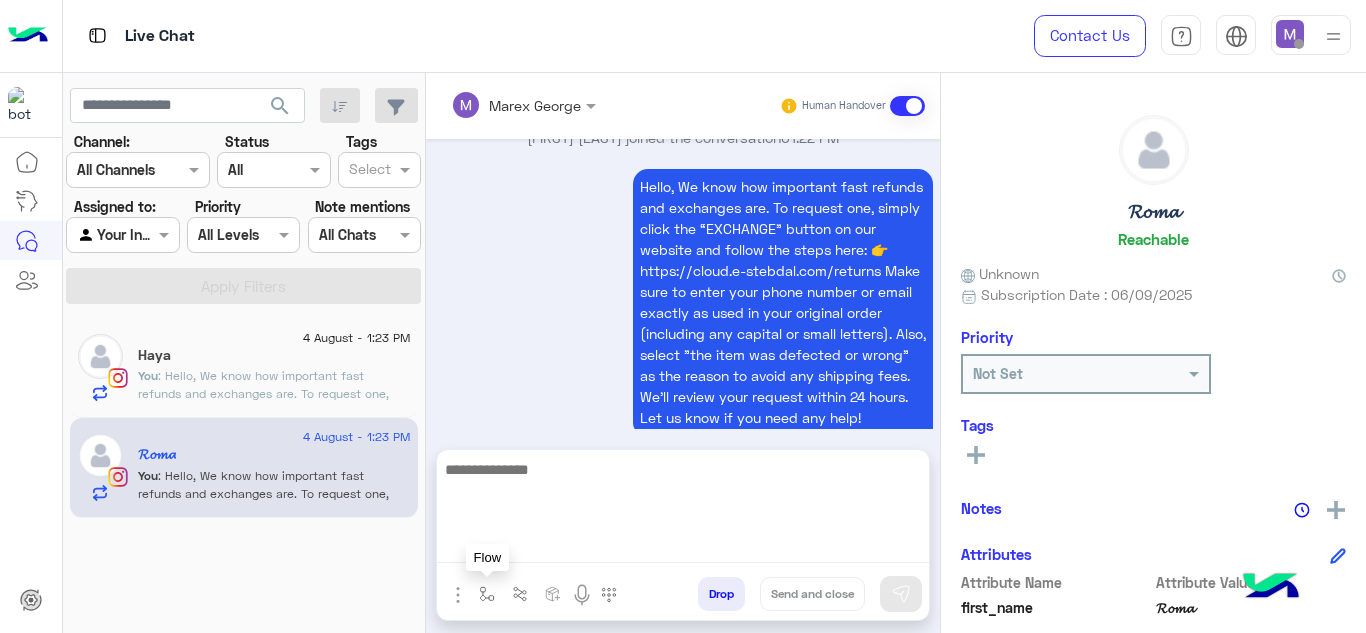 click at bounding box center [487, 594] 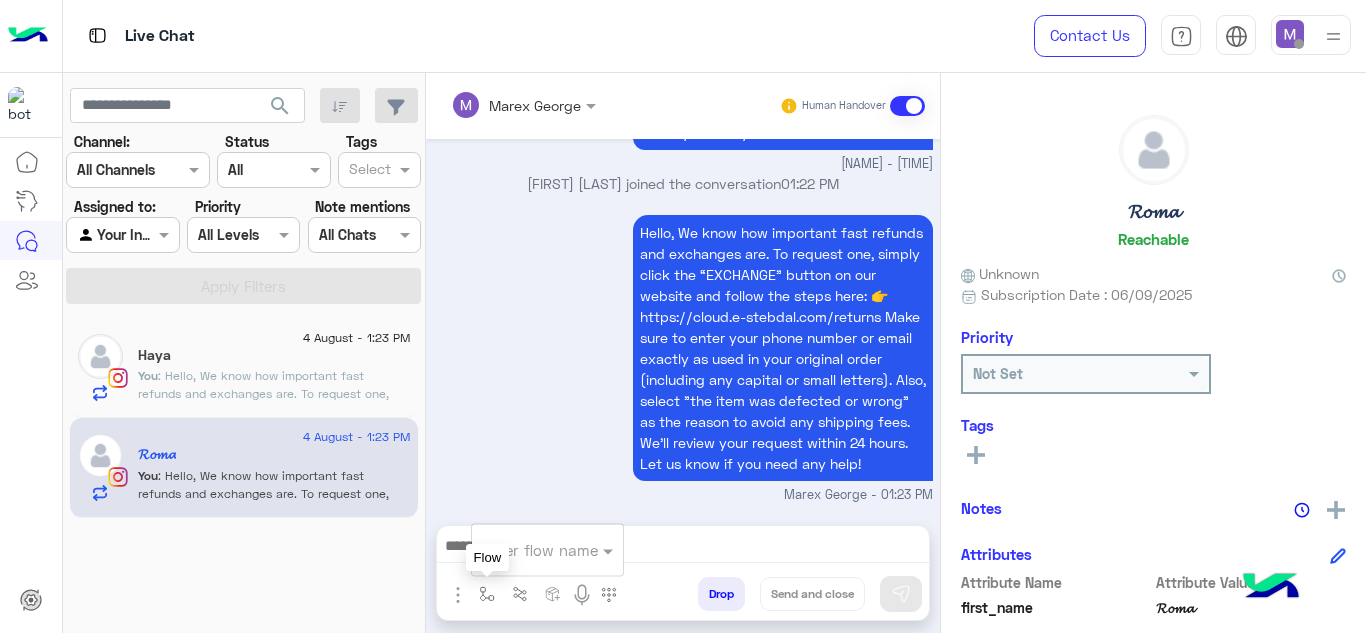type 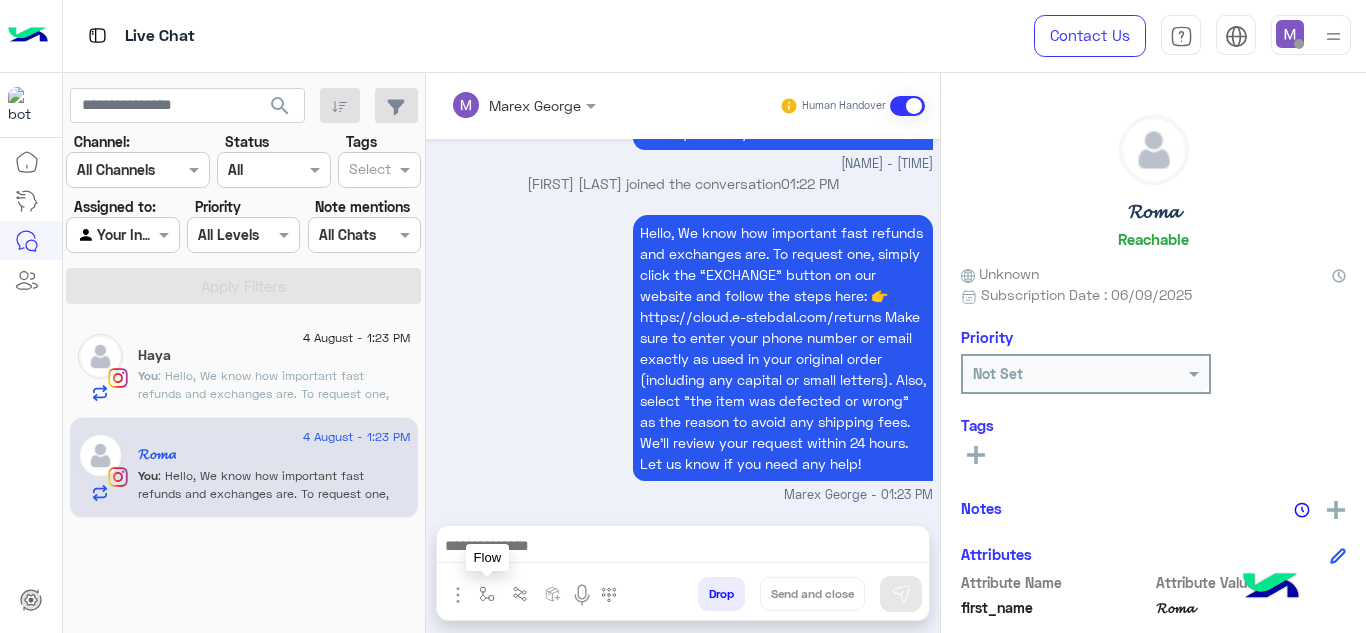 click at bounding box center [487, 594] 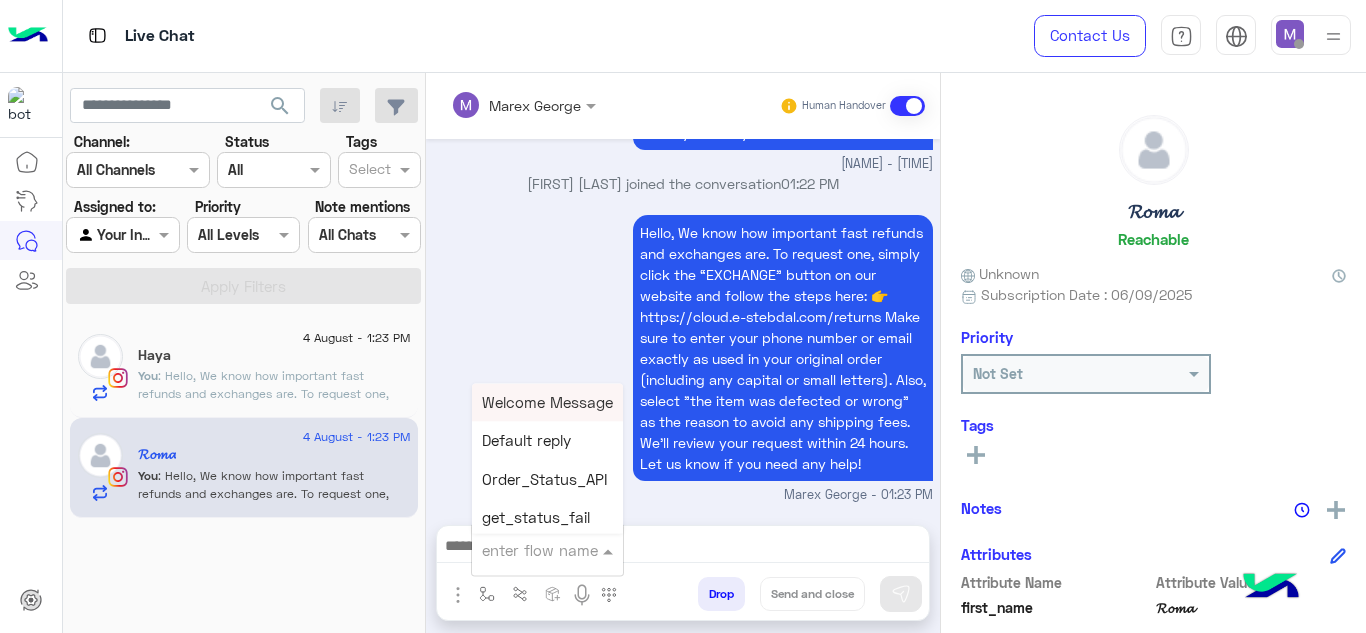 click on "enter flow name" at bounding box center [547, 550] 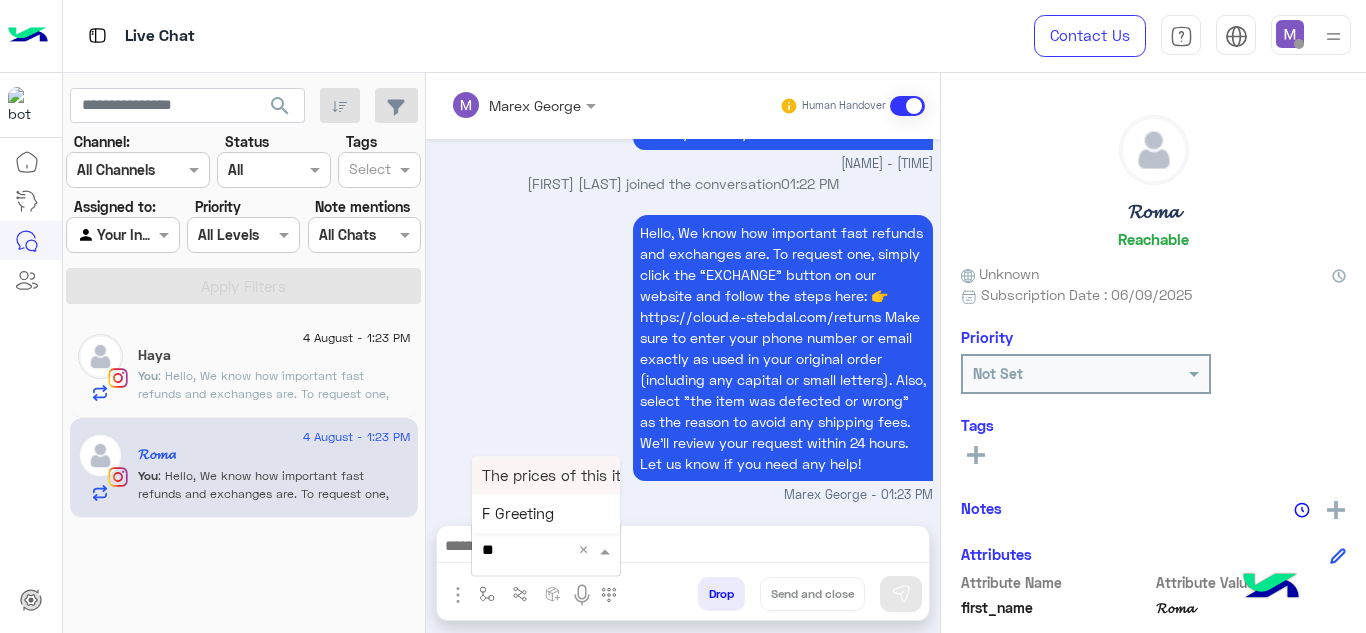 type on "*" 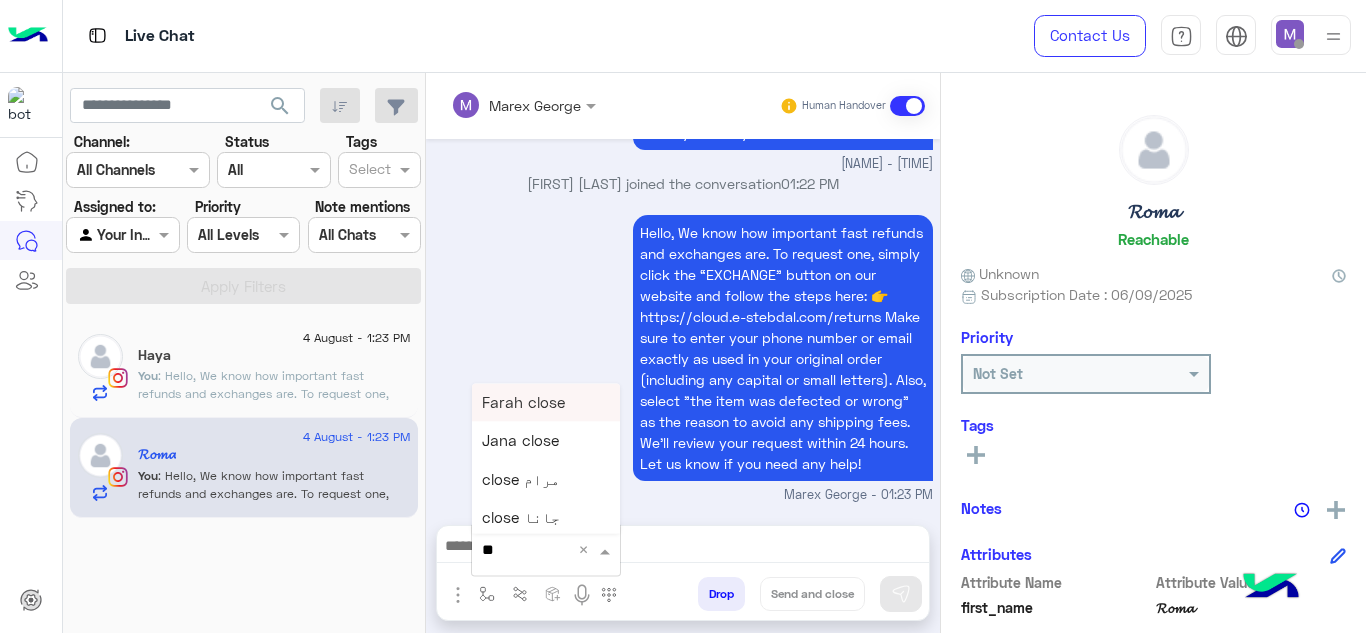 type on "***" 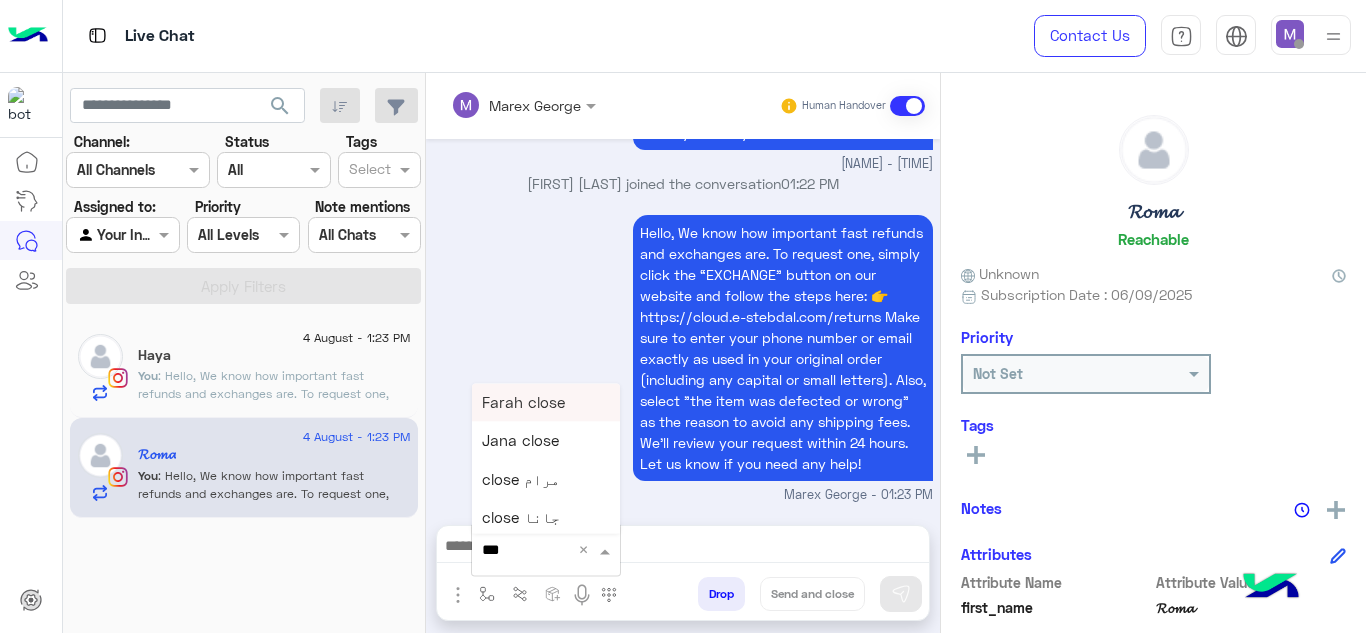 click on "Farah close" at bounding box center (523, 402) 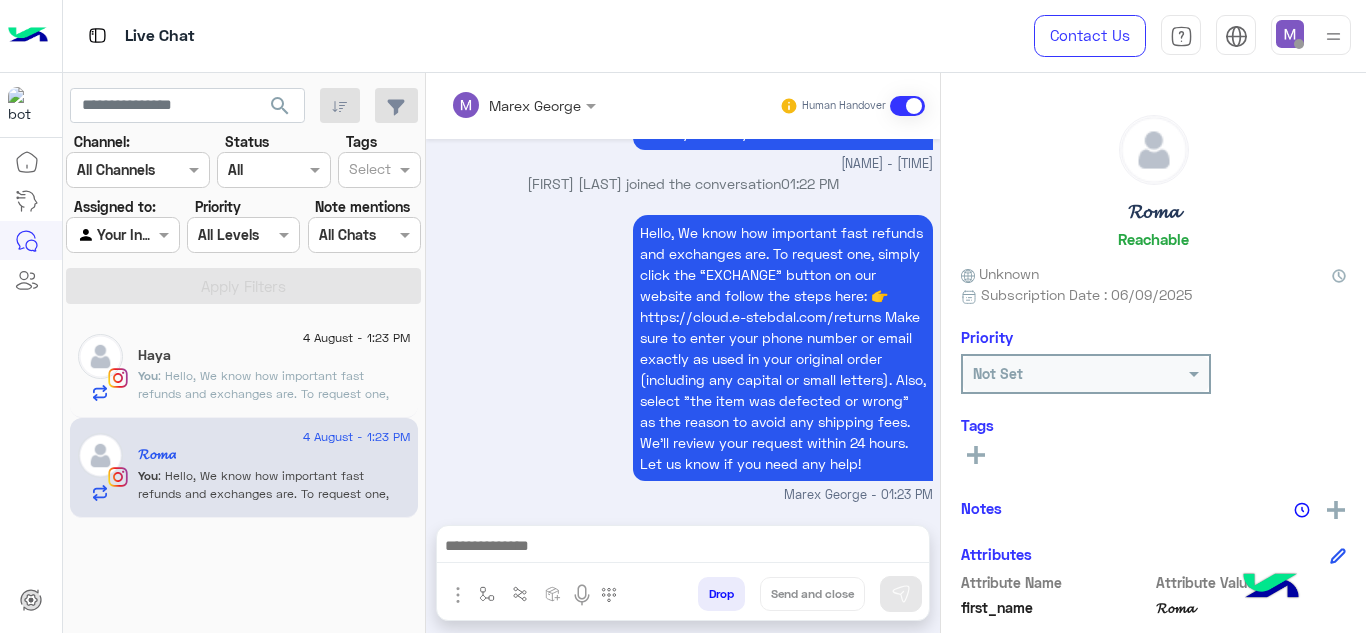 type on "**********" 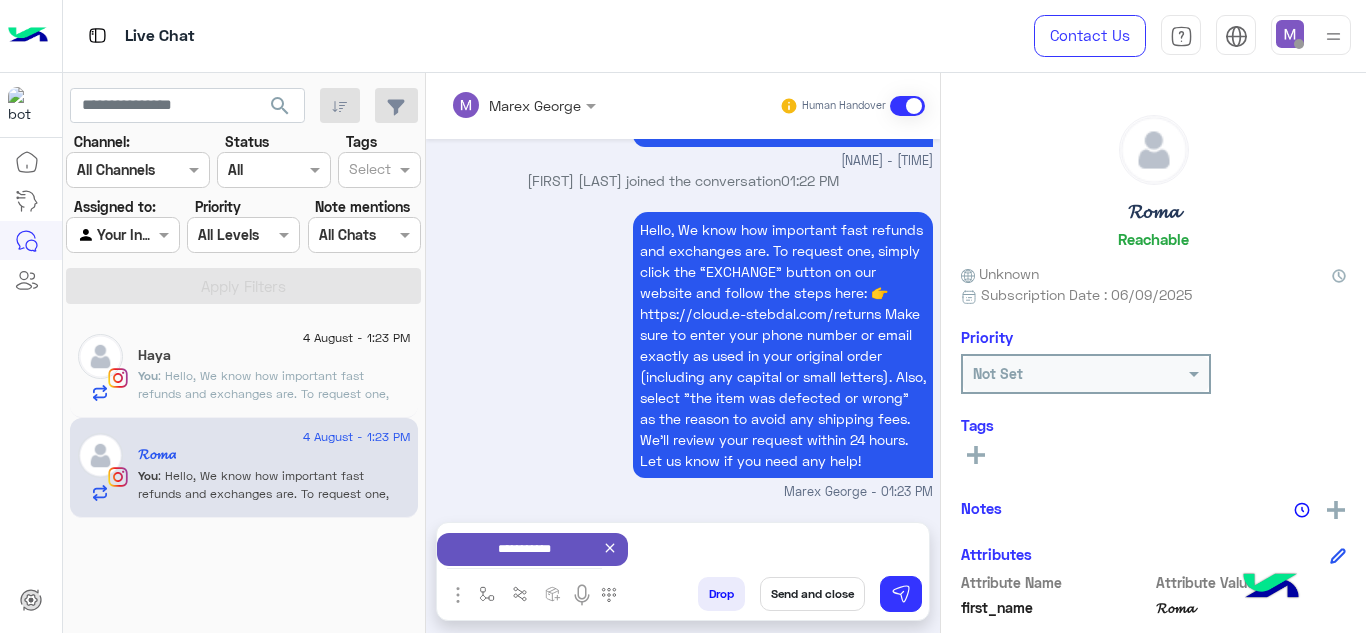 scroll, scrollTop: 731, scrollLeft: 0, axis: vertical 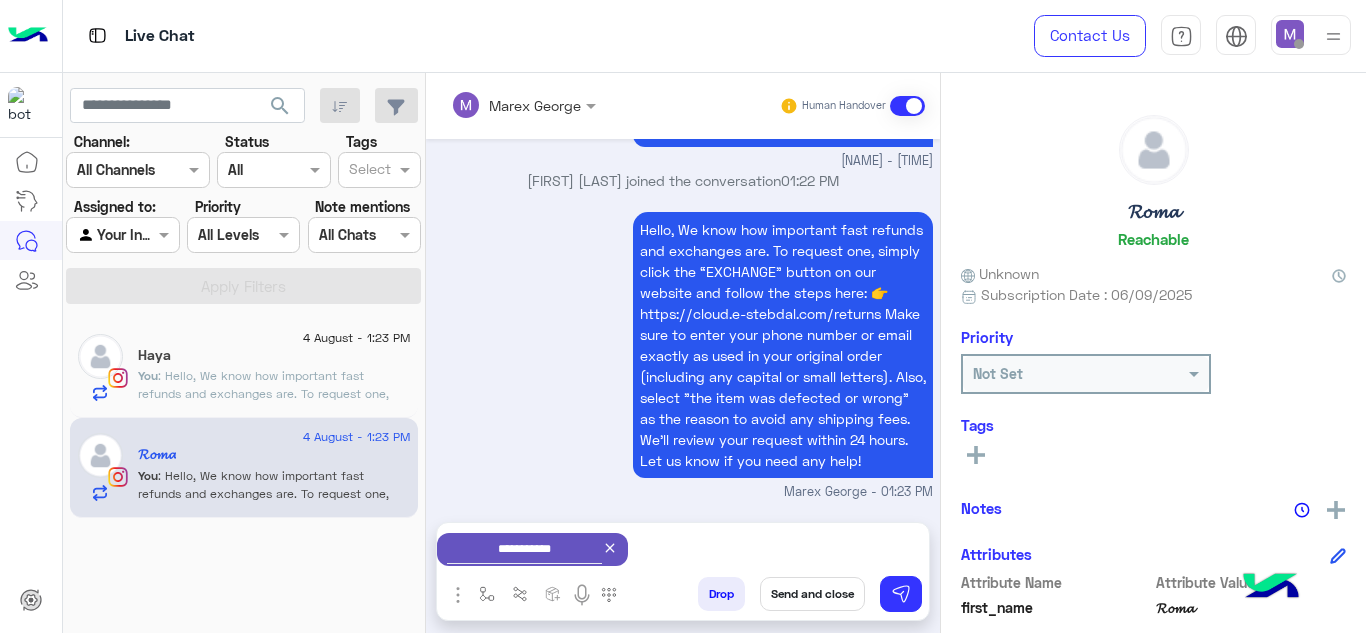 click on "Send and close" at bounding box center [812, 594] 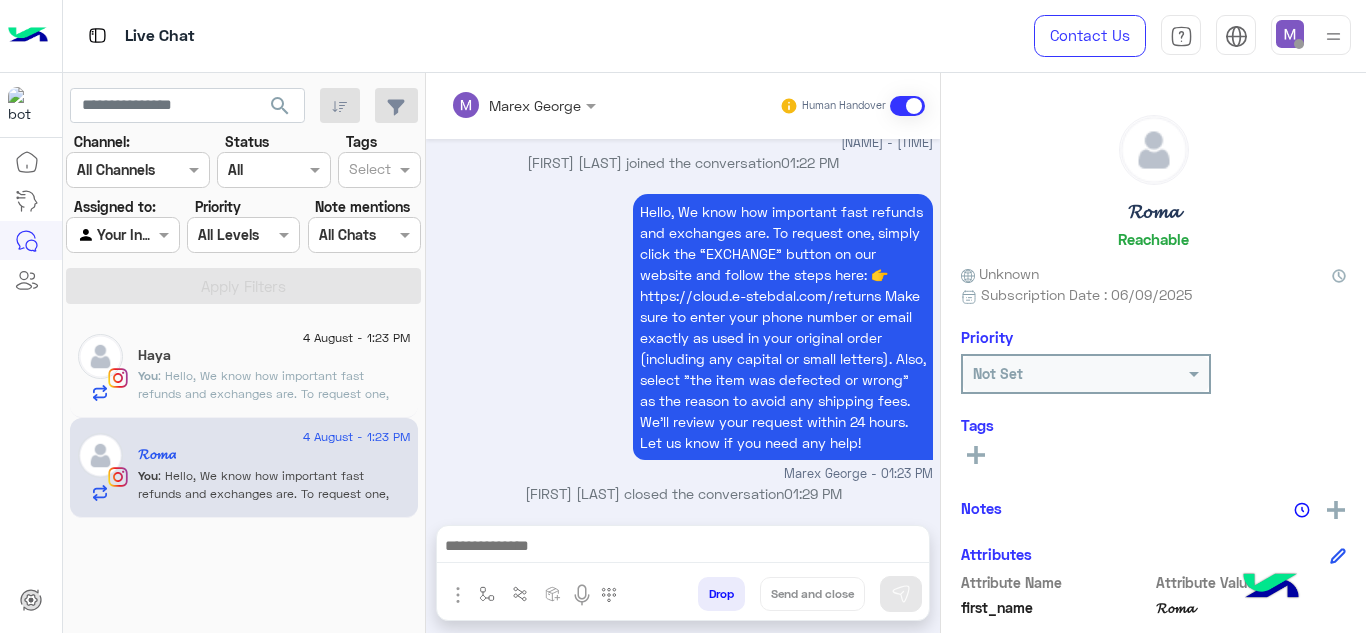 scroll, scrollTop: 764, scrollLeft: 0, axis: vertical 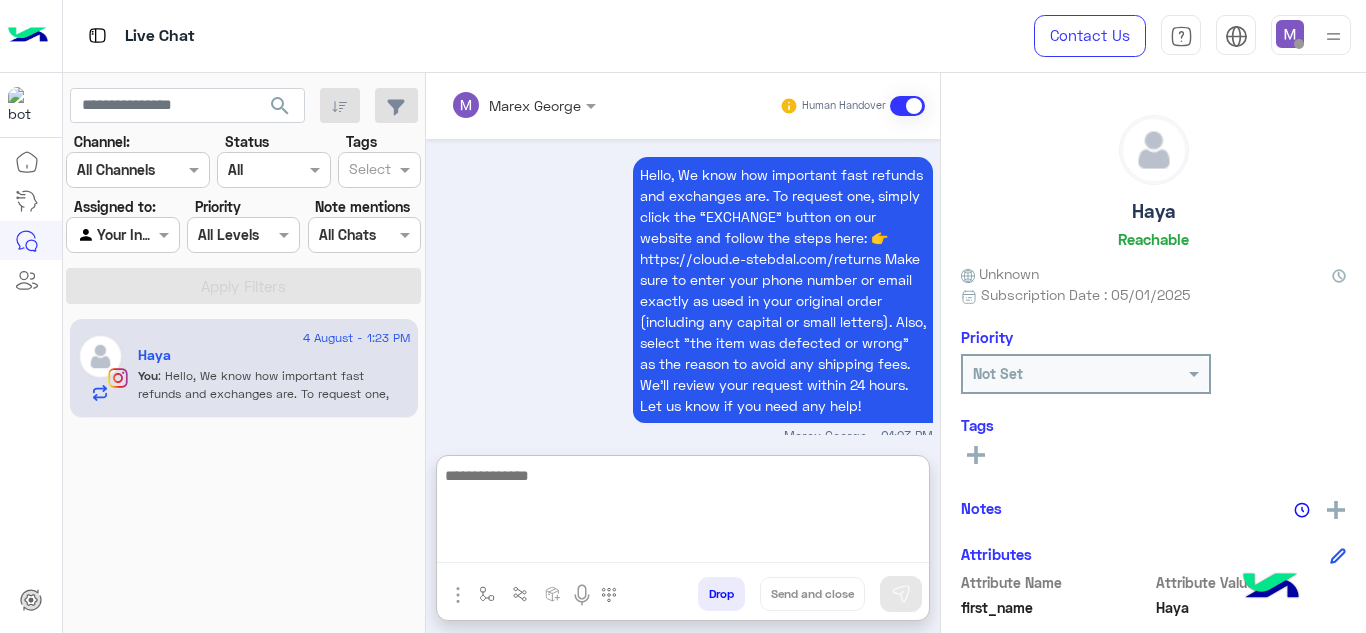 click at bounding box center (683, 513) 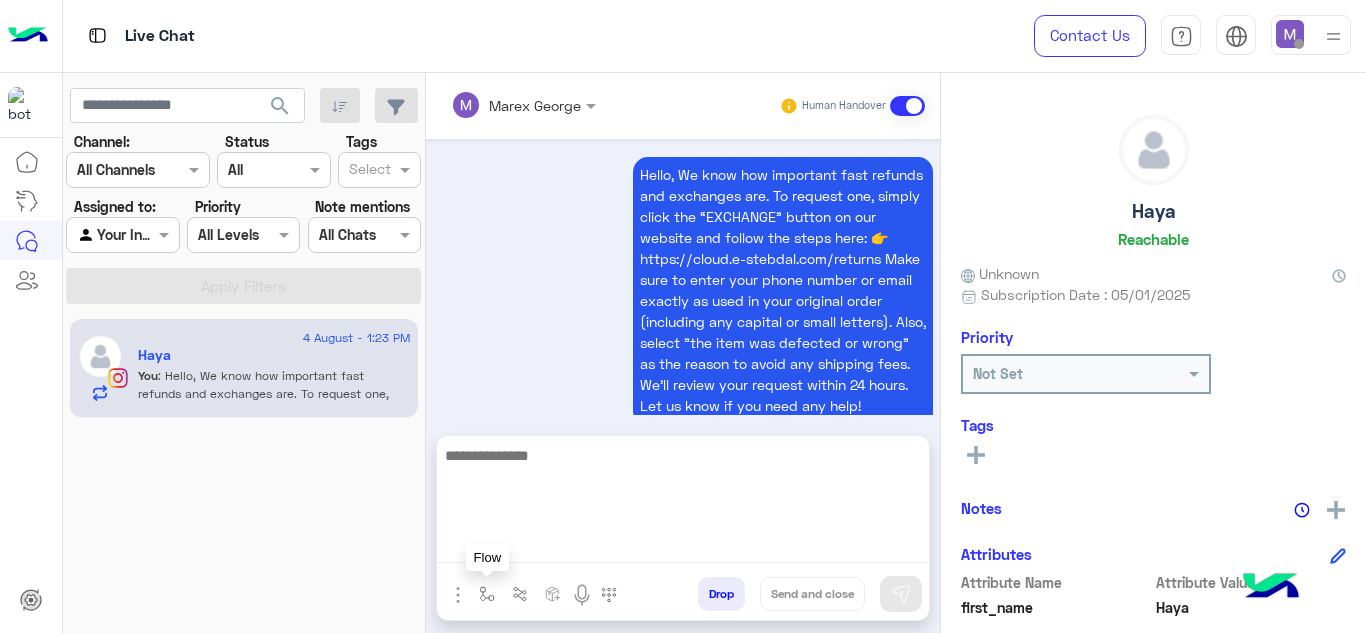 click at bounding box center [487, 593] 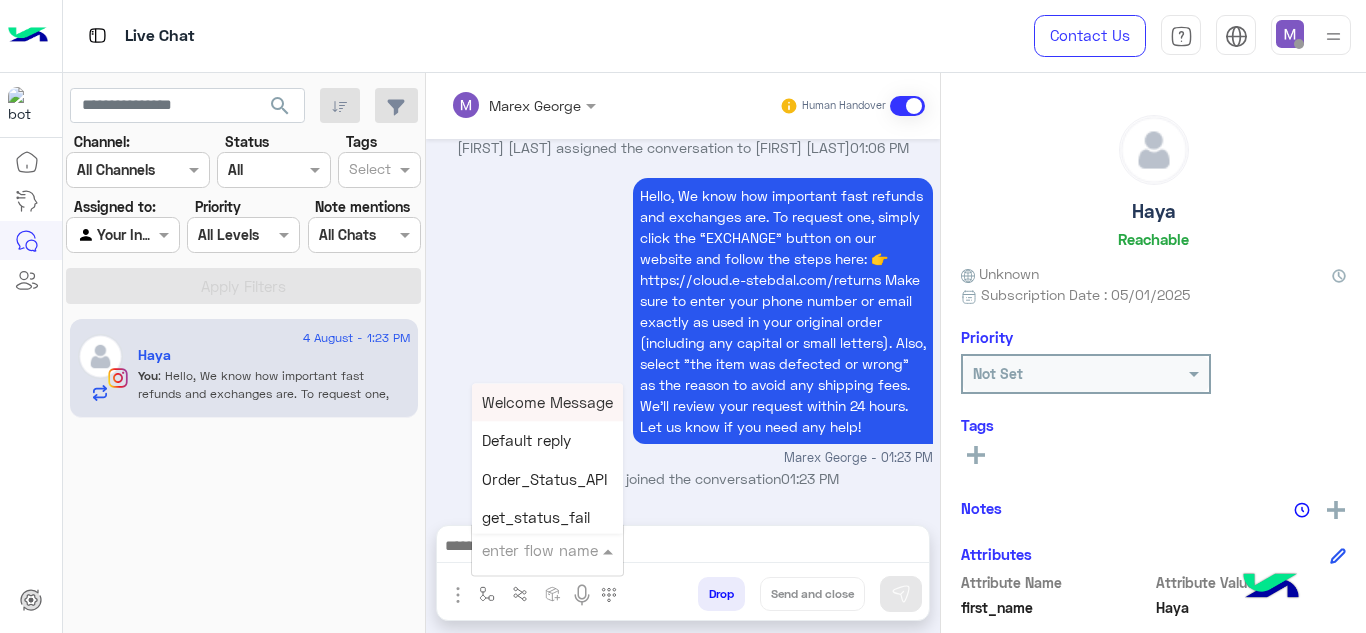 click at bounding box center [523, 550] 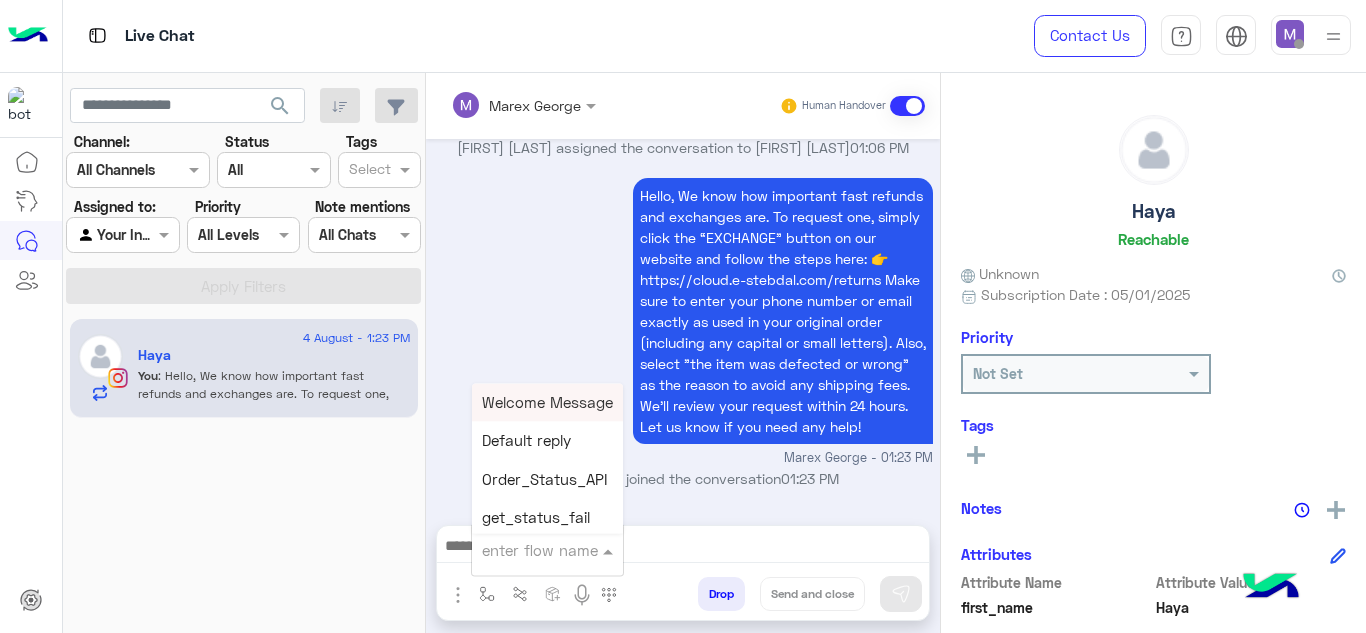 type on "*" 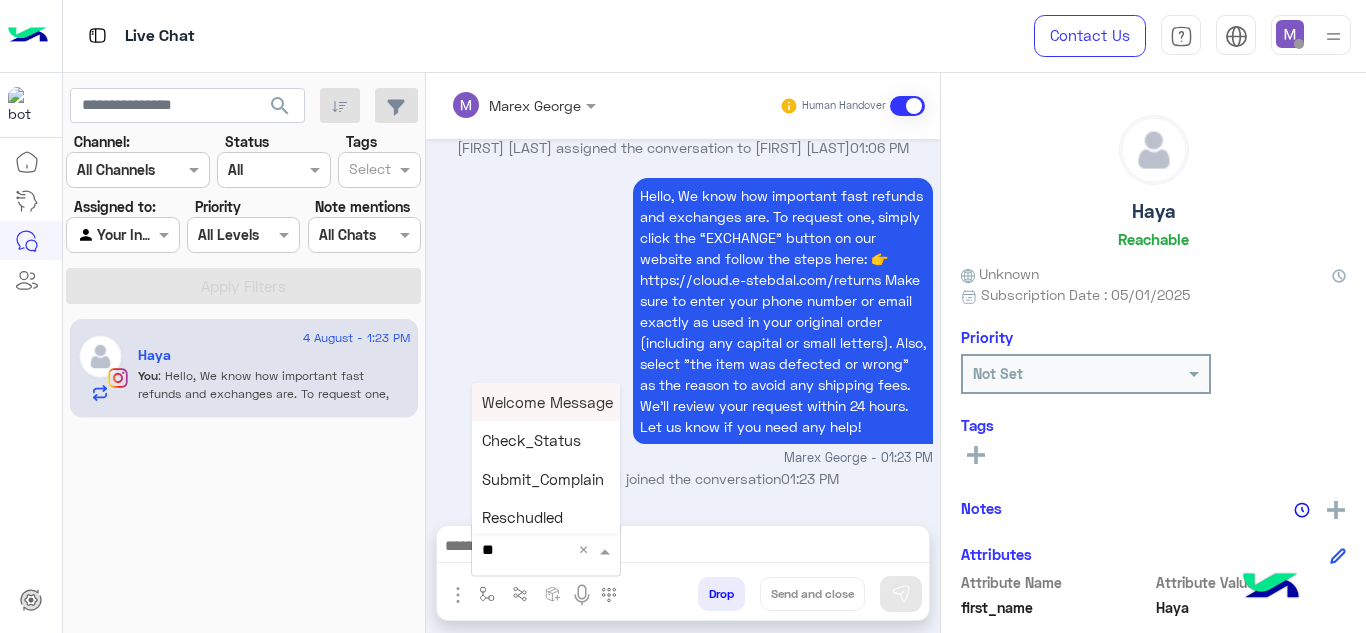 type on "***" 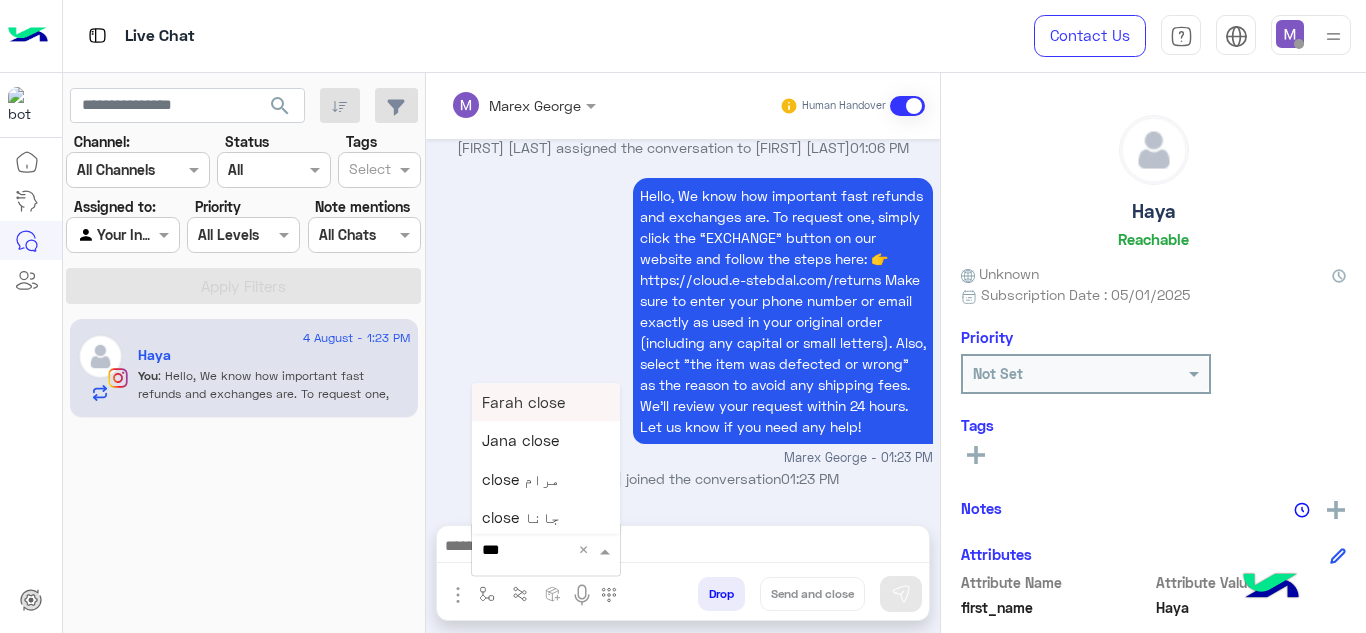 click on "Farah close" at bounding box center [523, 402] 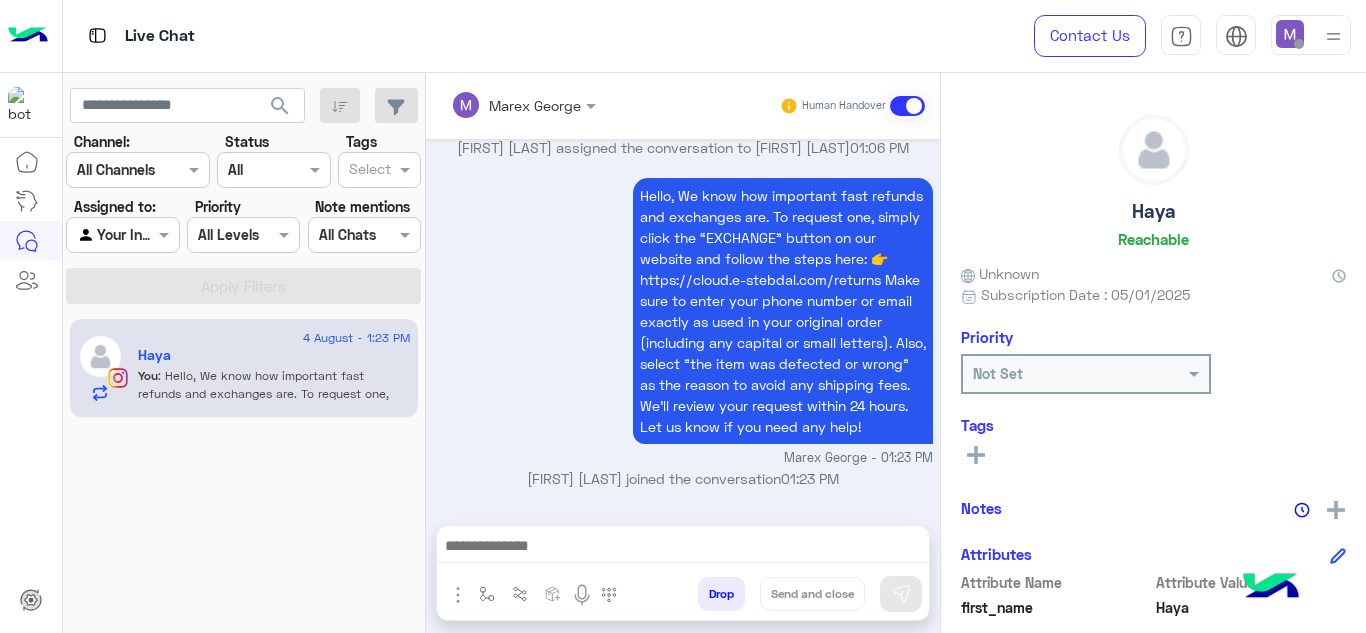 type on "**********" 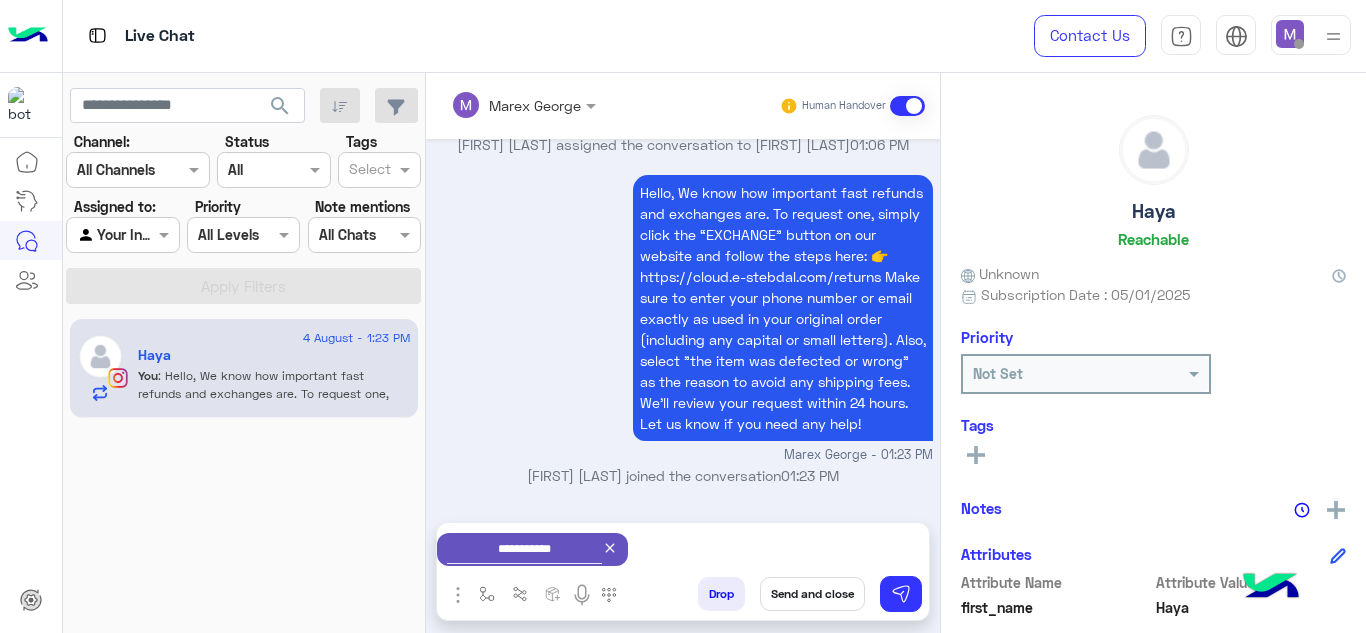 click on "Send and close" at bounding box center (812, 594) 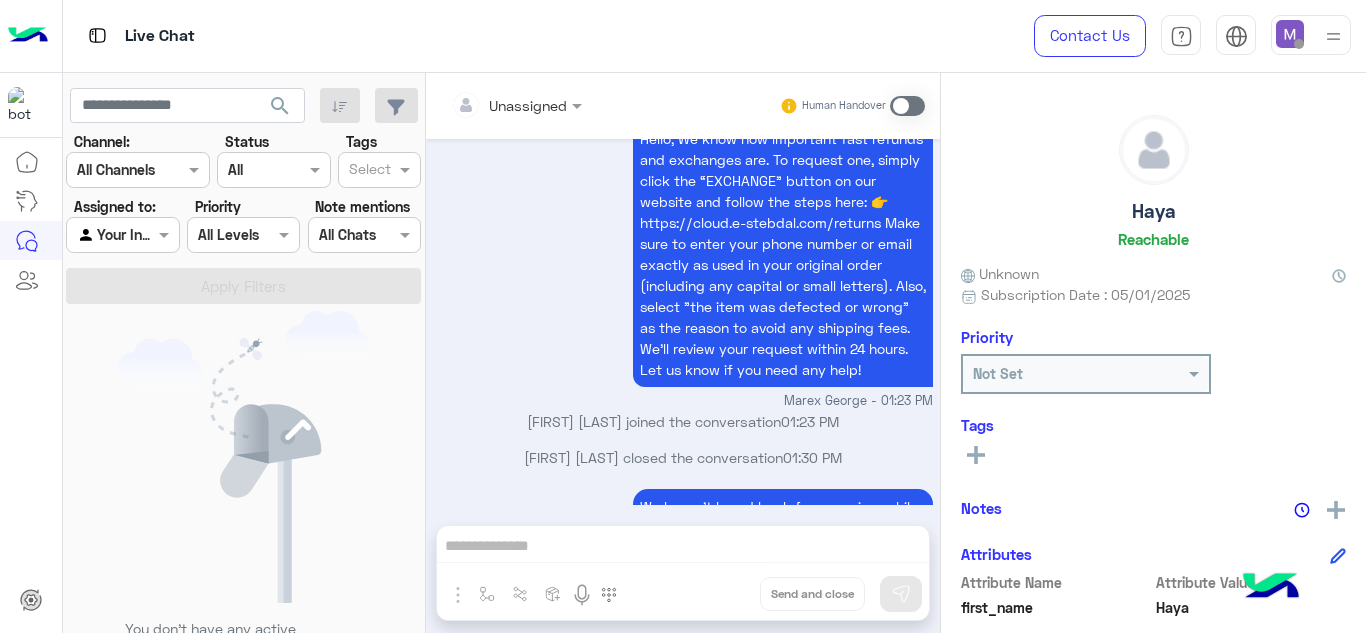 scroll, scrollTop: 1056, scrollLeft: 0, axis: vertical 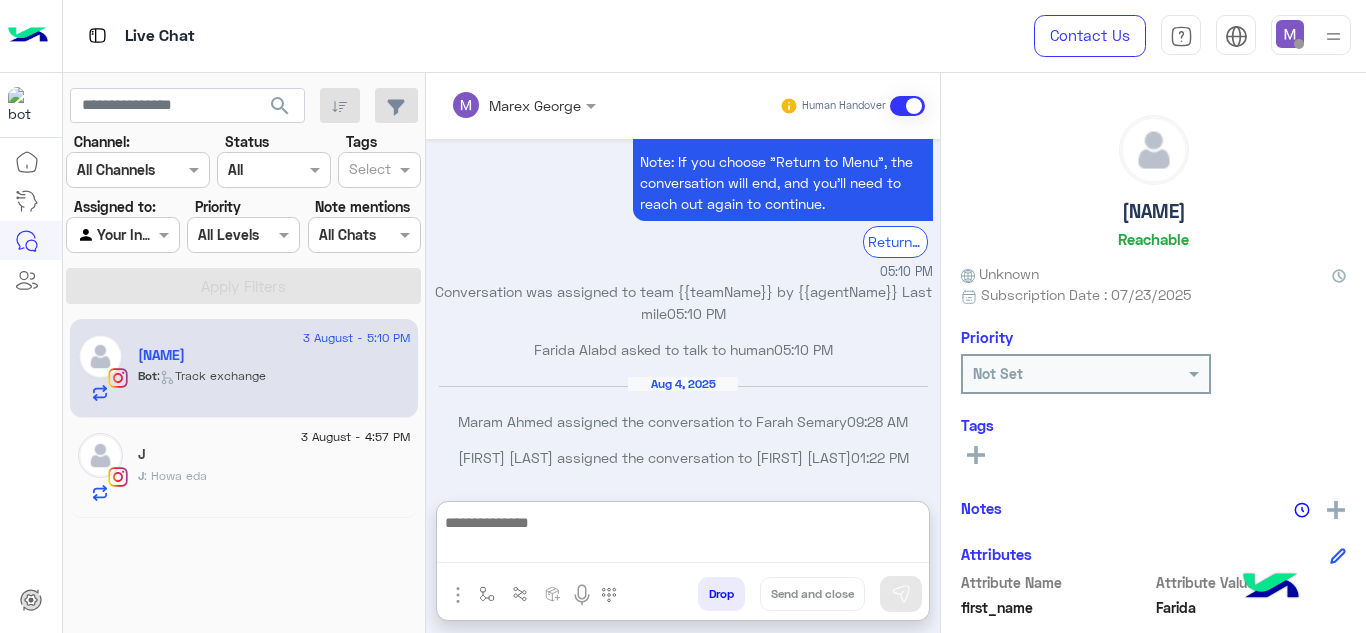 click at bounding box center (683, 536) 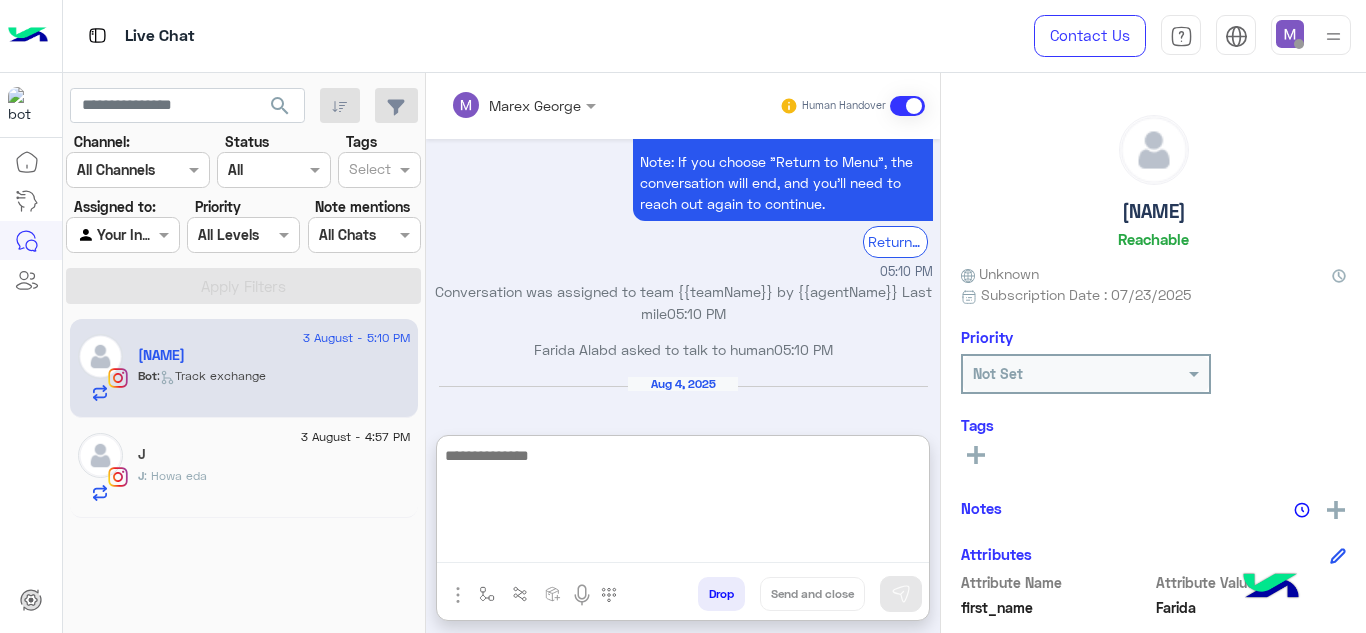 click at bounding box center [683, 503] 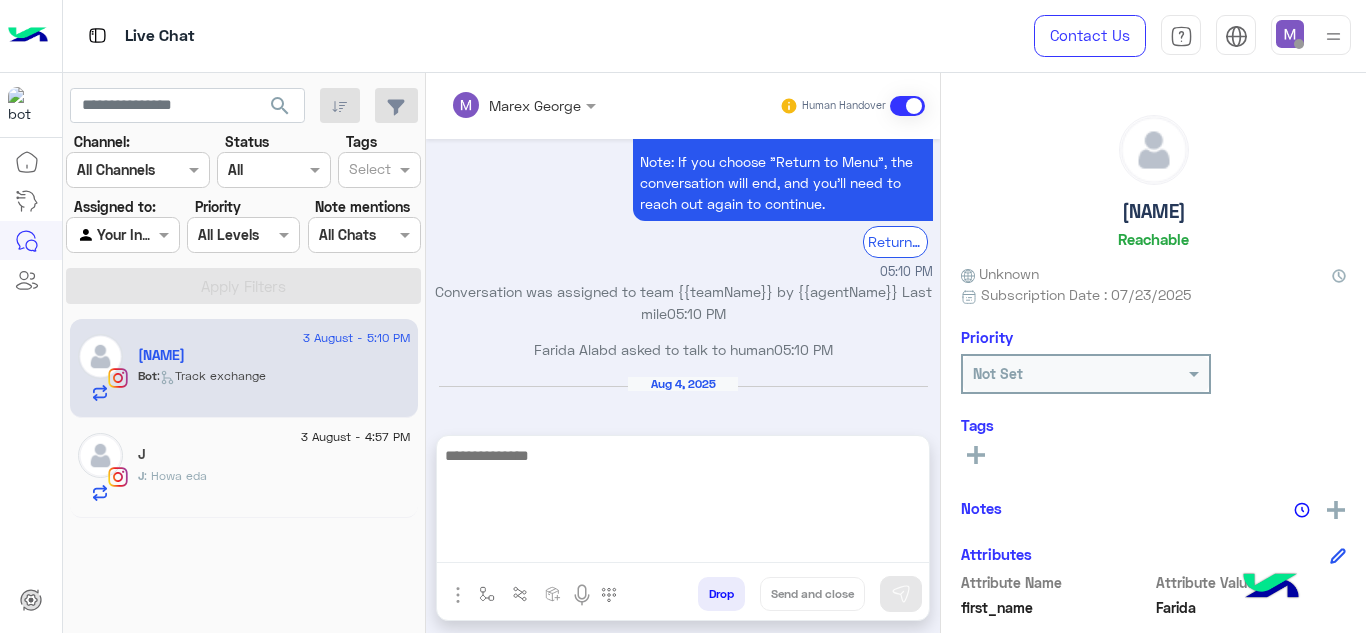 click on "J" 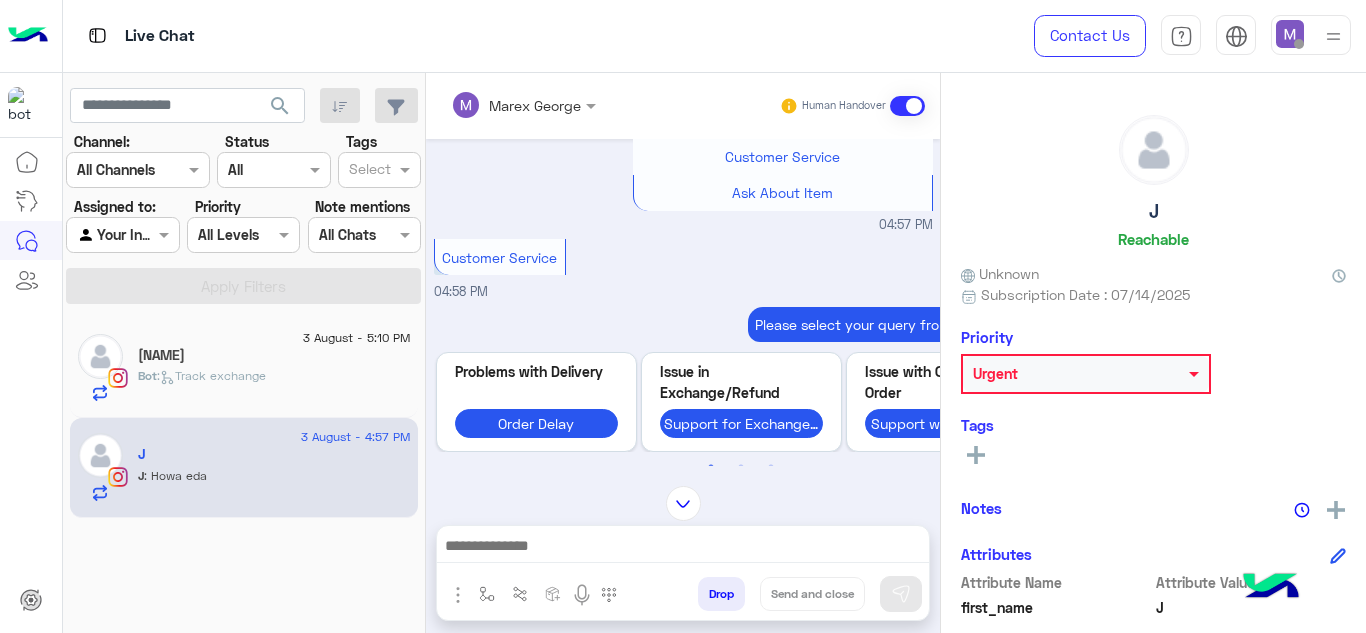 scroll, scrollTop: 1615, scrollLeft: 0, axis: vertical 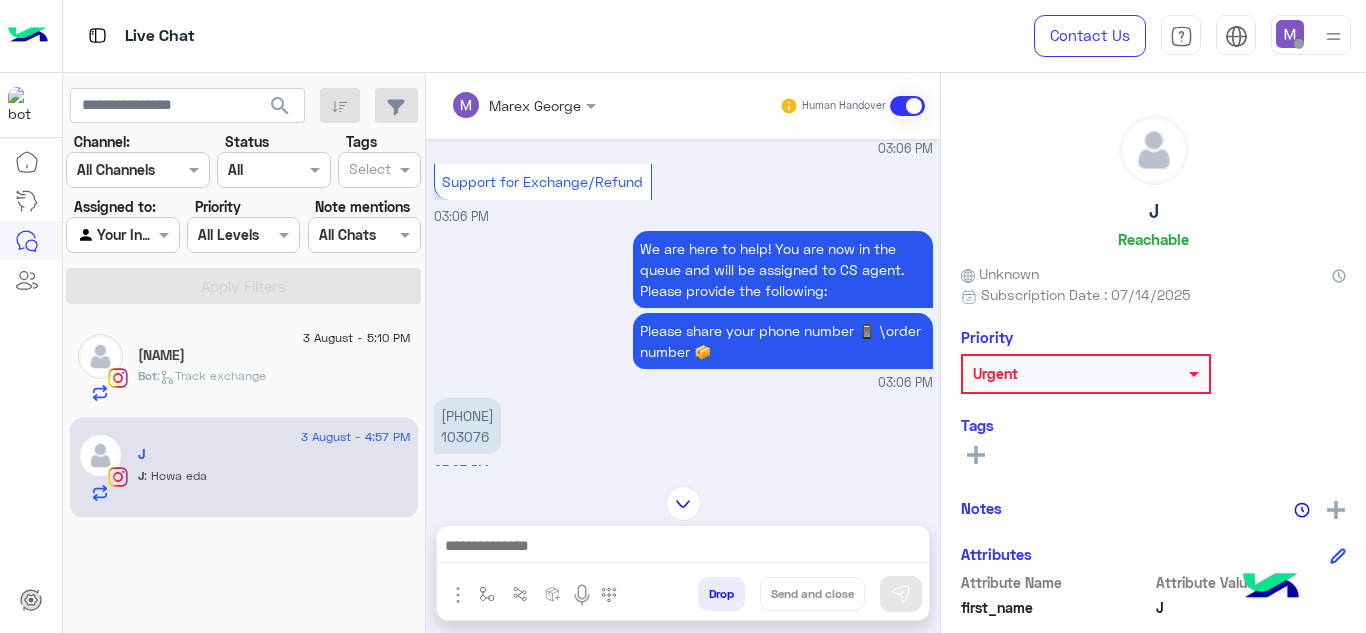 click on "[PHONE] 103076" at bounding box center [467, 426] 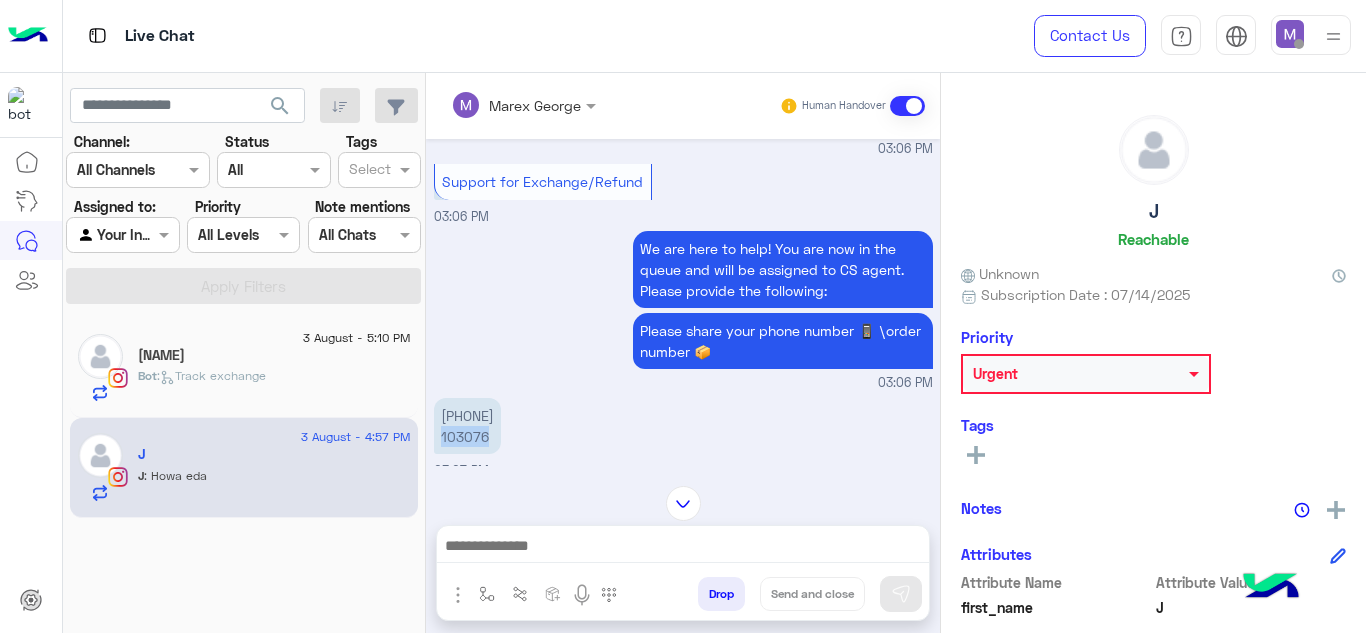 click on "[PHONE] 103076" at bounding box center (467, 426) 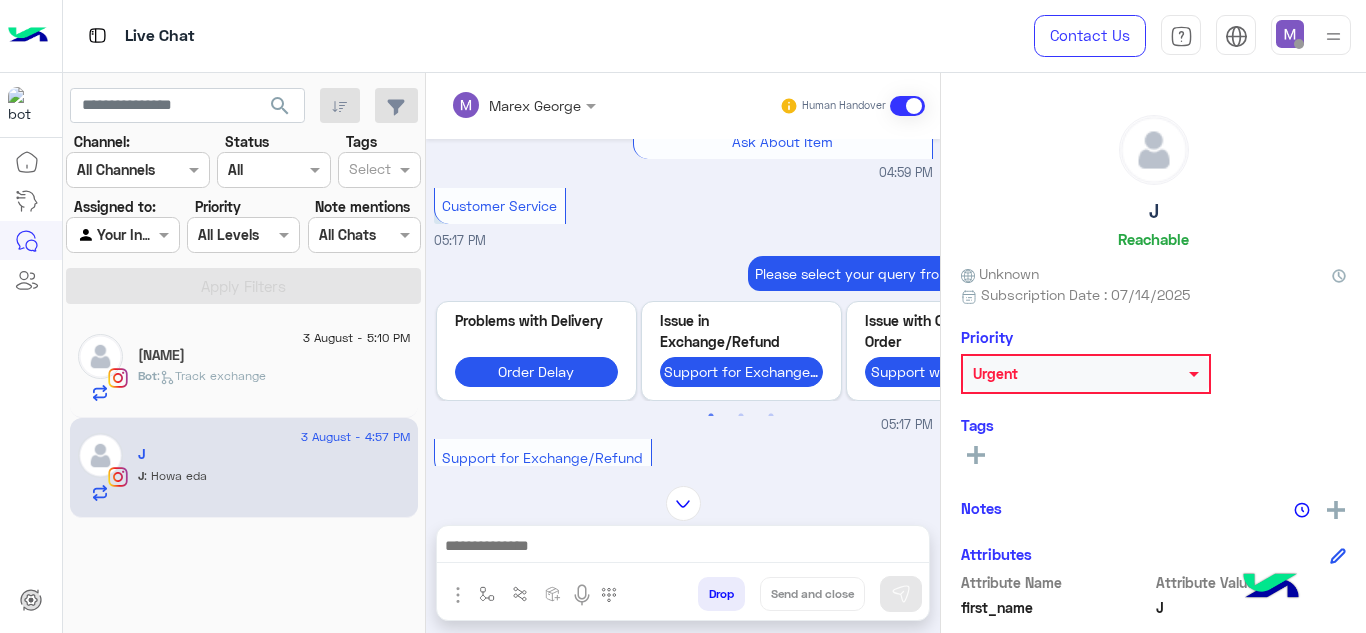 scroll, scrollTop: 3128, scrollLeft: 0, axis: vertical 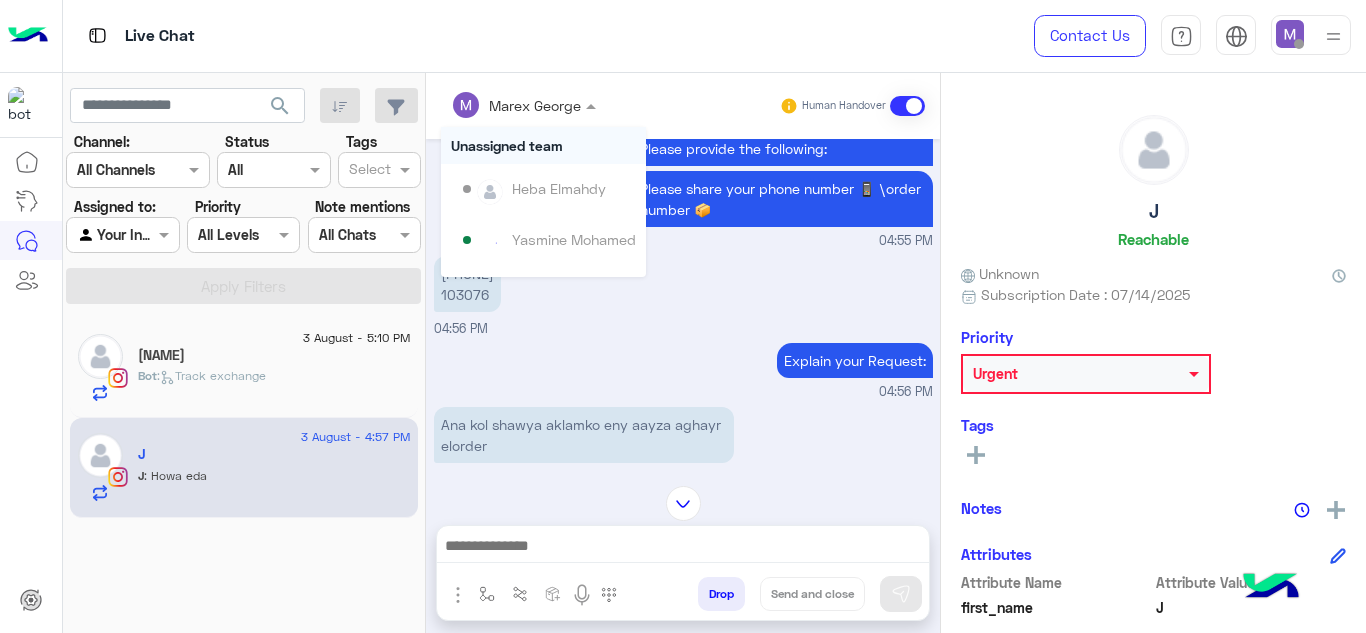 click at bounding box center [523, 104] 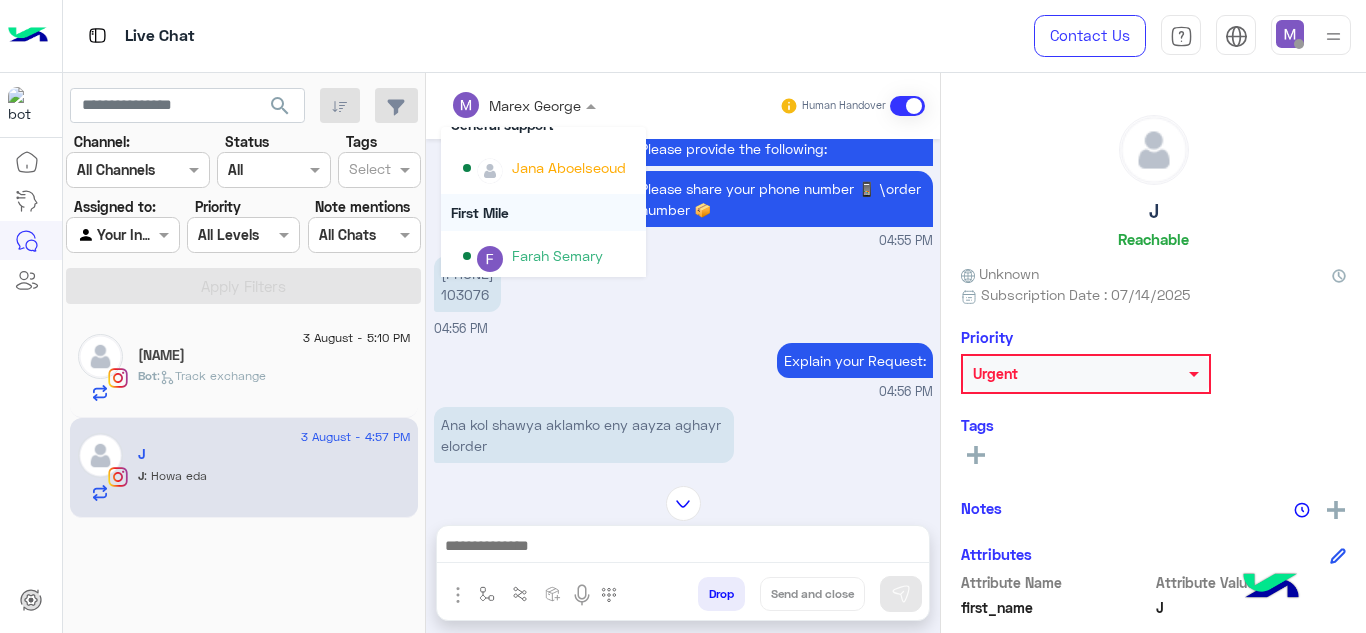 scroll, scrollTop: 212, scrollLeft: 0, axis: vertical 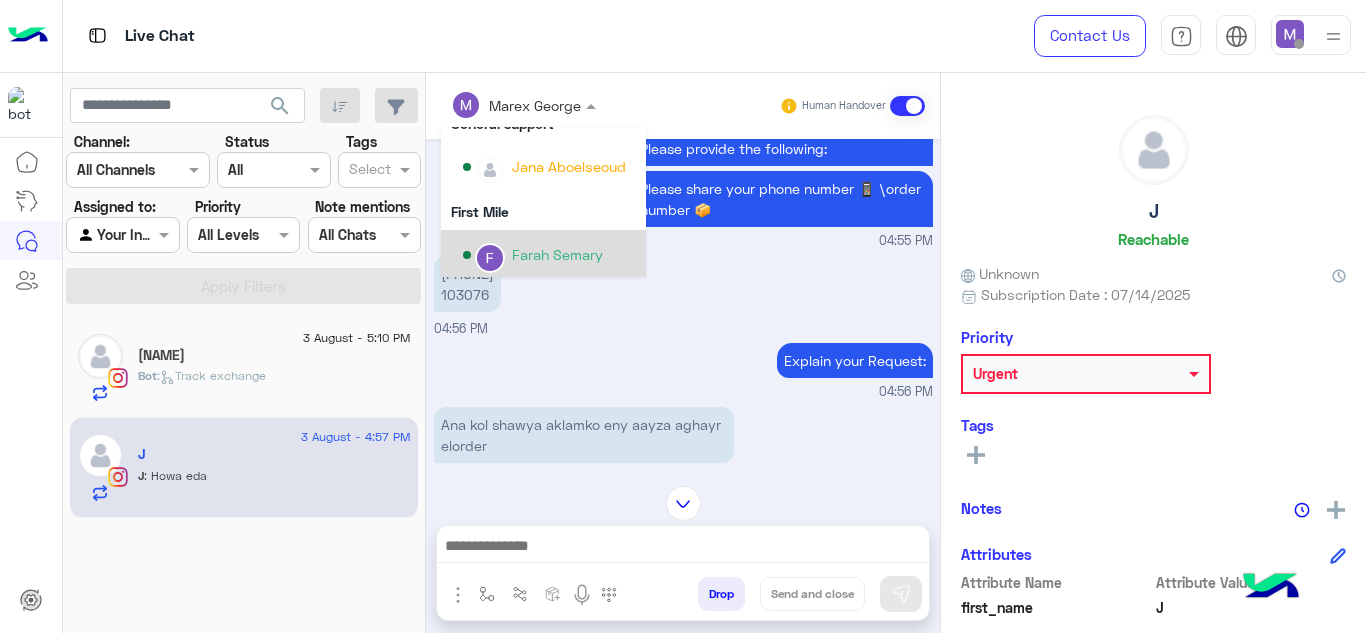 click on "Farah Semary" at bounding box center (557, 254) 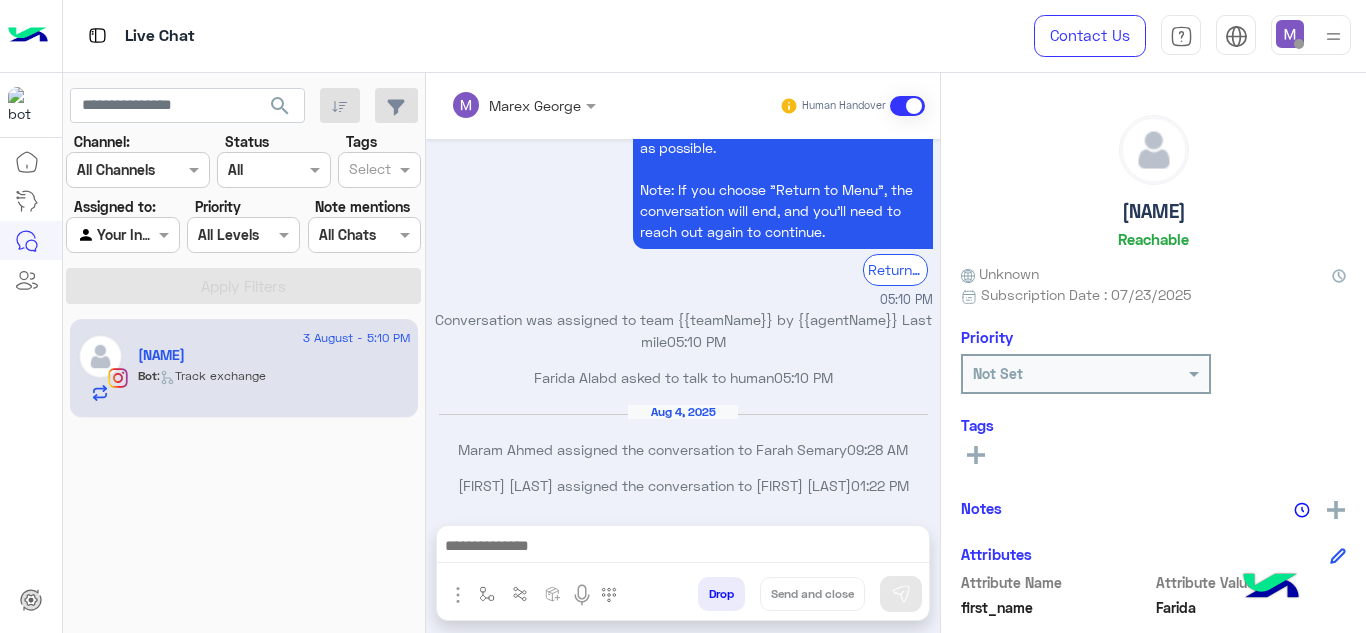 scroll, scrollTop: 655, scrollLeft: 0, axis: vertical 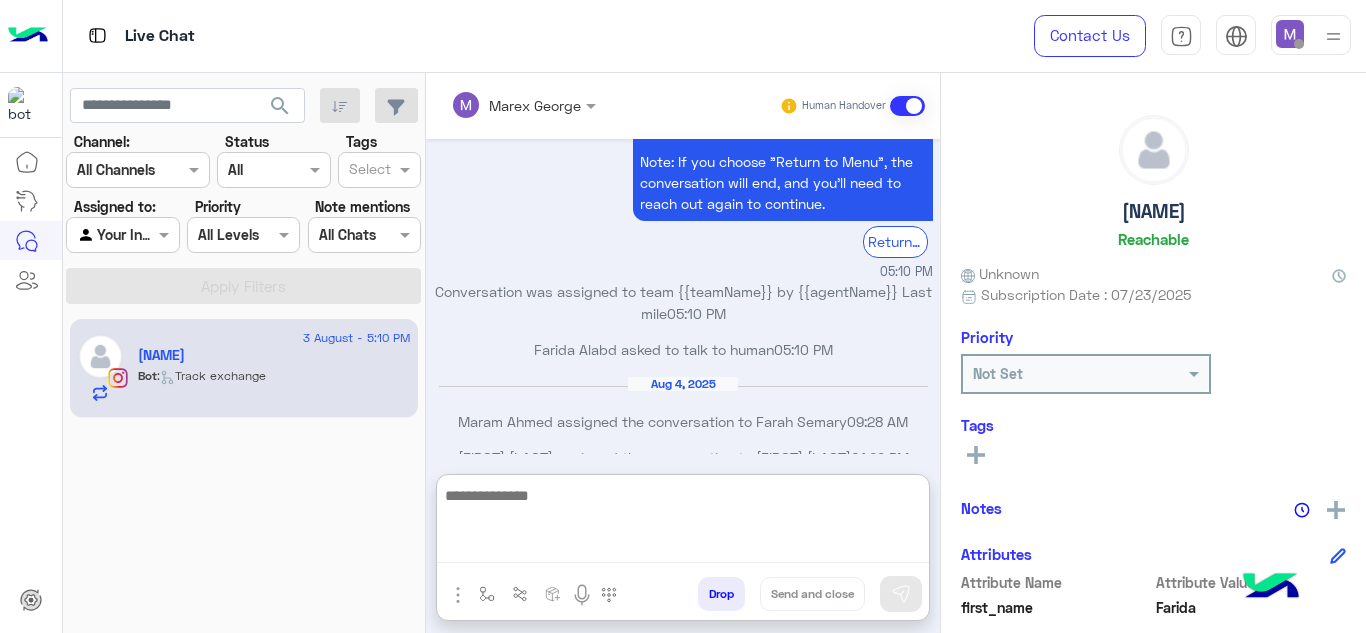 click at bounding box center (683, 523) 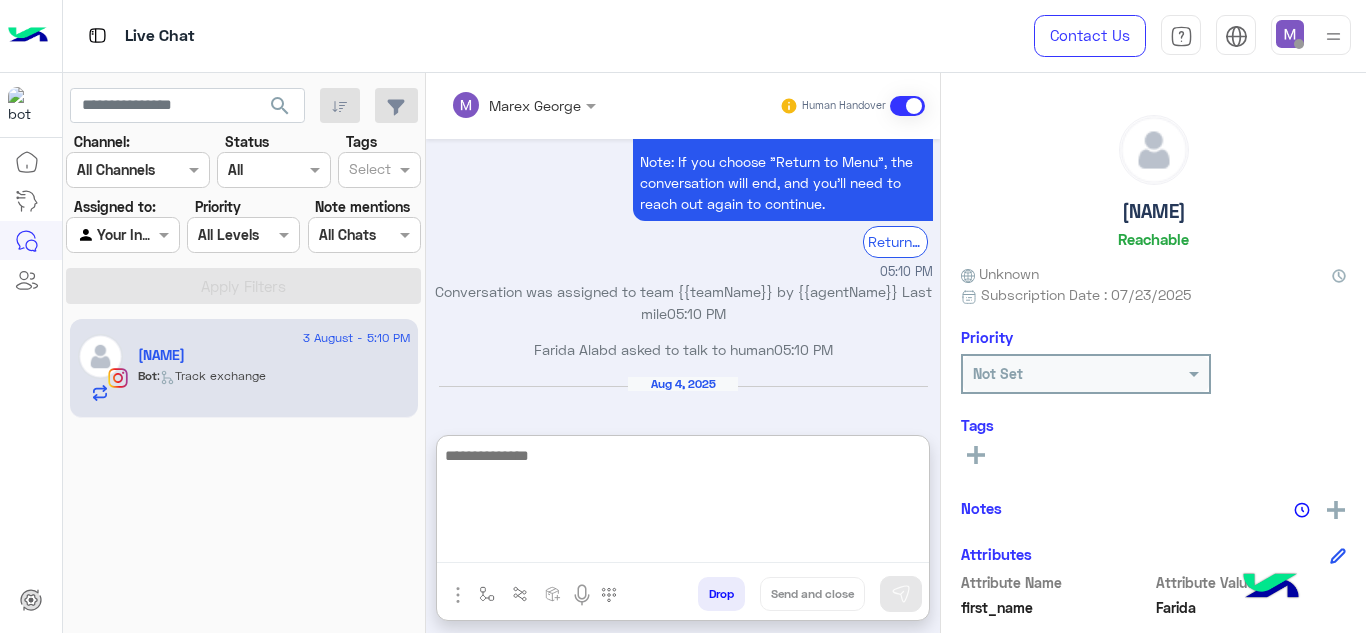 paste on "**********" 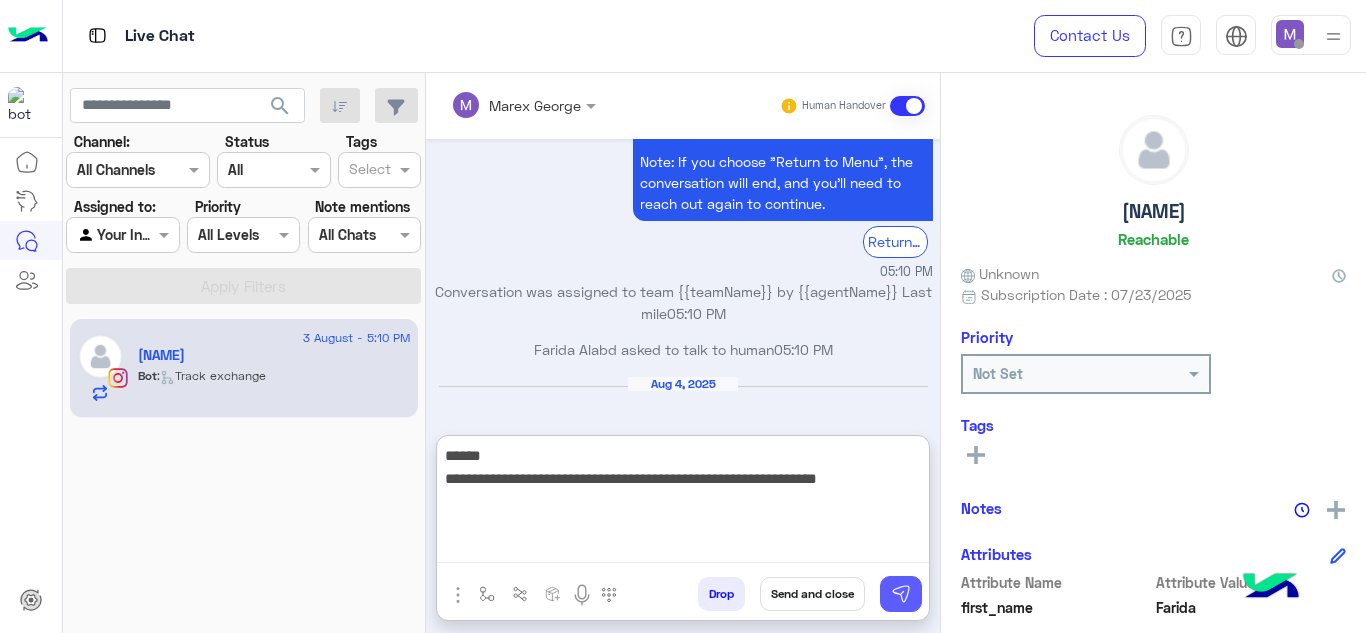type on "**********" 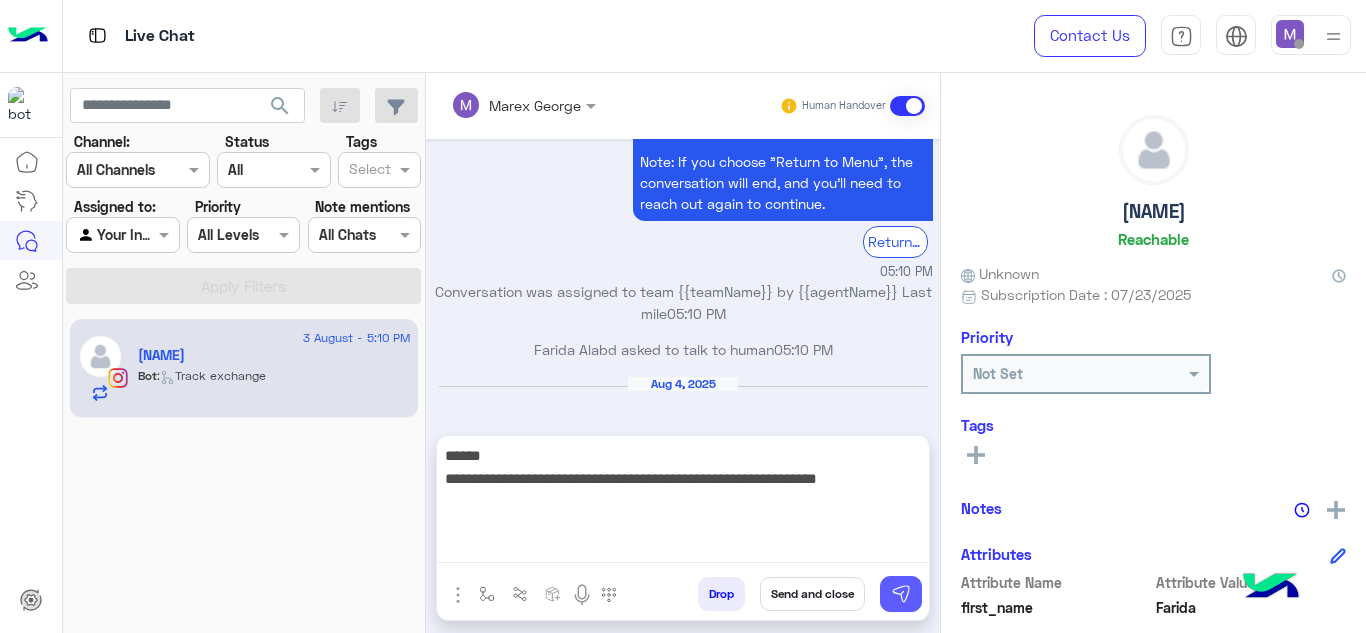 click at bounding box center [901, 594] 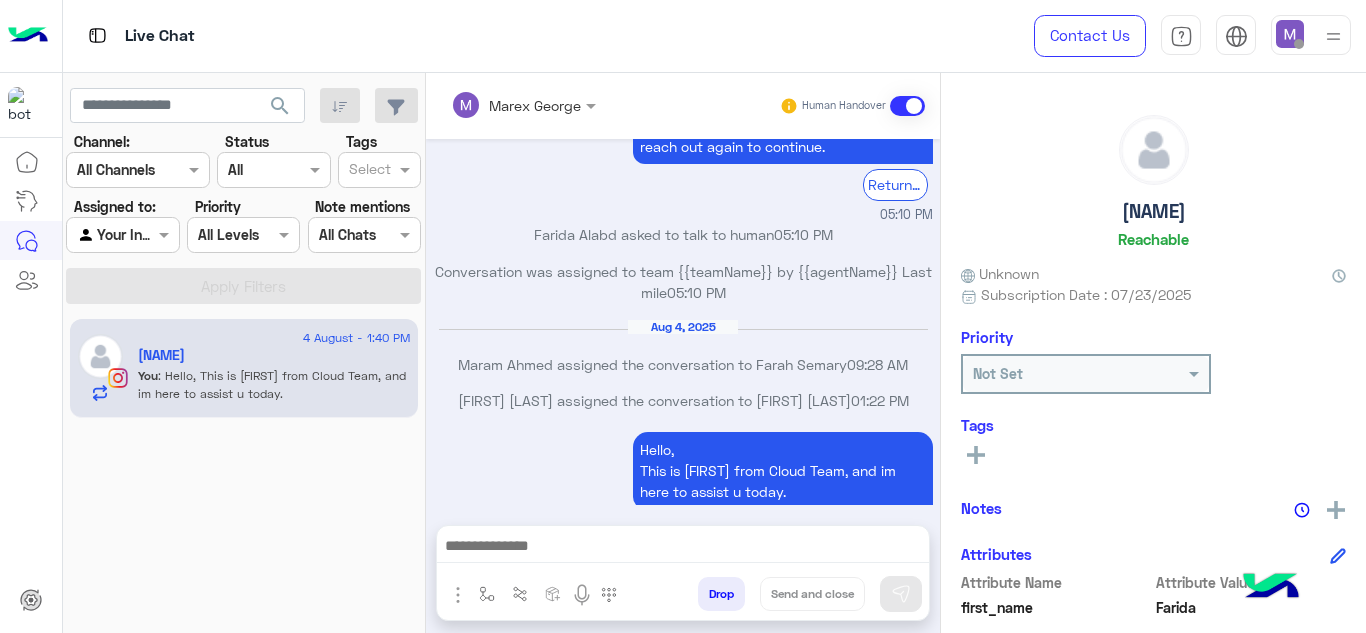 scroll, scrollTop: 797, scrollLeft: 0, axis: vertical 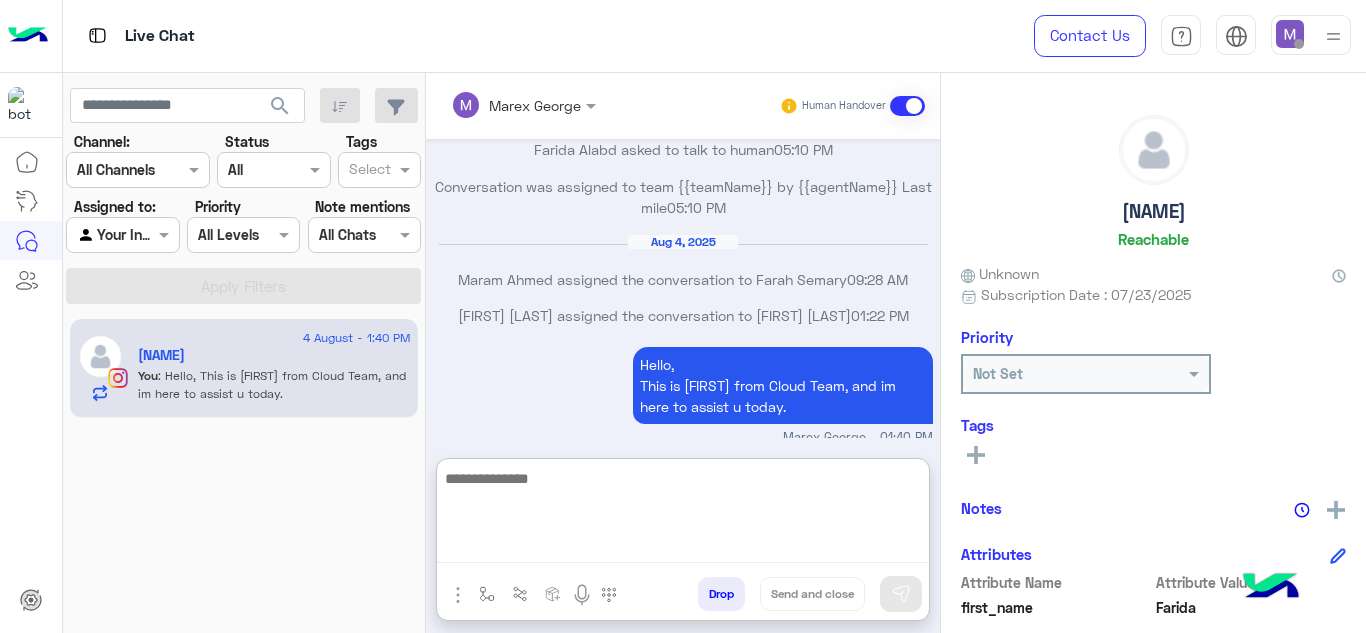 click at bounding box center (683, 514) 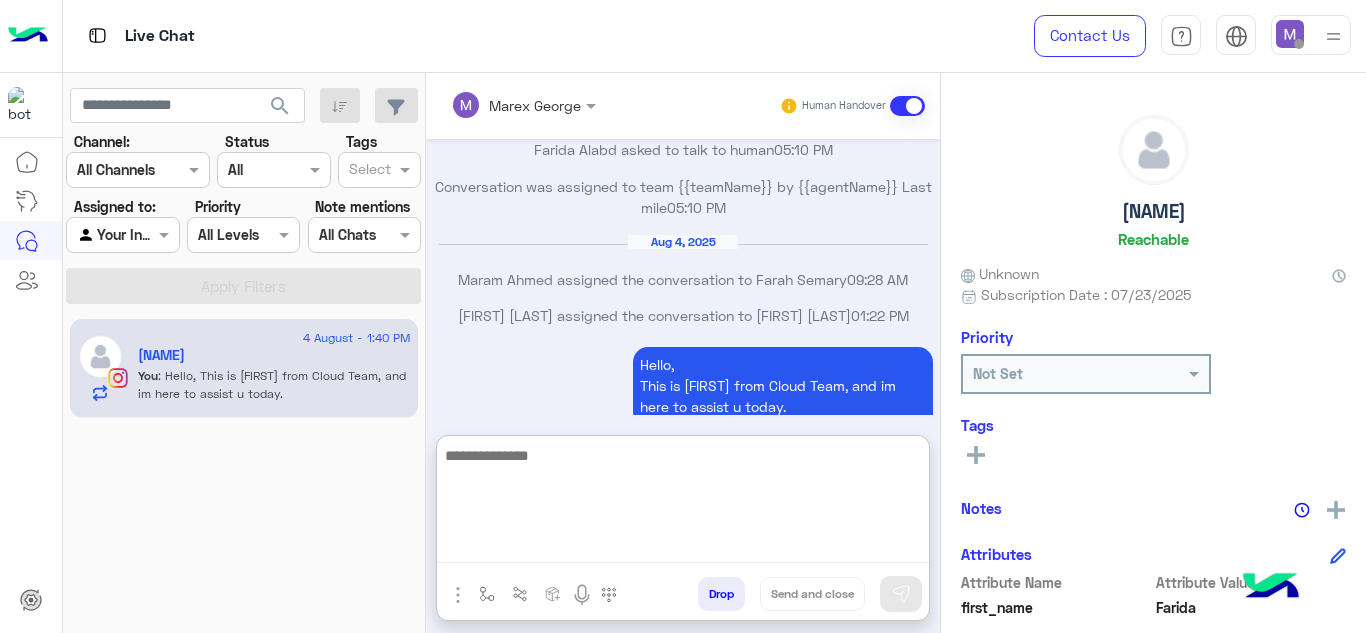 paste on "**********" 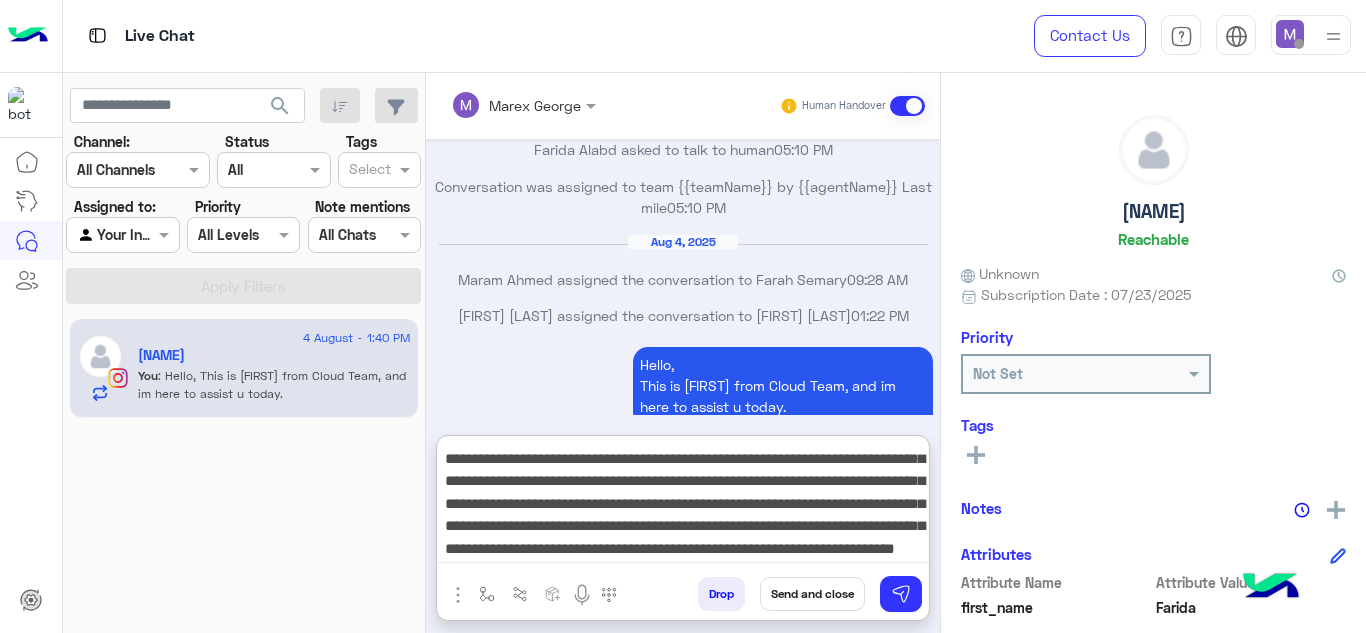 scroll, scrollTop: 65, scrollLeft: 0, axis: vertical 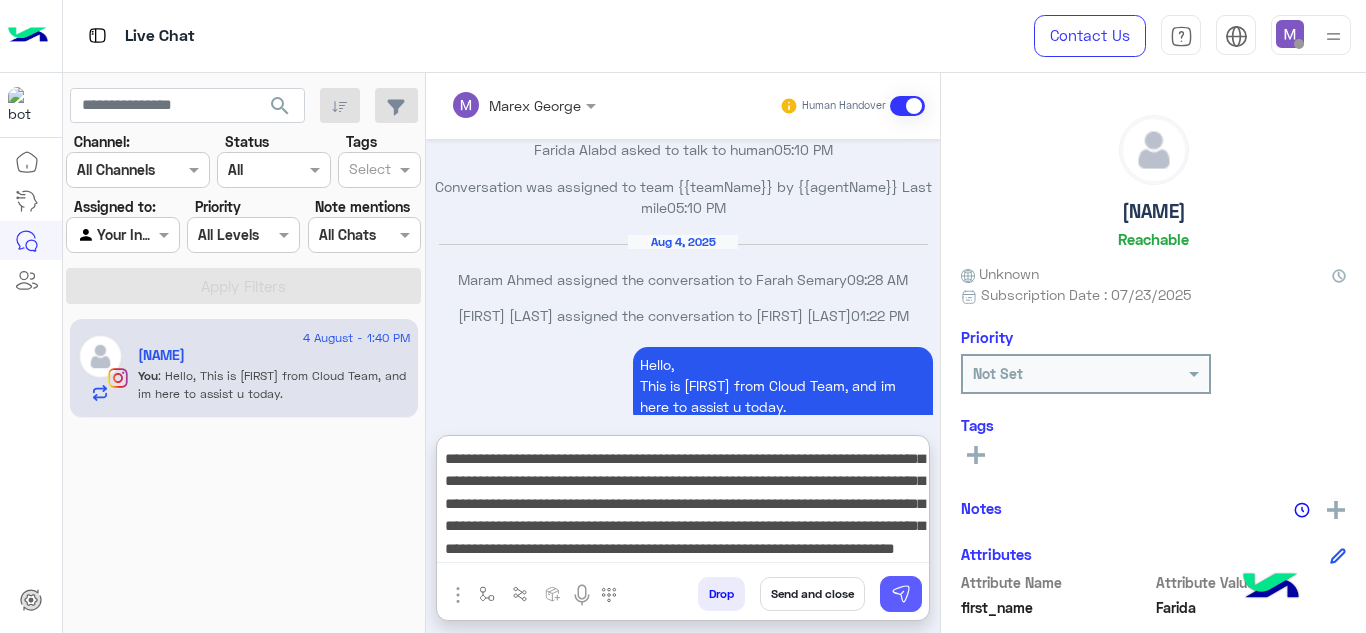type on "**********" 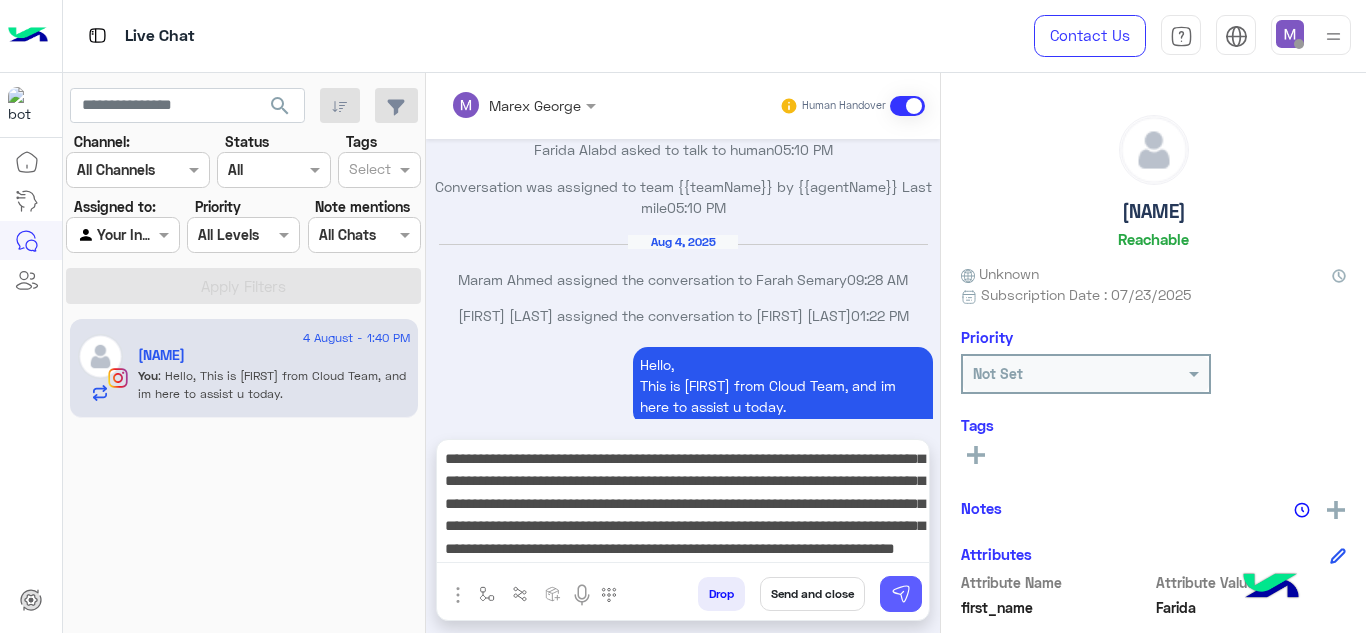 click at bounding box center (901, 594) 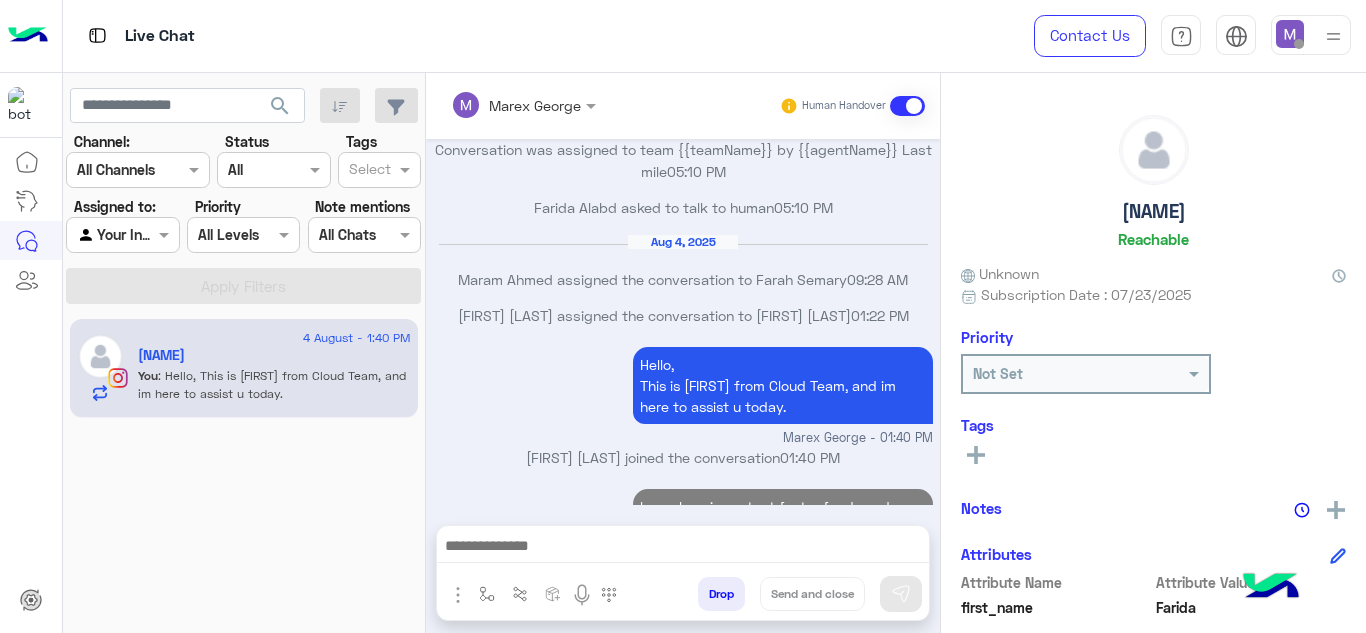 scroll, scrollTop: 0, scrollLeft: 0, axis: both 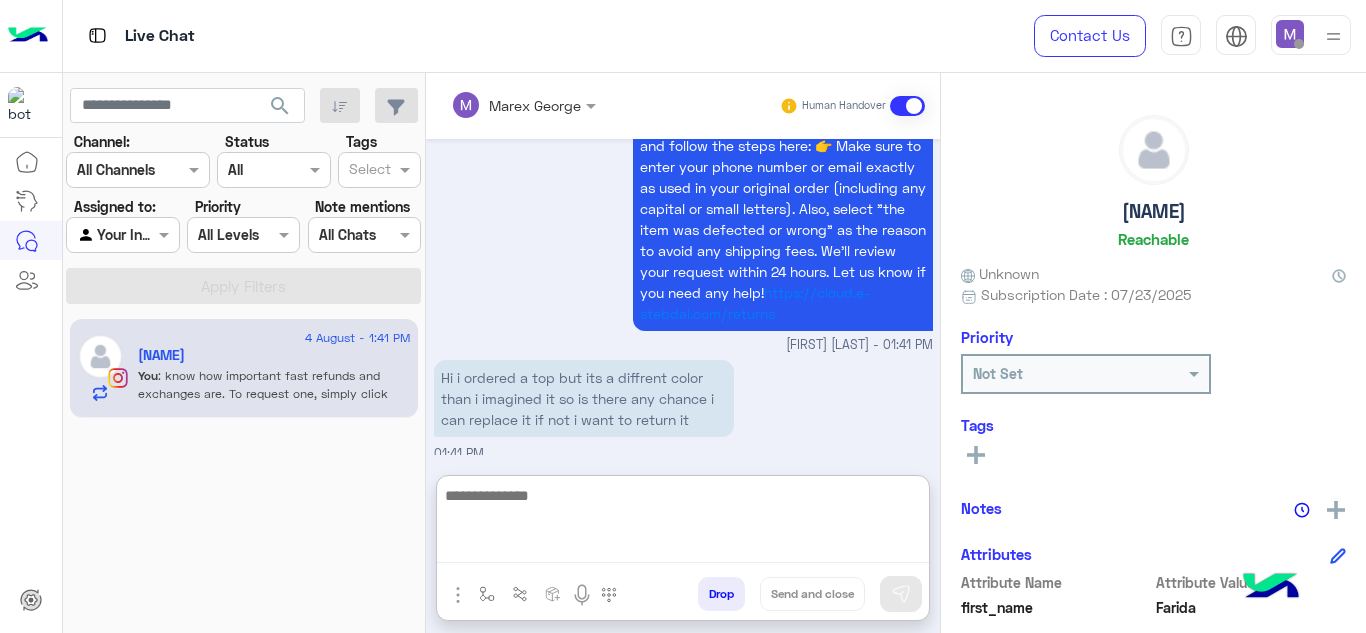 click at bounding box center [683, 523] 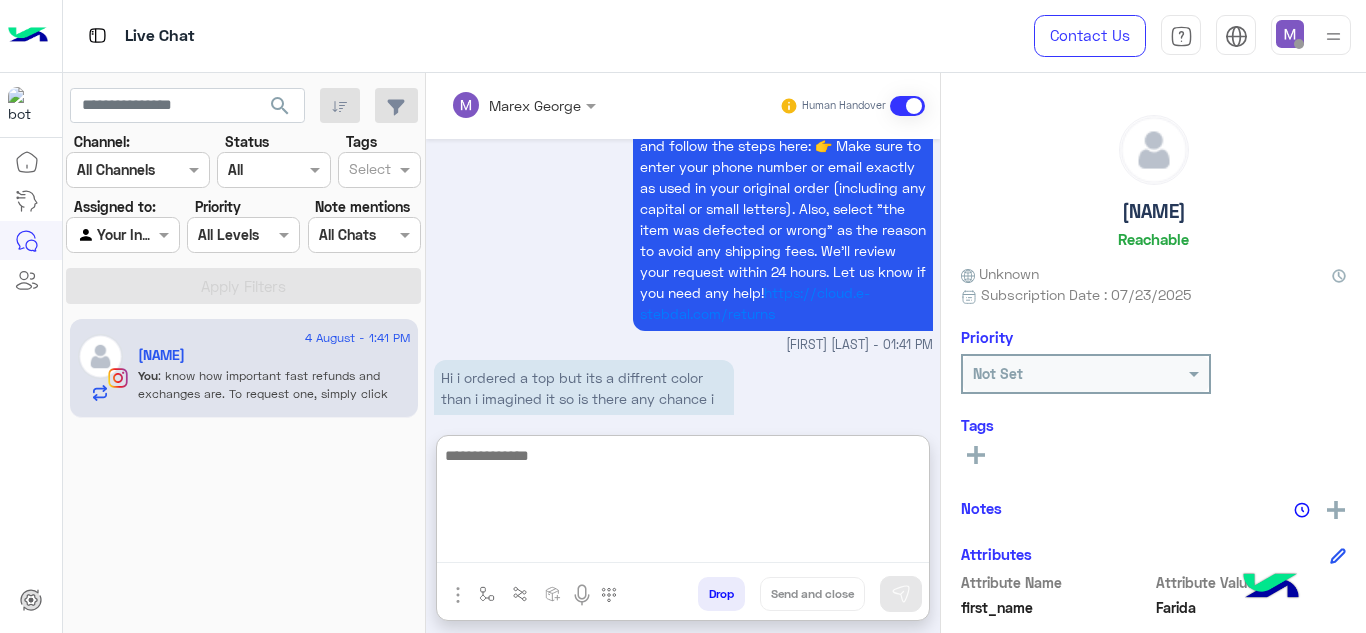 click at bounding box center (683, 503) 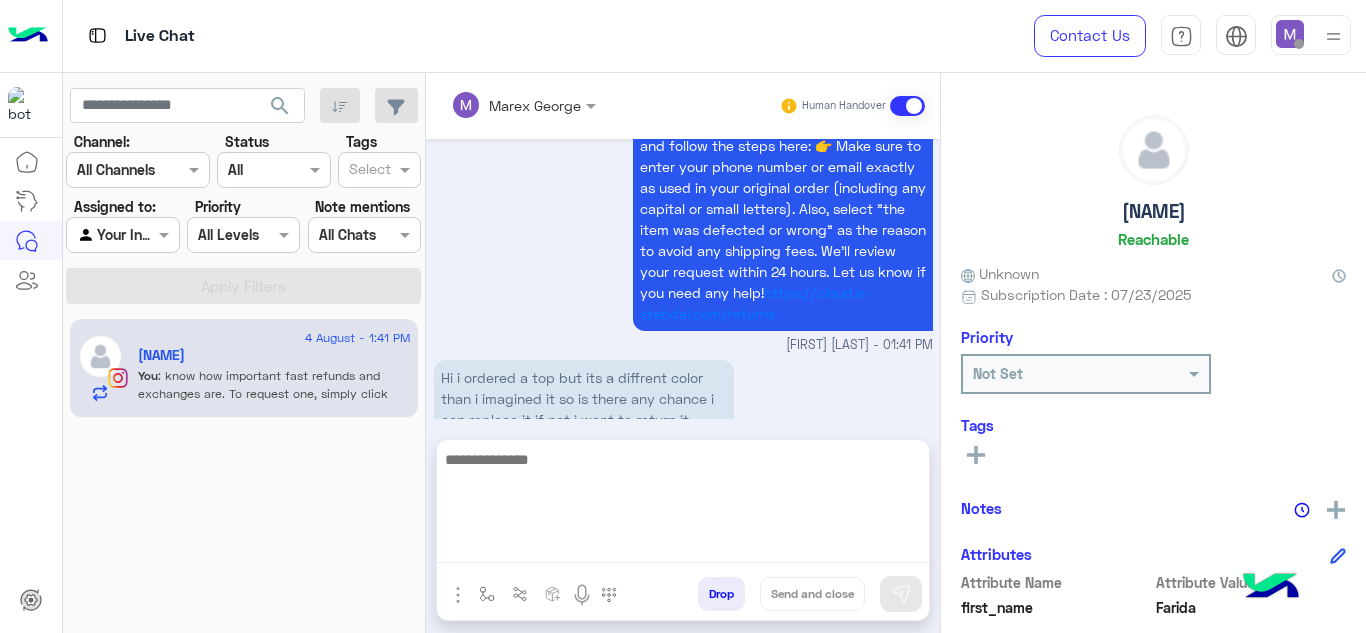 click on "know how important fast refunds and exchanges are. To request one, simply click the “EXCHANGE” button on our website and follow the steps here: 👉 Make sure to enter your phone number or email exactly as used in your original order (including any capital or small letters). Also, select "the item was defected or wrong" as the reason to avoid any shipping fees. We’ll review your request within 24 hours. Let us know if you need any help!   https://cloud.e-stebdal.com/returns  [FIRST] [LAST] -  01:41 PM" at bounding box center (683, 207) 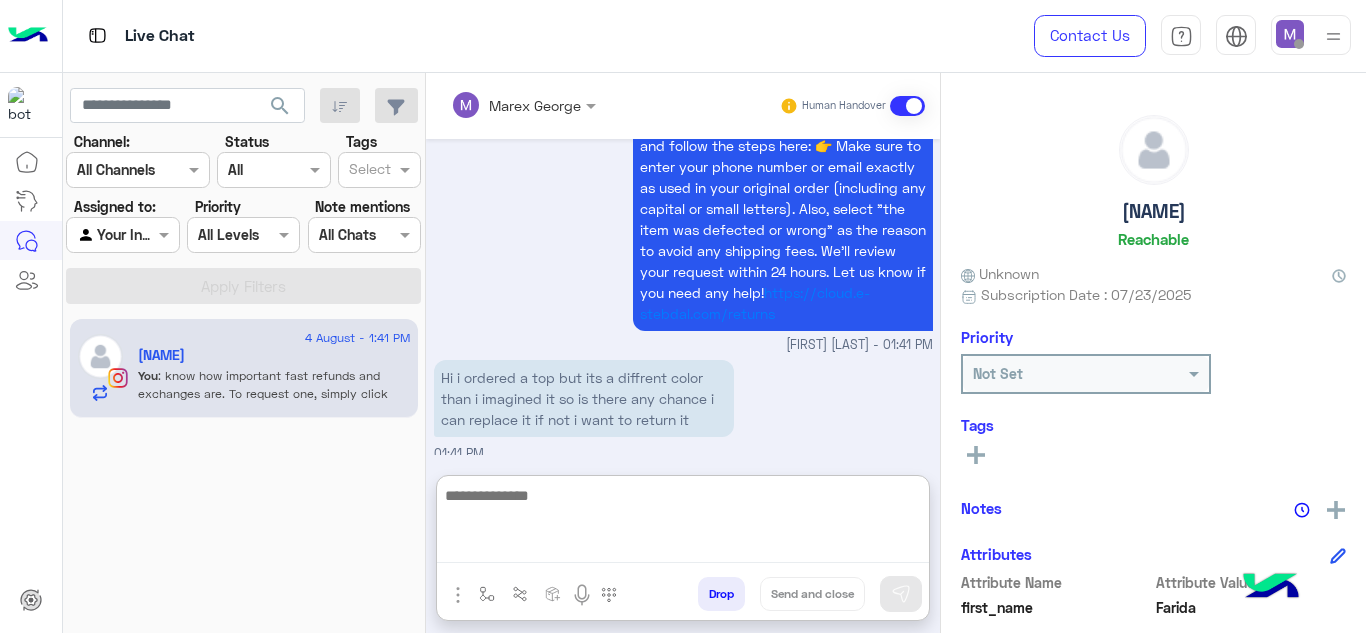 click at bounding box center (683, 523) 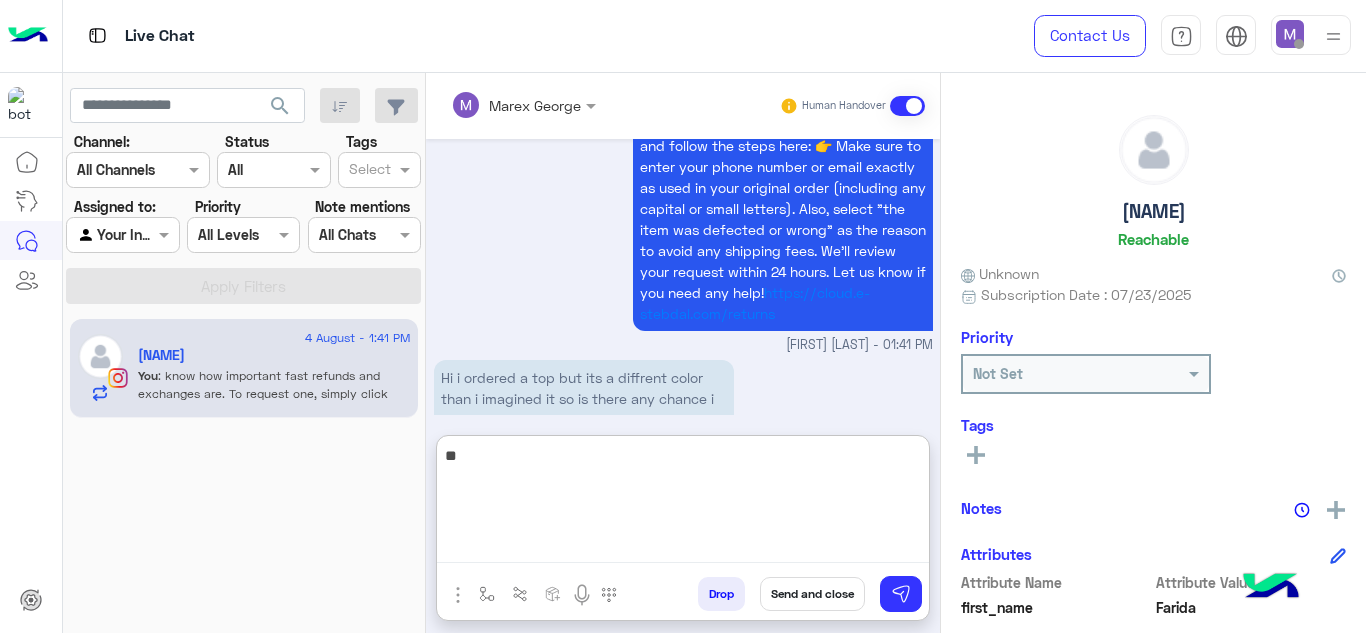 type on "*" 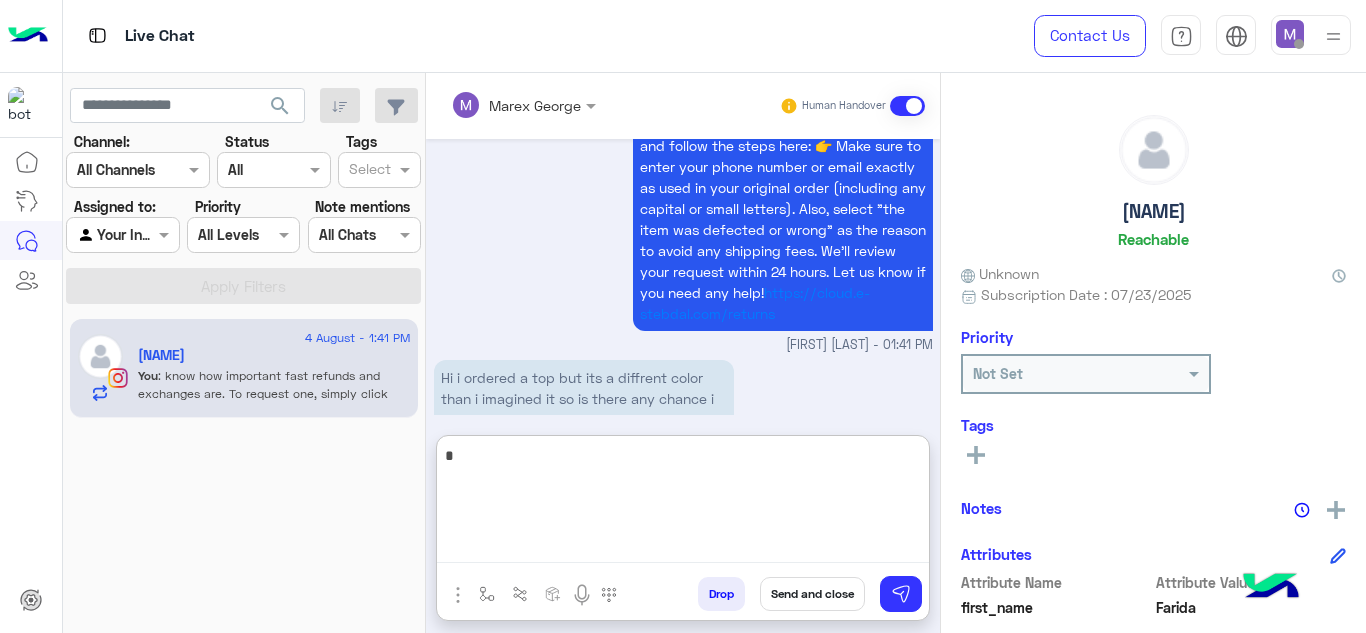type 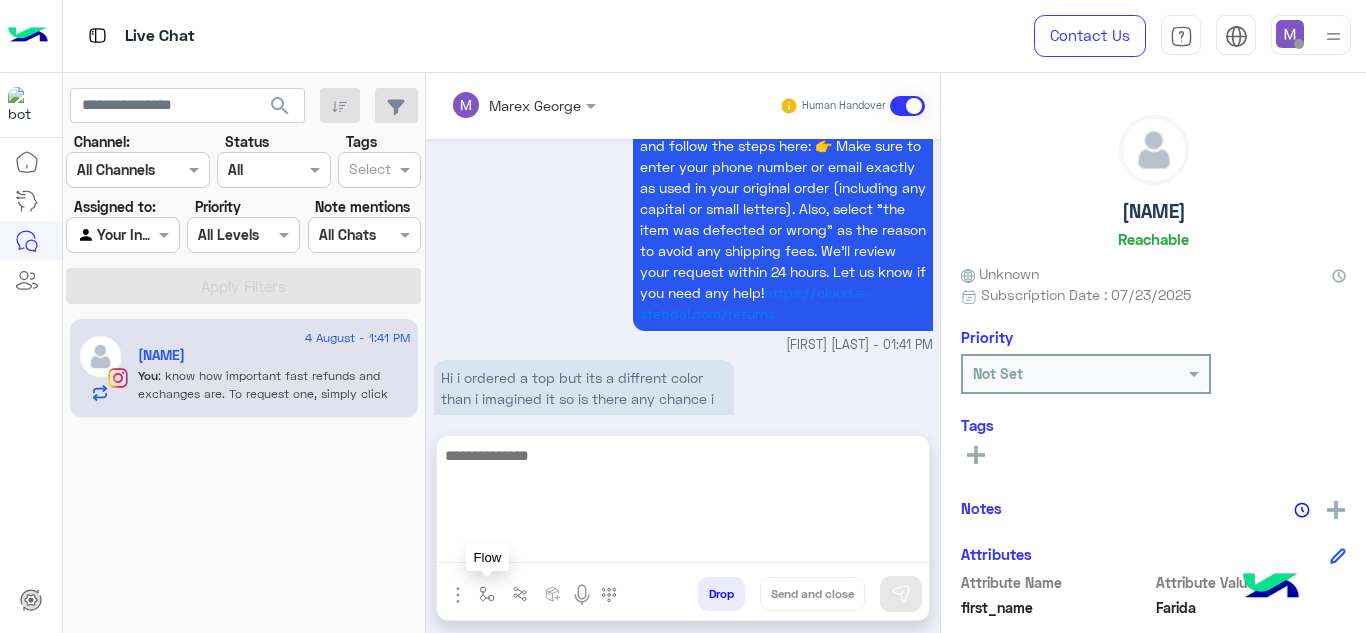 click at bounding box center [487, 593] 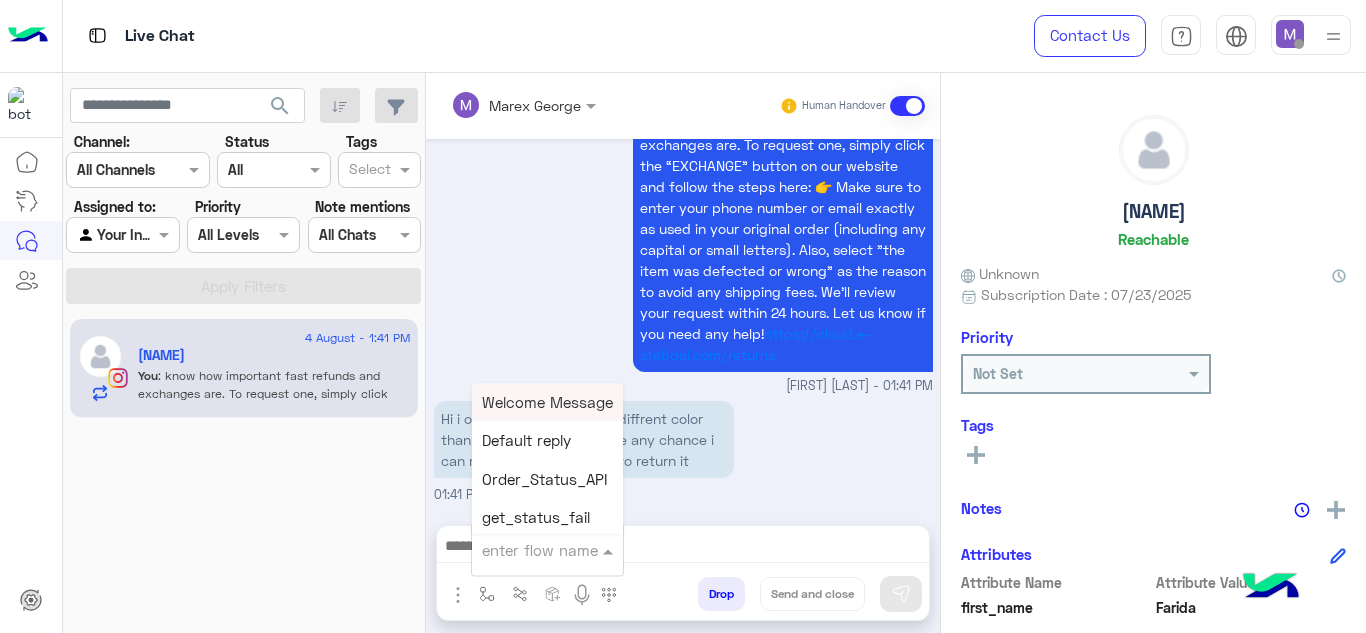 click at bounding box center (523, 550) 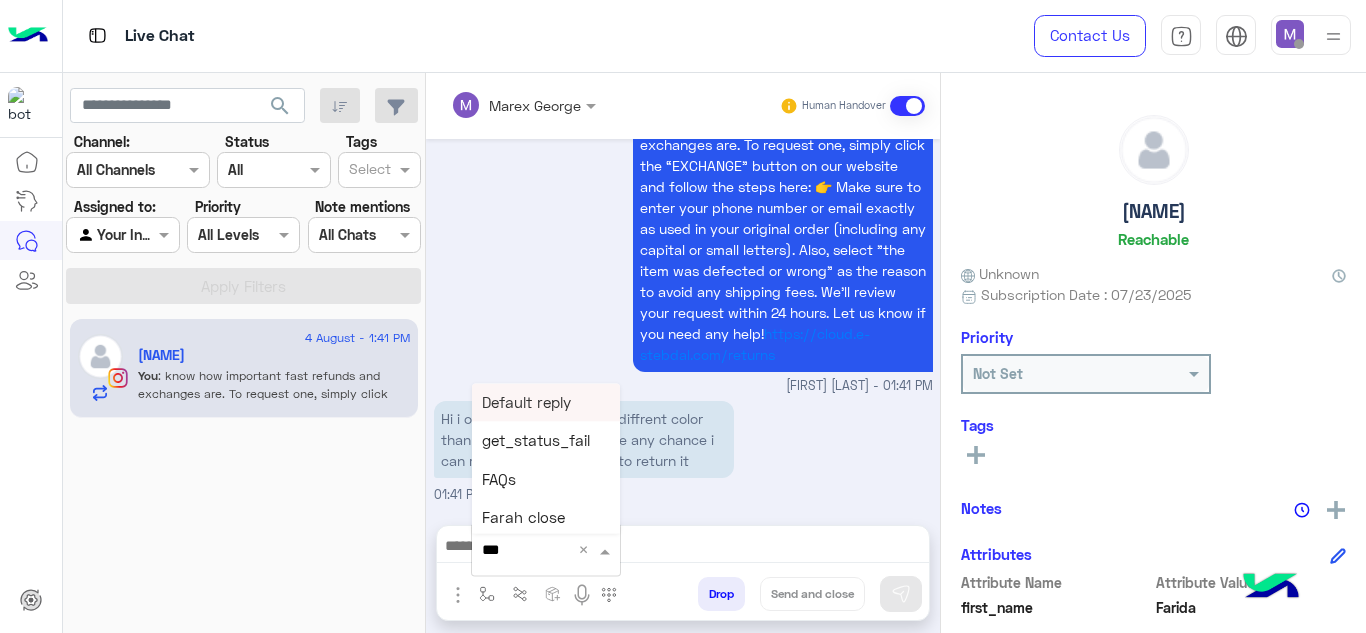 type on "****" 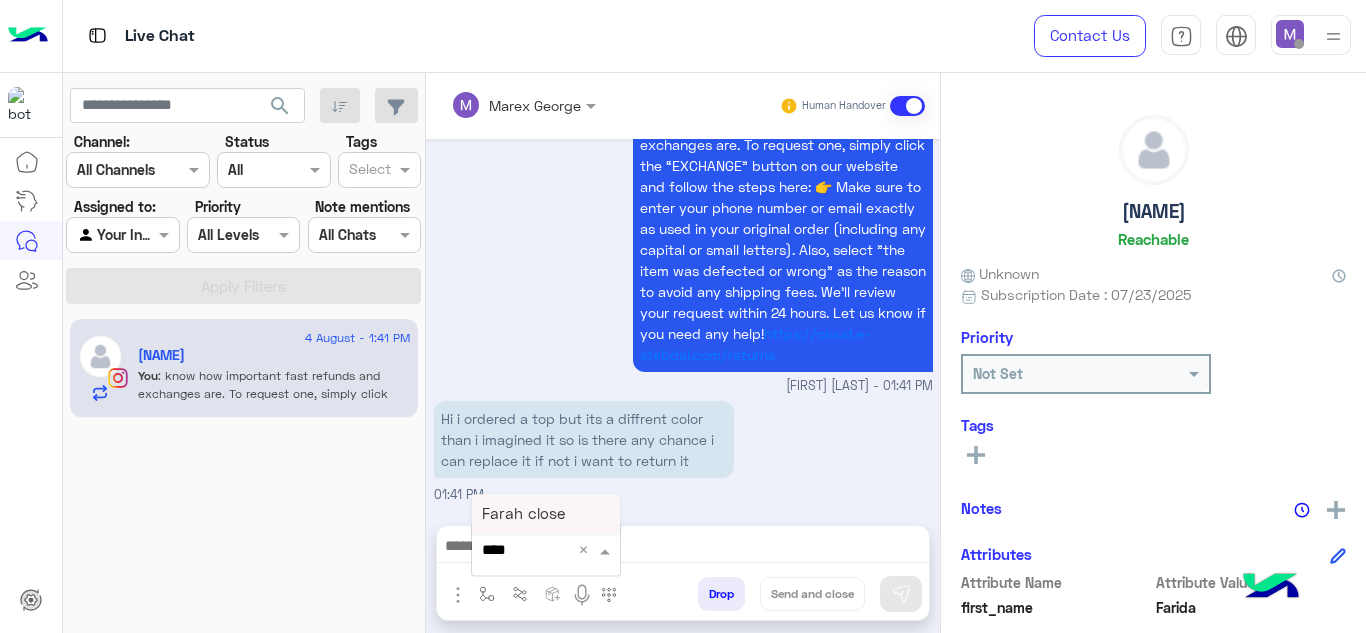 click on "Farah close" at bounding box center [523, 514] 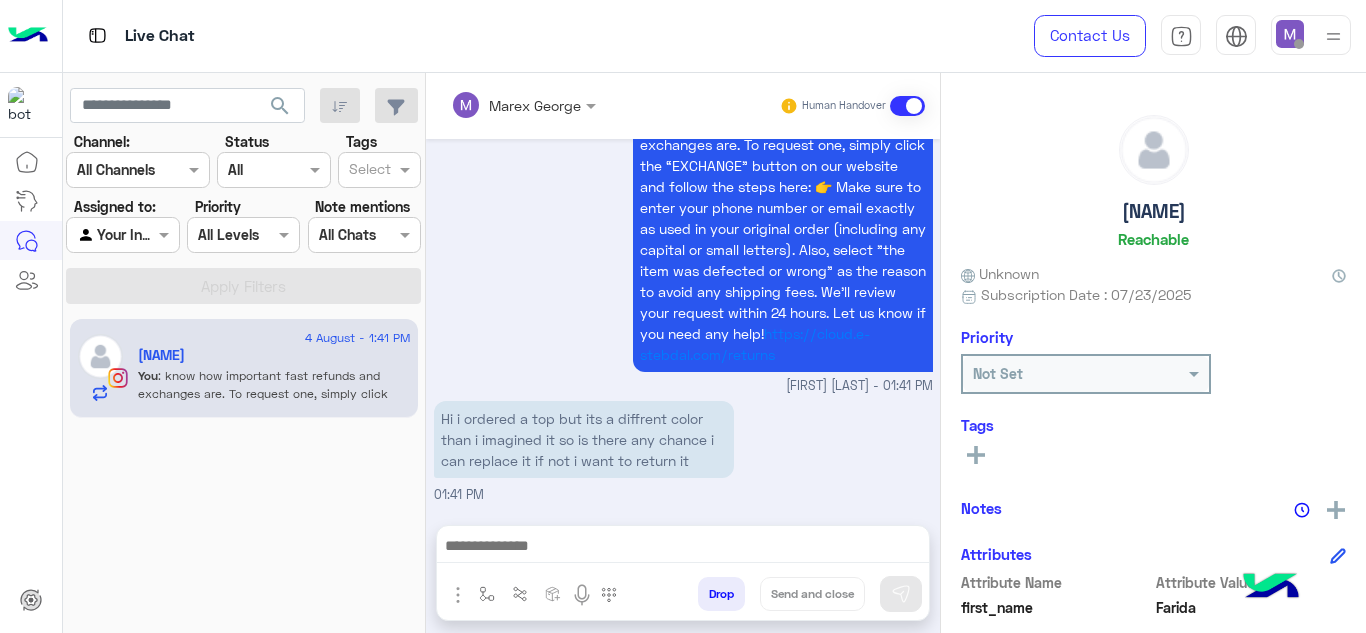 type on "**********" 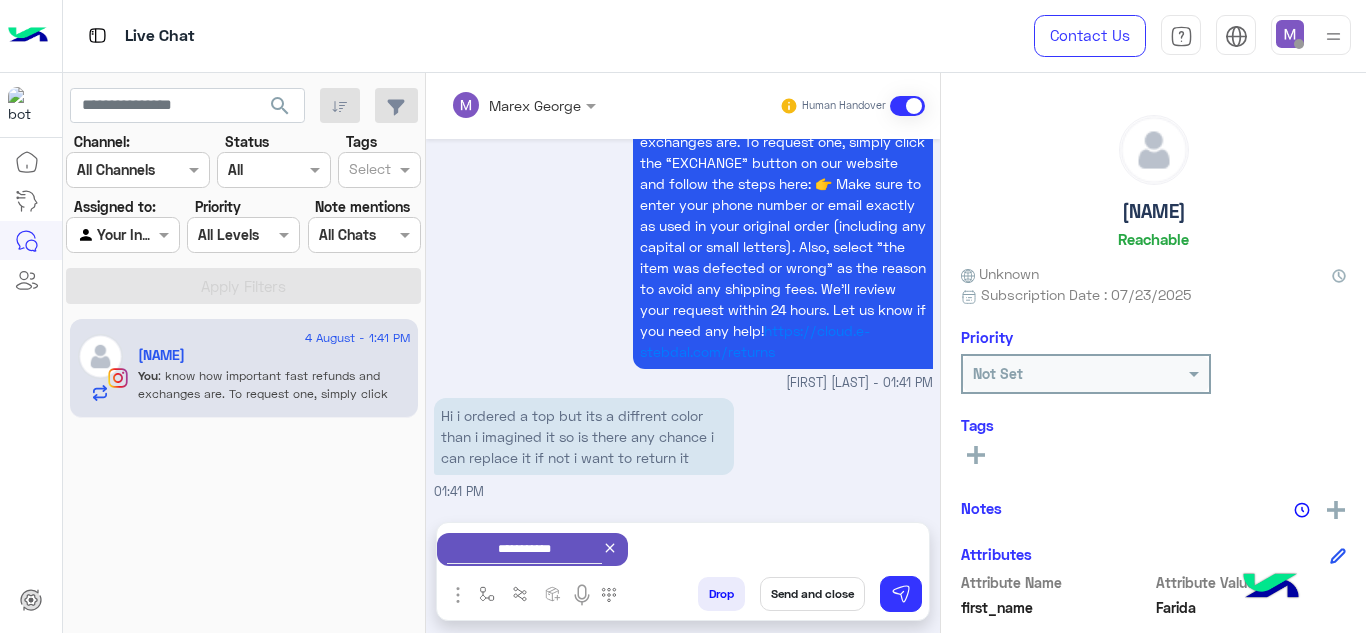click on "Send and close" at bounding box center [812, 594] 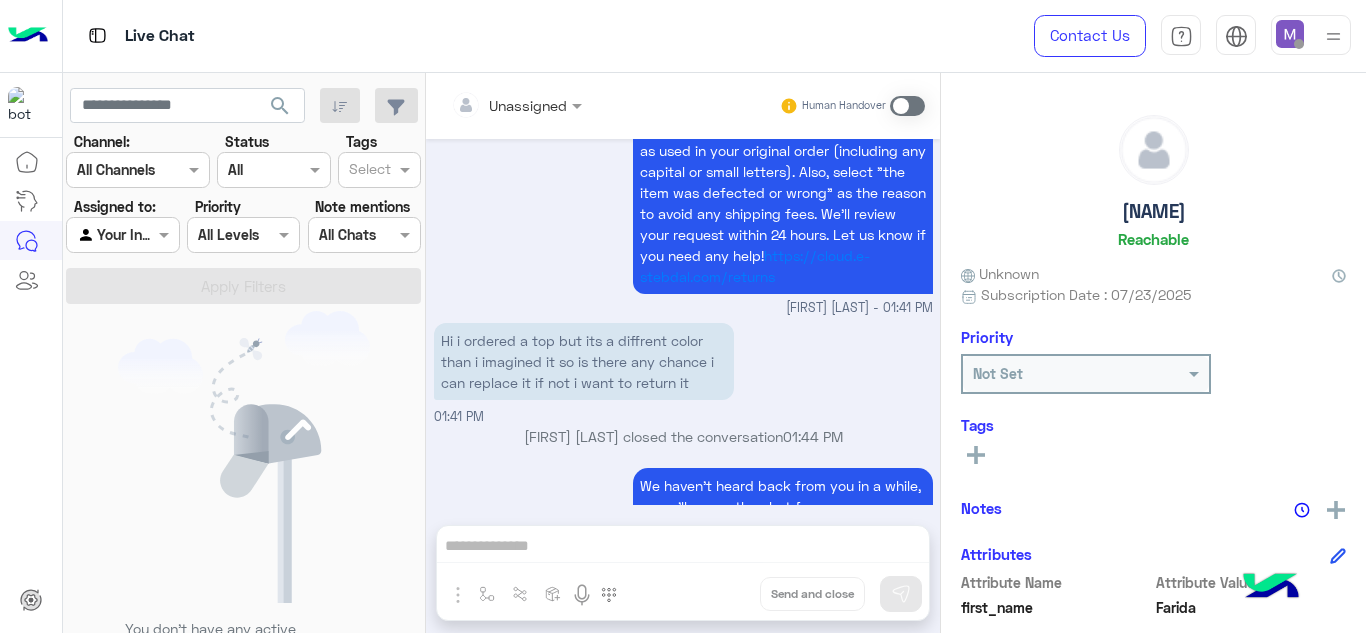 scroll, scrollTop: 1505, scrollLeft: 0, axis: vertical 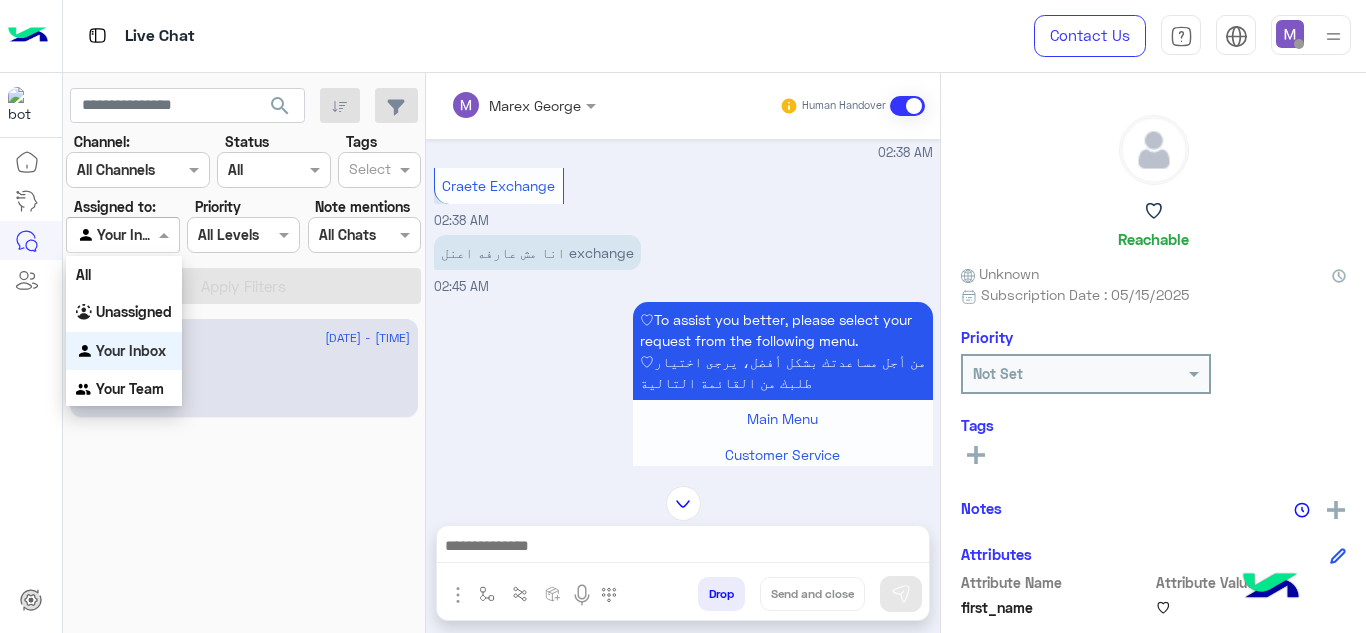 click at bounding box center [122, 234] 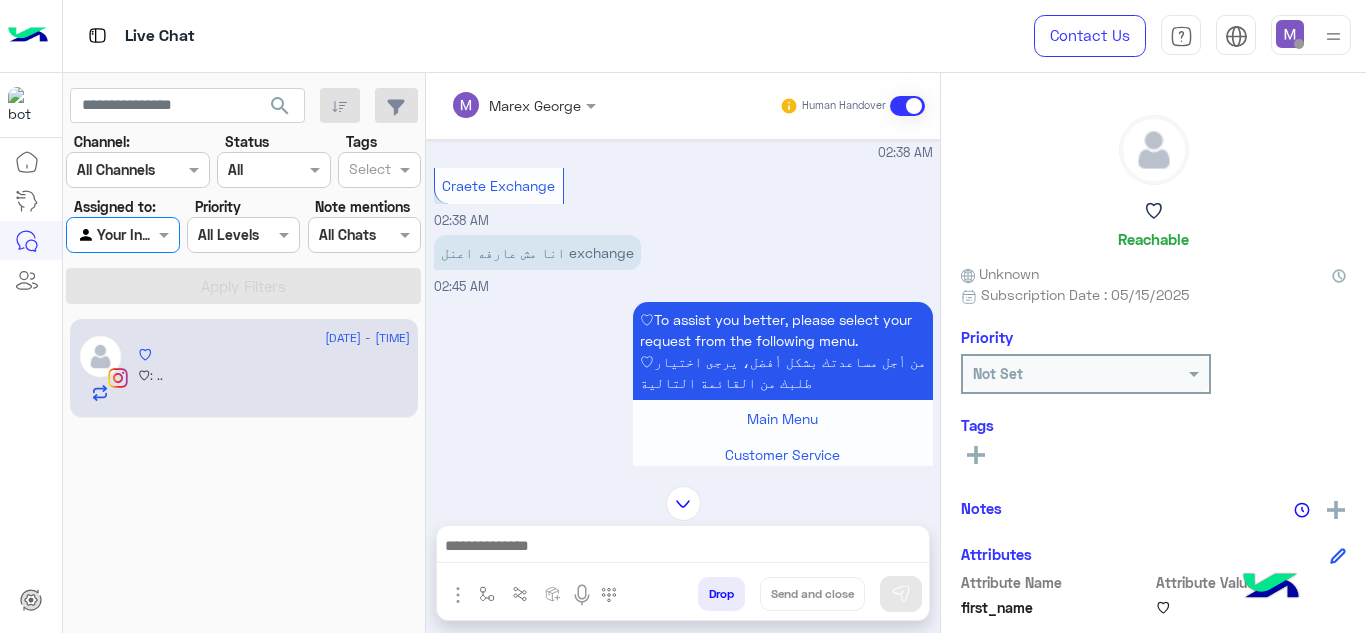 click at bounding box center (122, 234) 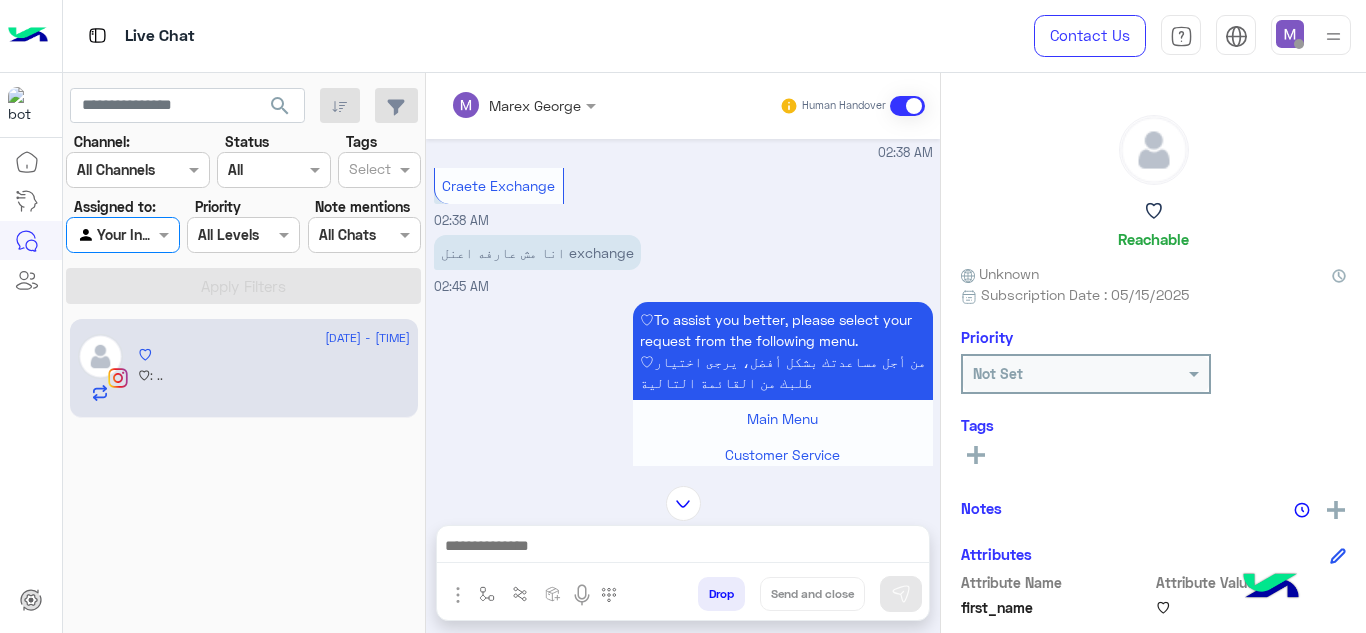 click at bounding box center [1333, 36] 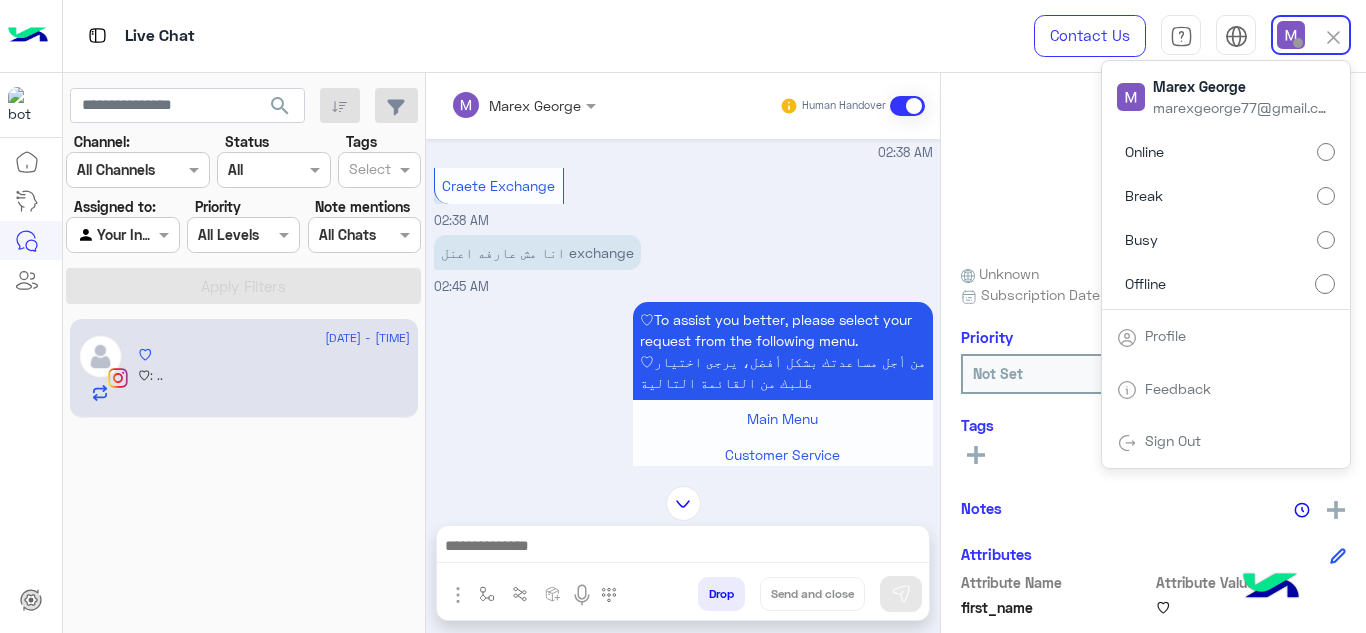 click at bounding box center [1291, 35] 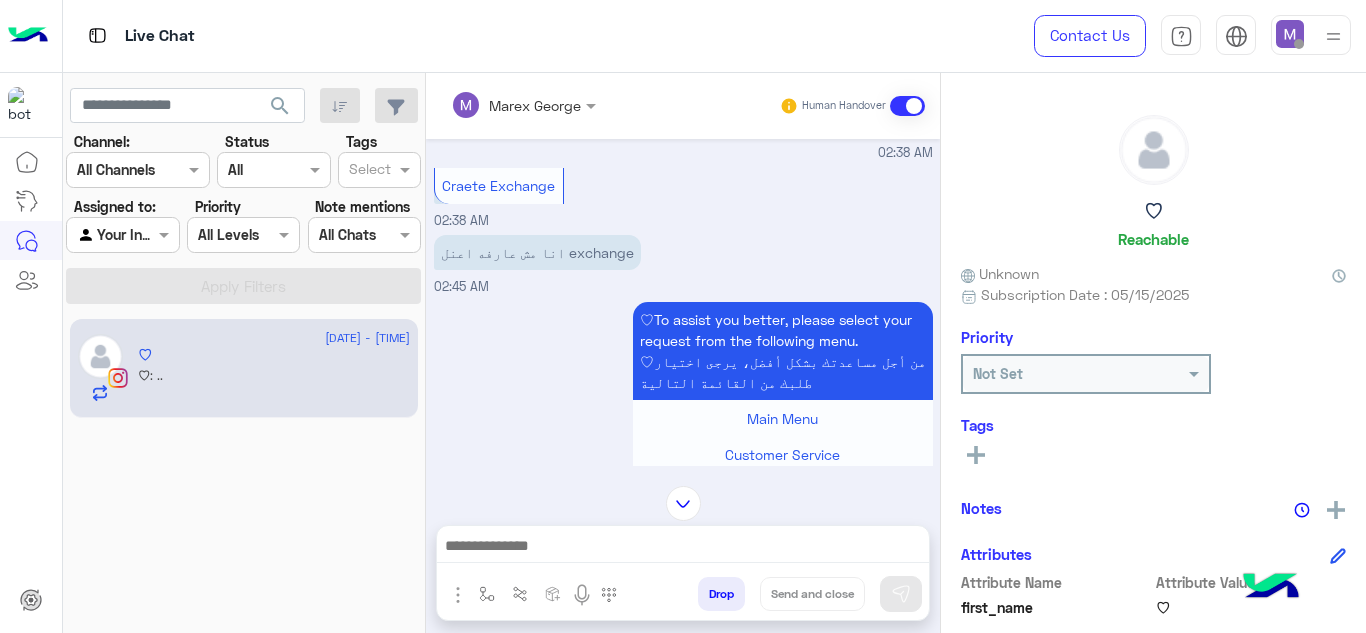 click at bounding box center (1290, 34) 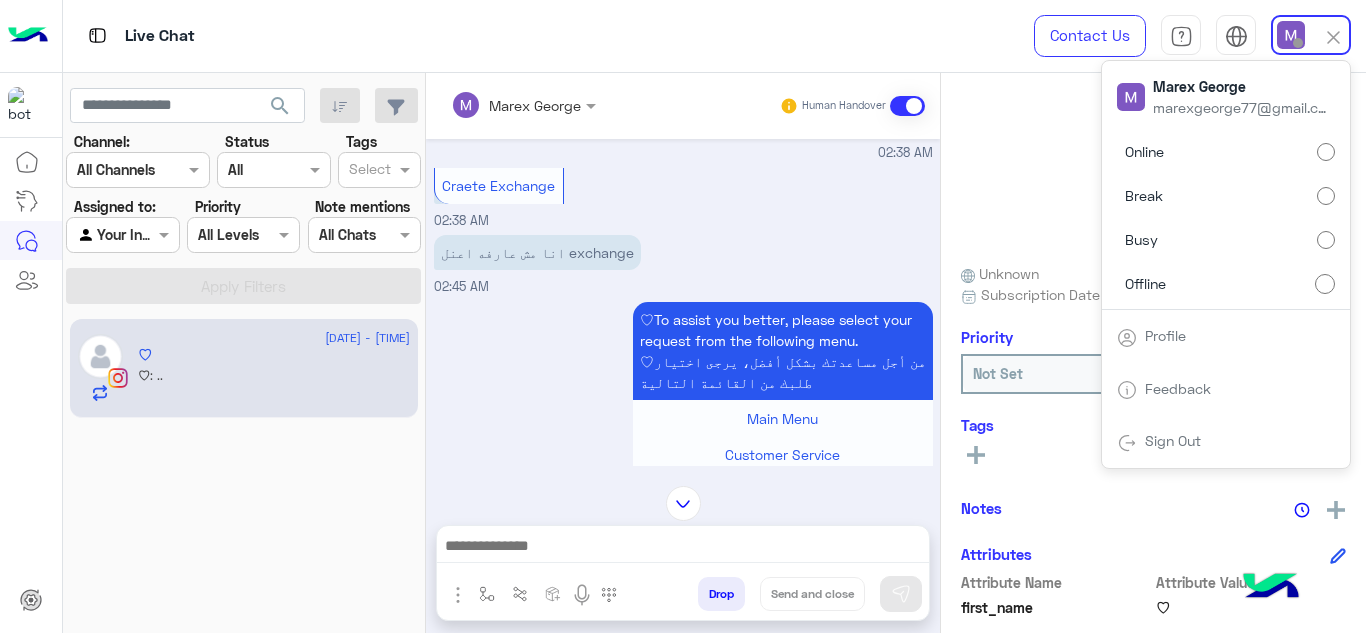 click on "Online" at bounding box center (1226, 152) 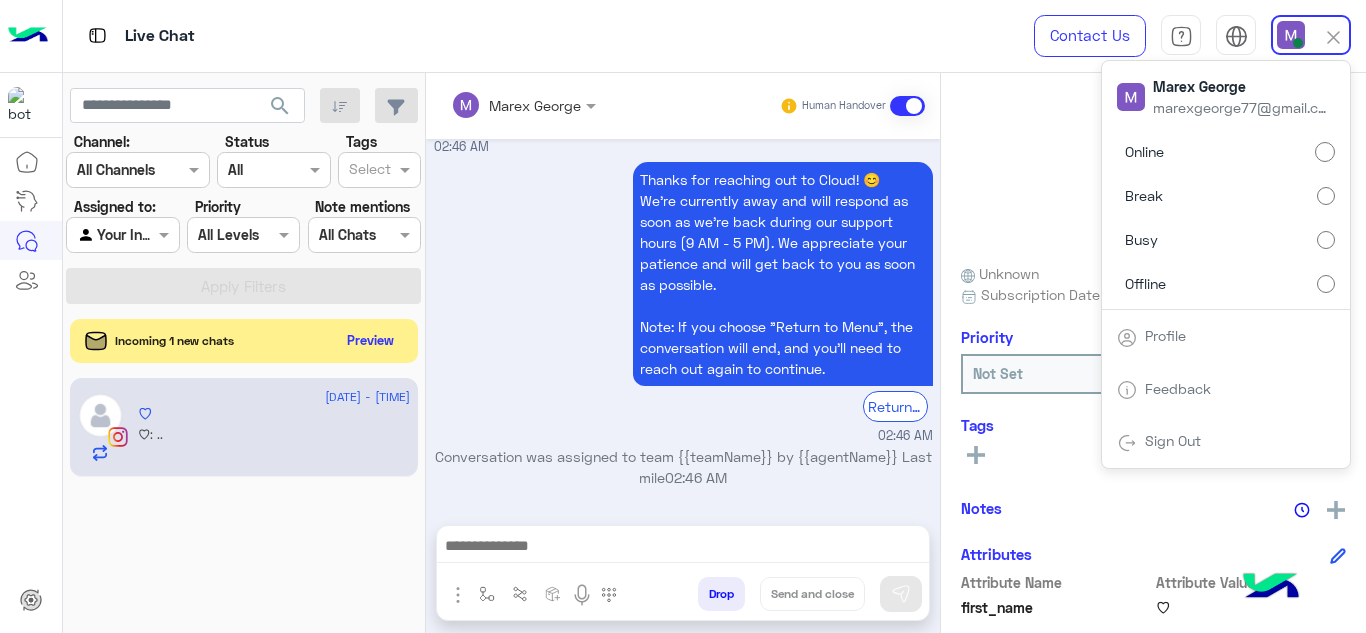 scroll, scrollTop: 3385, scrollLeft: 0, axis: vertical 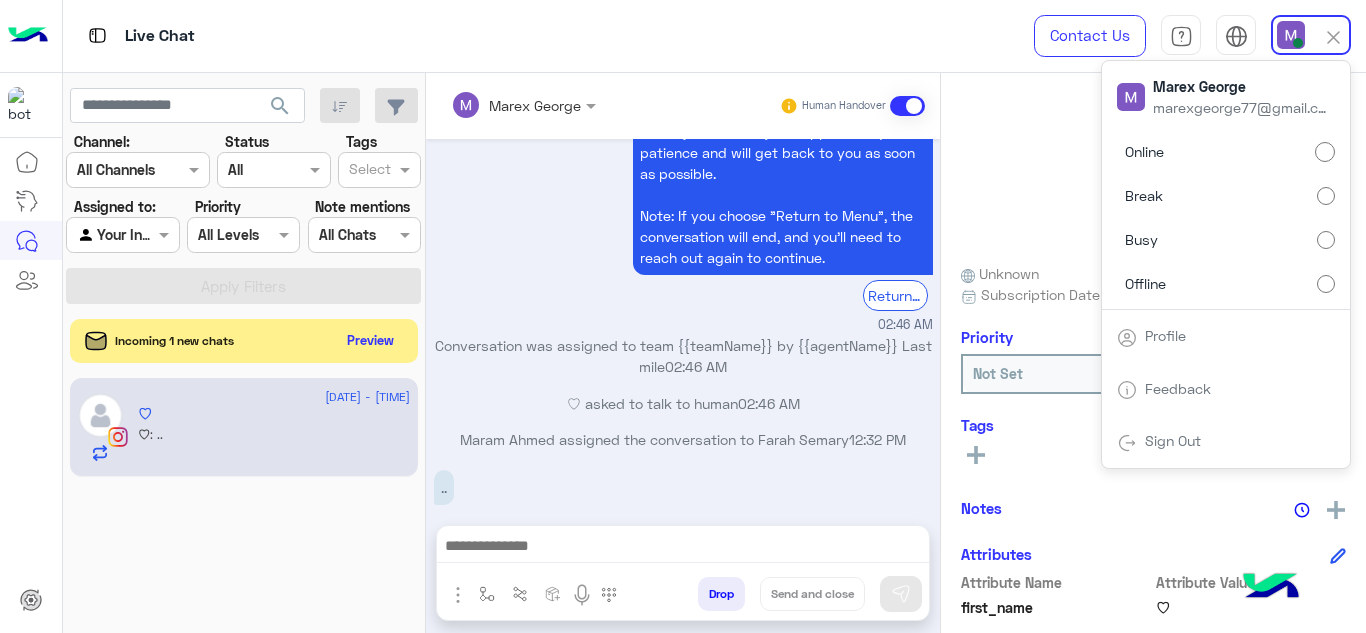 drag, startPoint x: 288, startPoint y: 341, endPoint x: 376, endPoint y: 336, distance: 88.14193 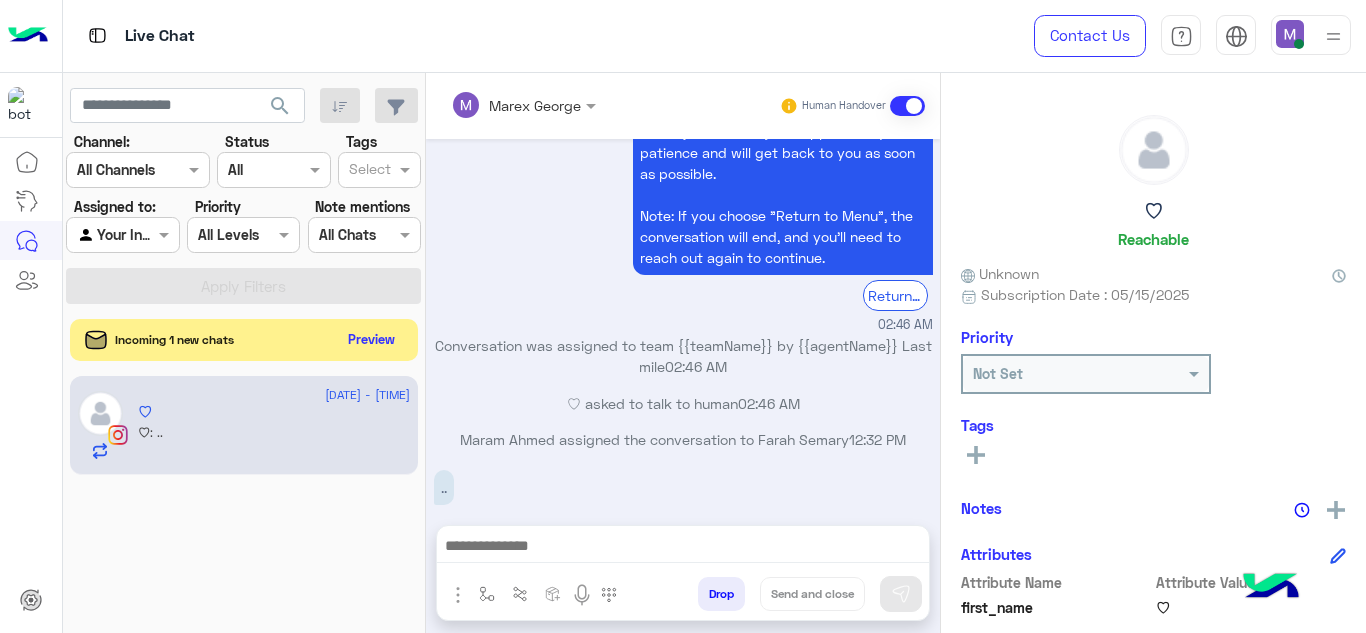 click on "Preview" 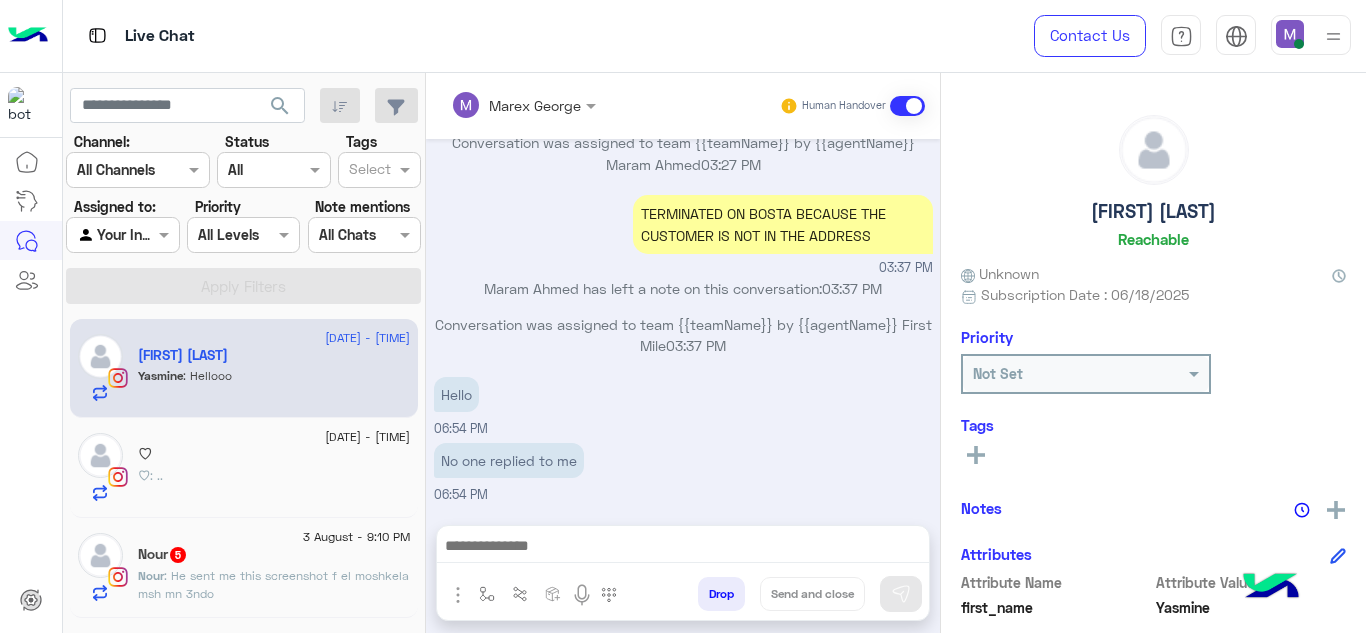 scroll, scrollTop: 1759, scrollLeft: 0, axis: vertical 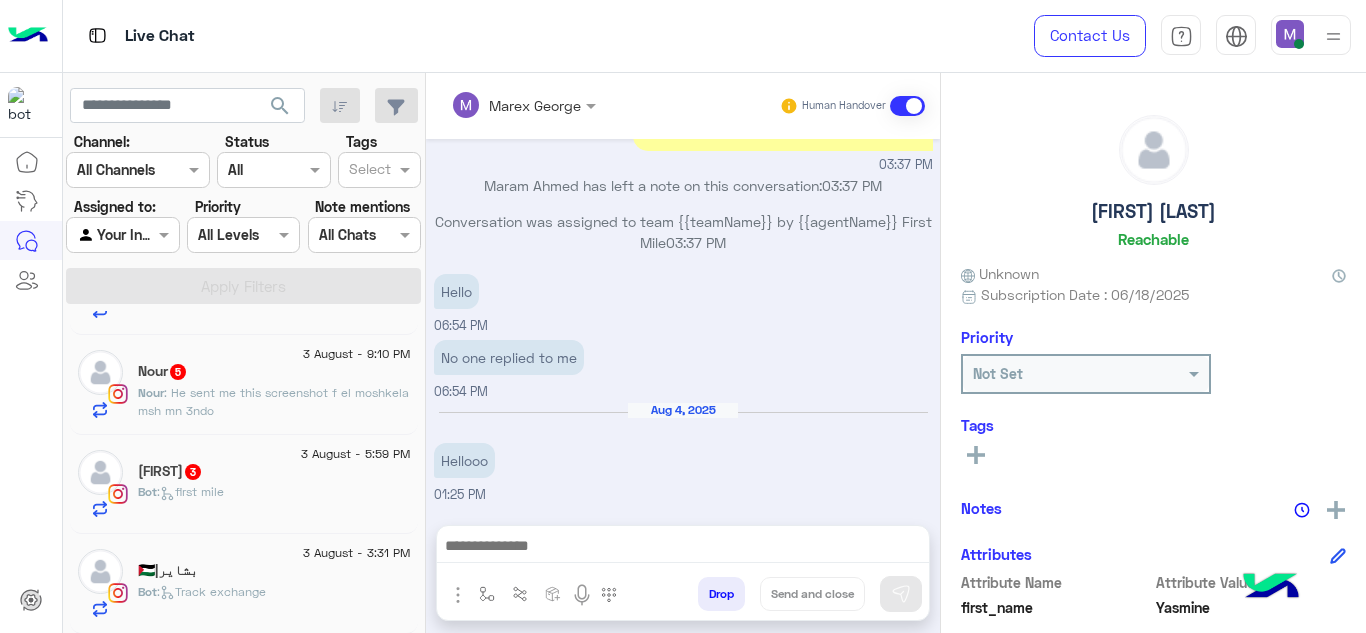 click on "Bot :   Track exchange" 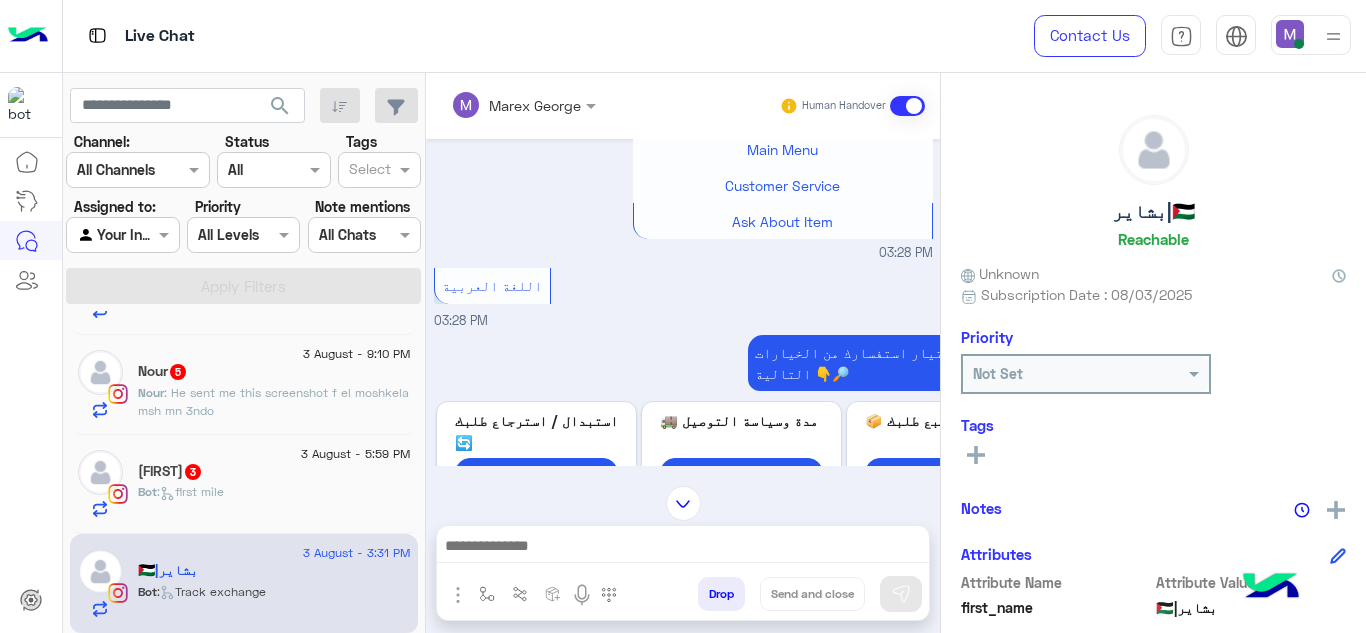 scroll, scrollTop: 626, scrollLeft: 0, axis: vertical 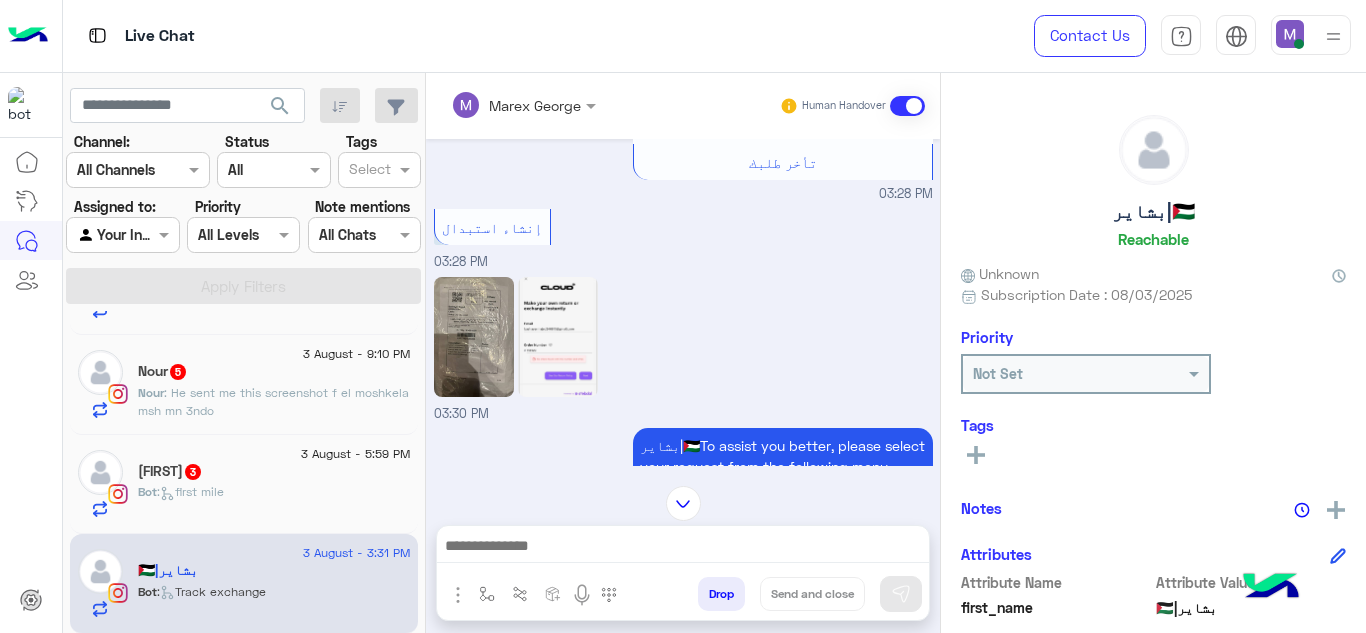 click 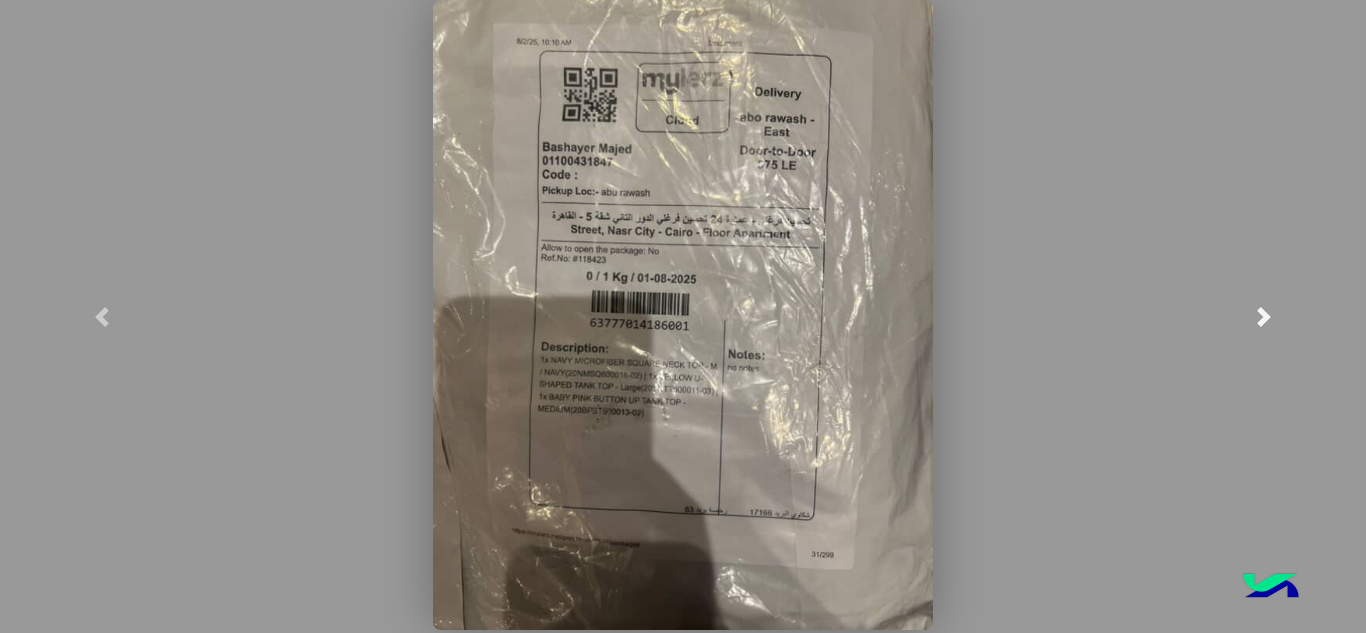 click at bounding box center [1263, 316] 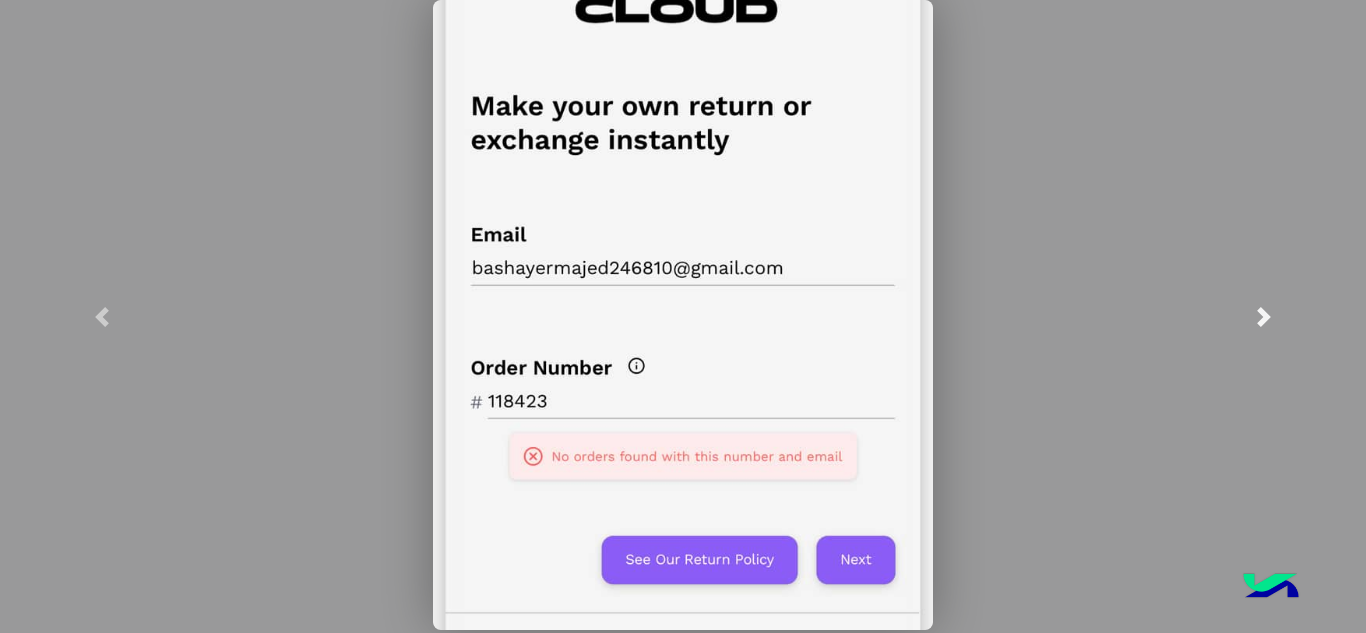 click at bounding box center [1263, 316] 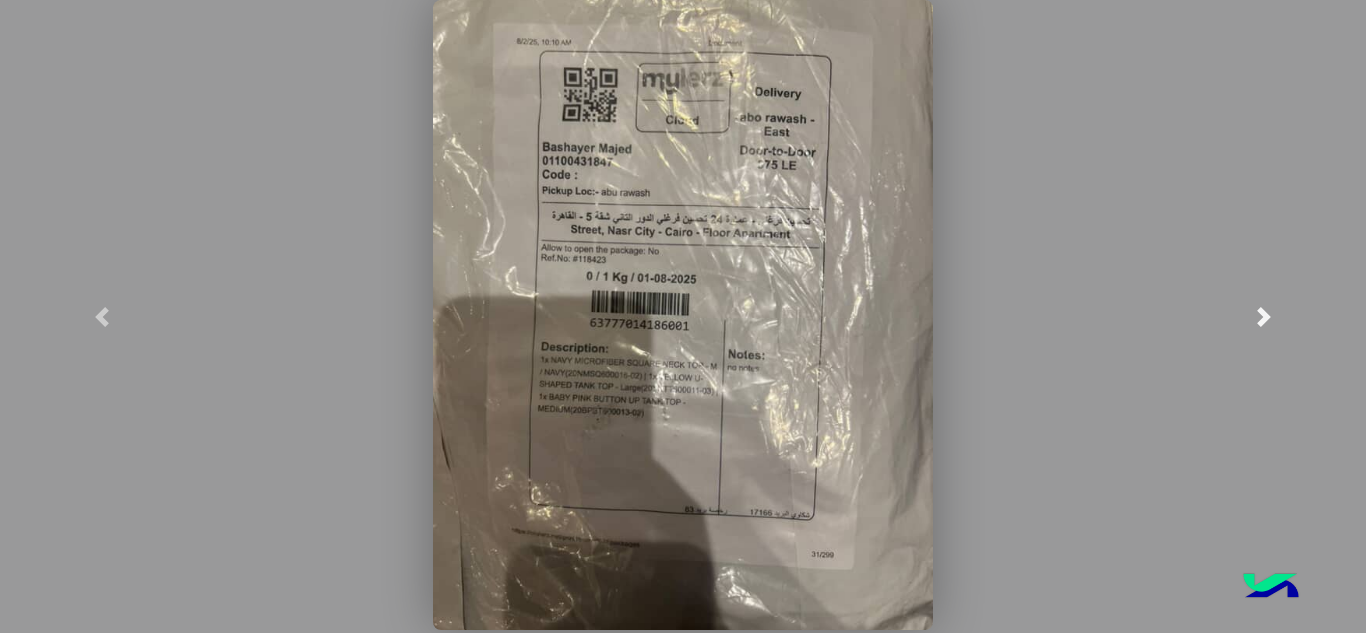 click at bounding box center [1263, 316] 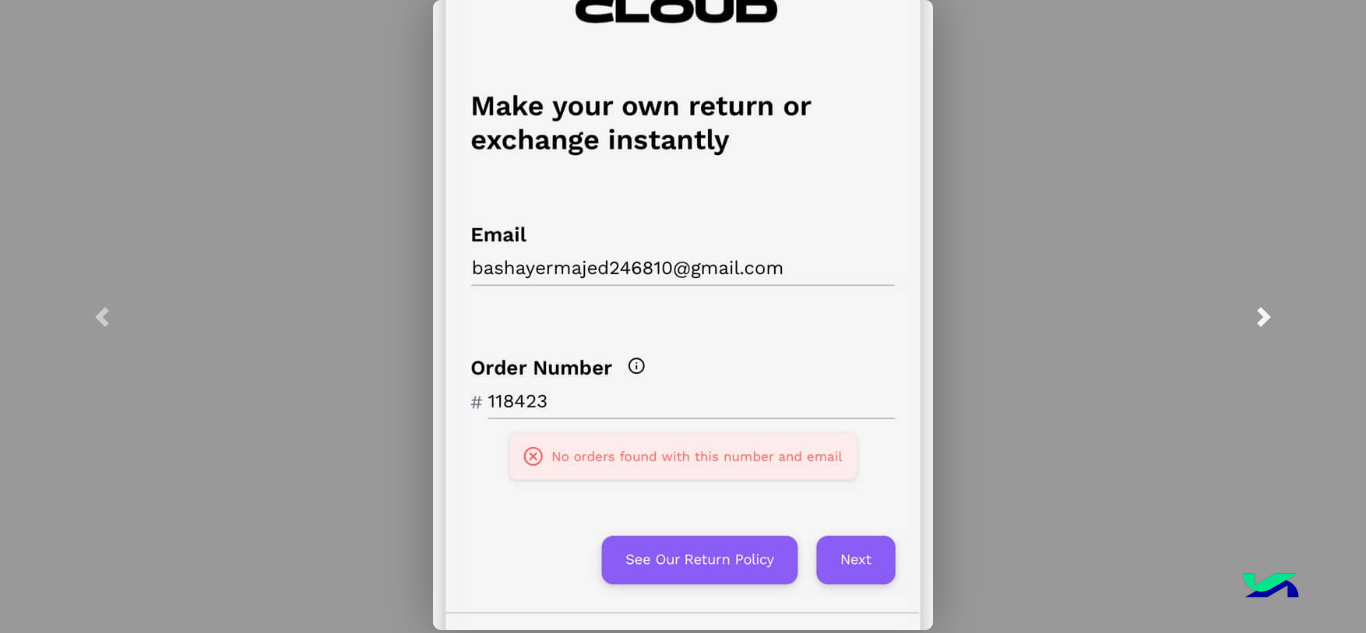 click at bounding box center (1263, 316) 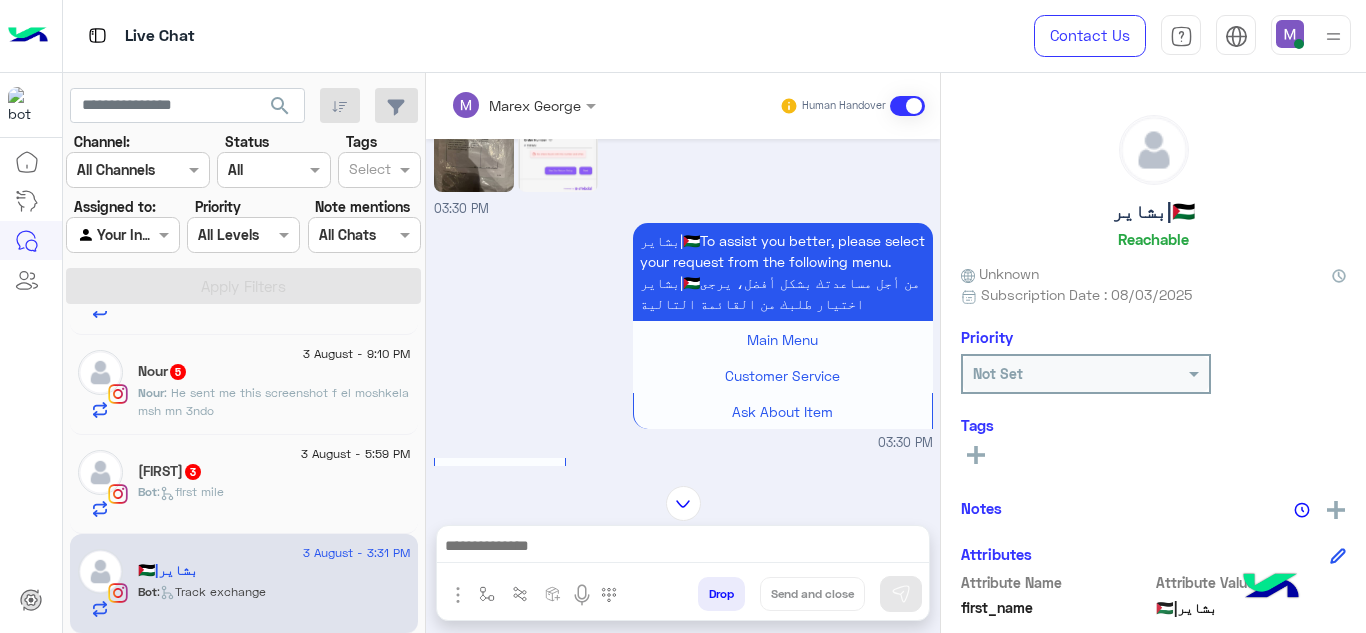 scroll, scrollTop: 2049, scrollLeft: 0, axis: vertical 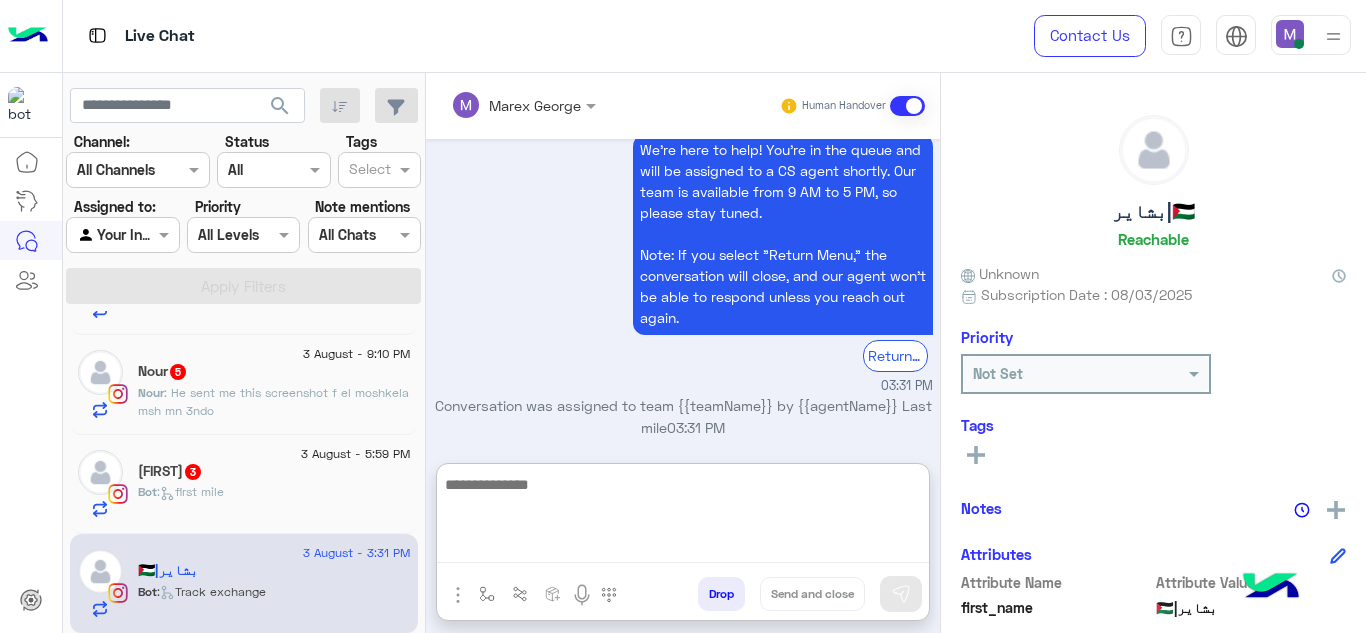 click at bounding box center (683, 518) 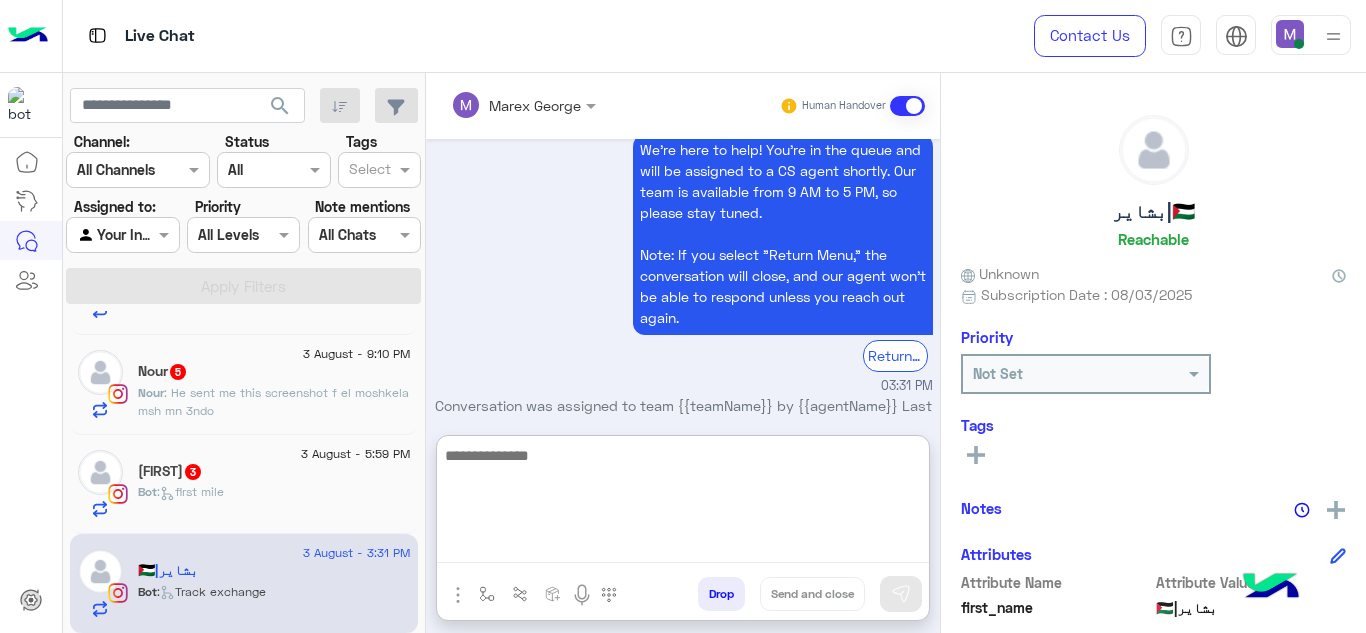 paste on "**********" 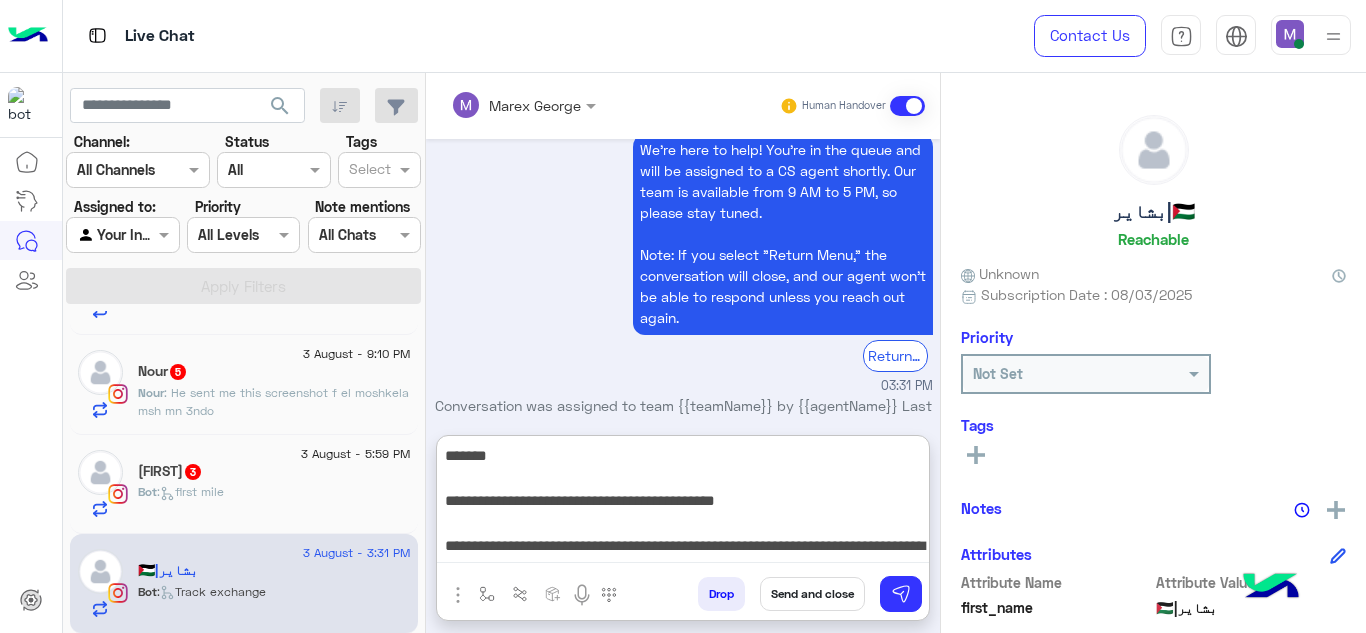 scroll, scrollTop: 196, scrollLeft: 0, axis: vertical 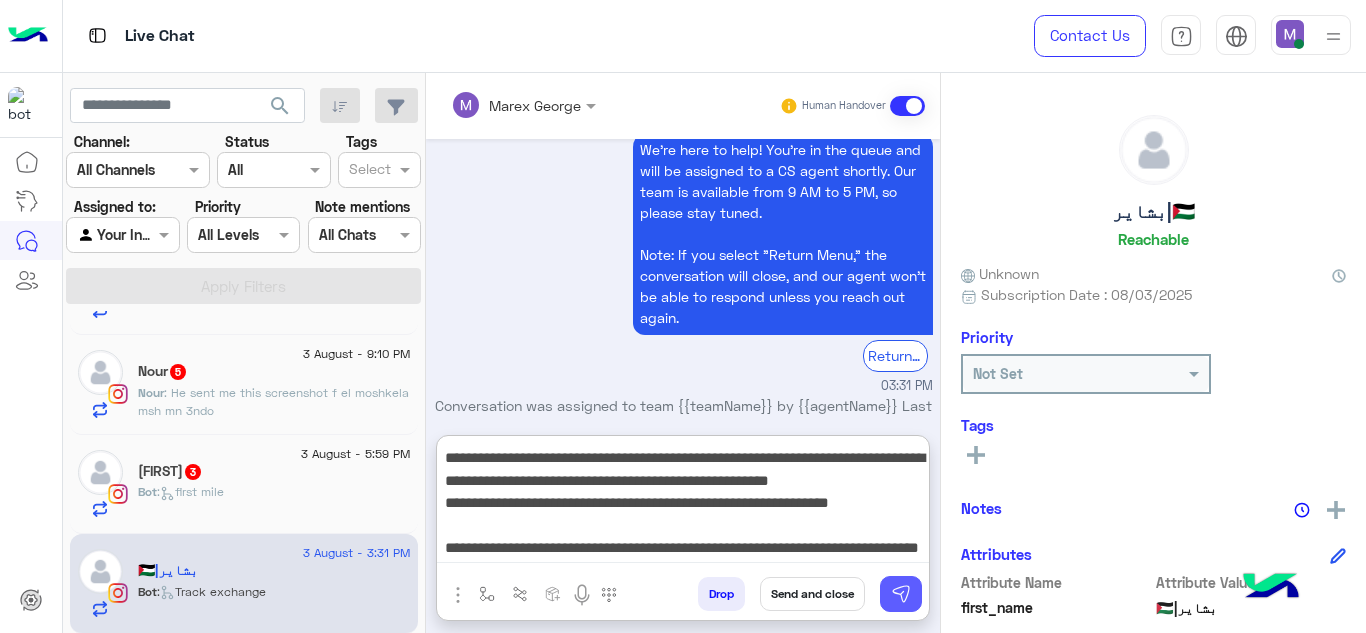 type on "**********" 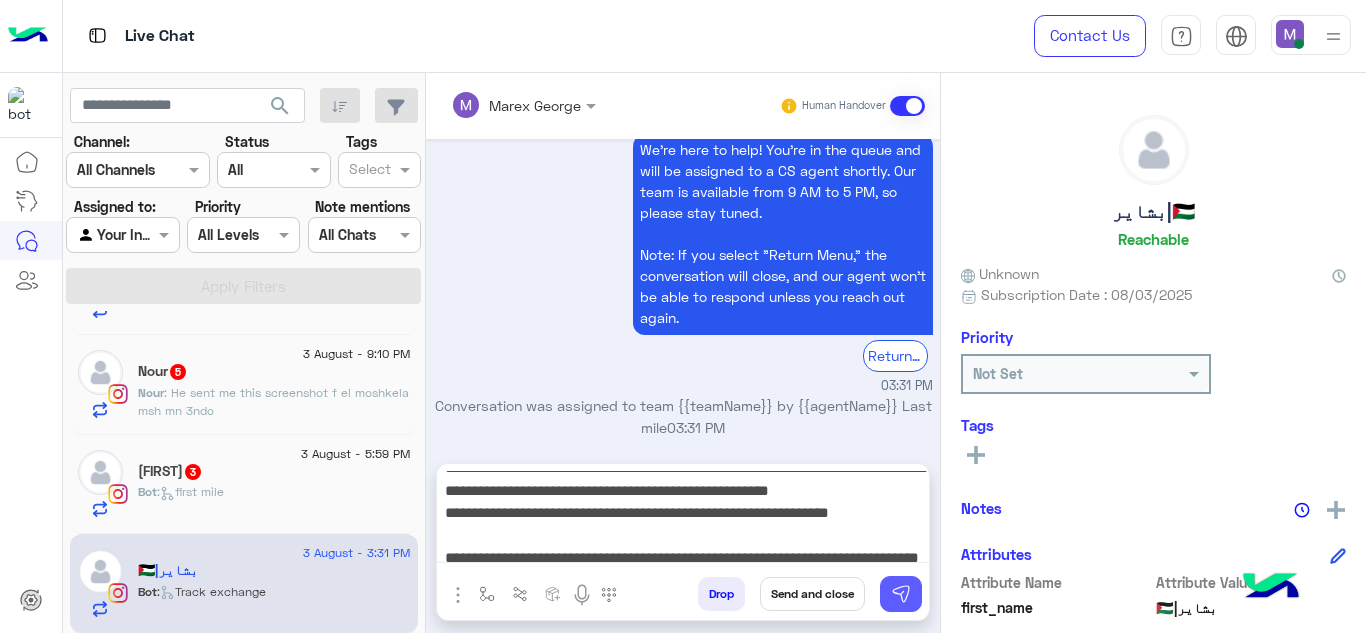 click at bounding box center (901, 594) 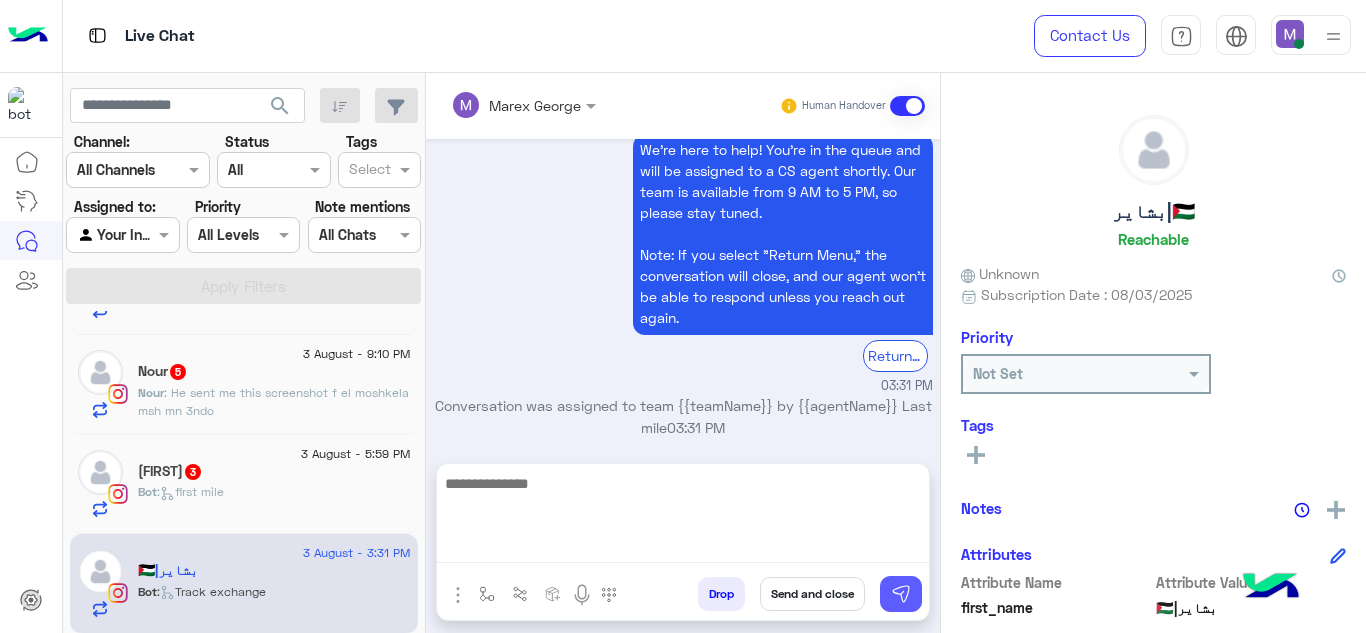 scroll, scrollTop: 0, scrollLeft: 0, axis: both 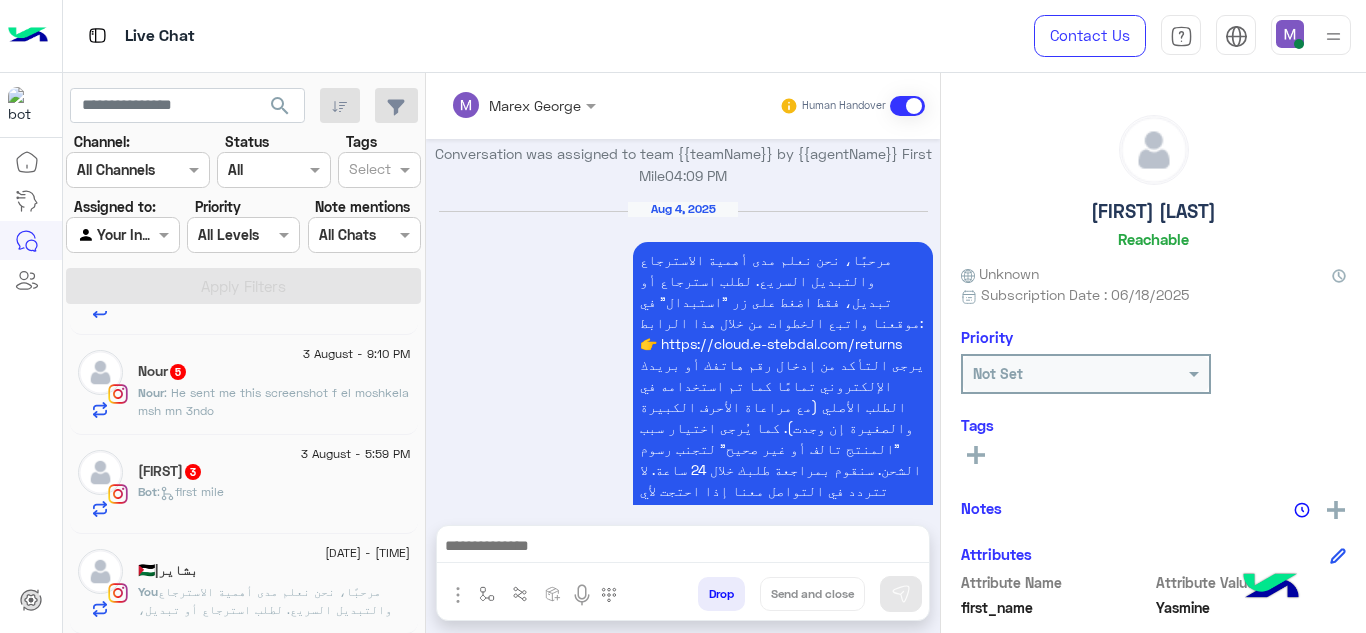click on "لَيآلِيِ   3" 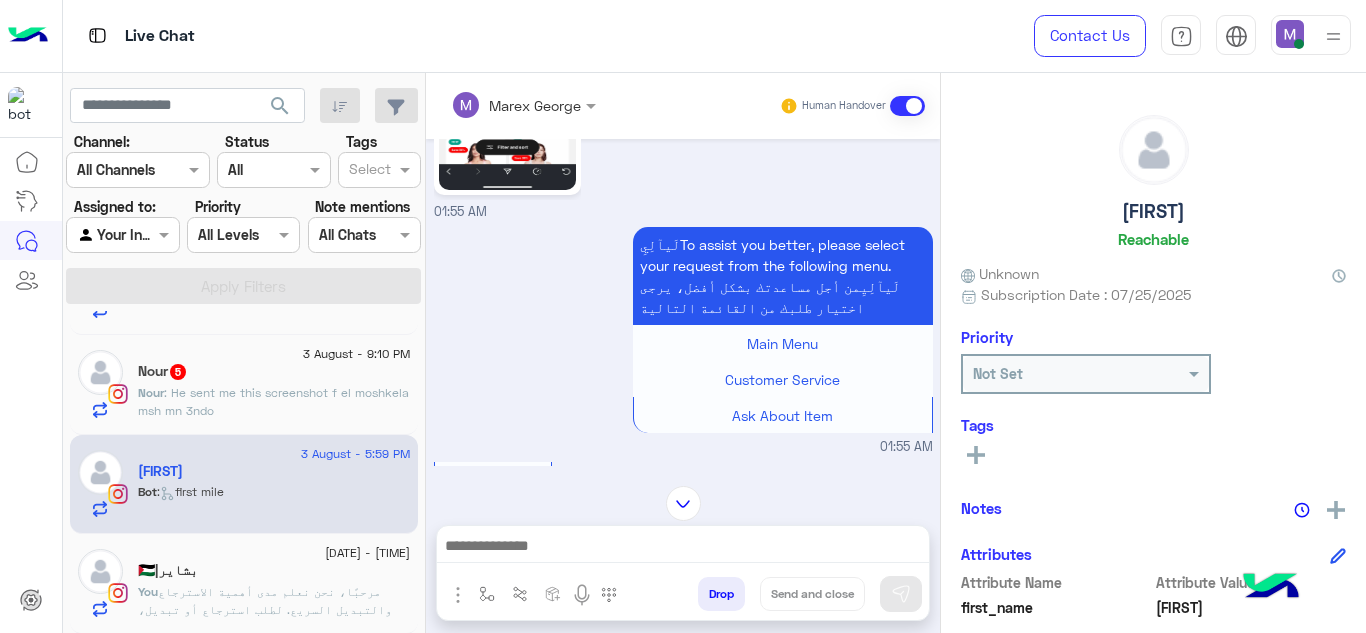 scroll, scrollTop: 319, scrollLeft: 0, axis: vertical 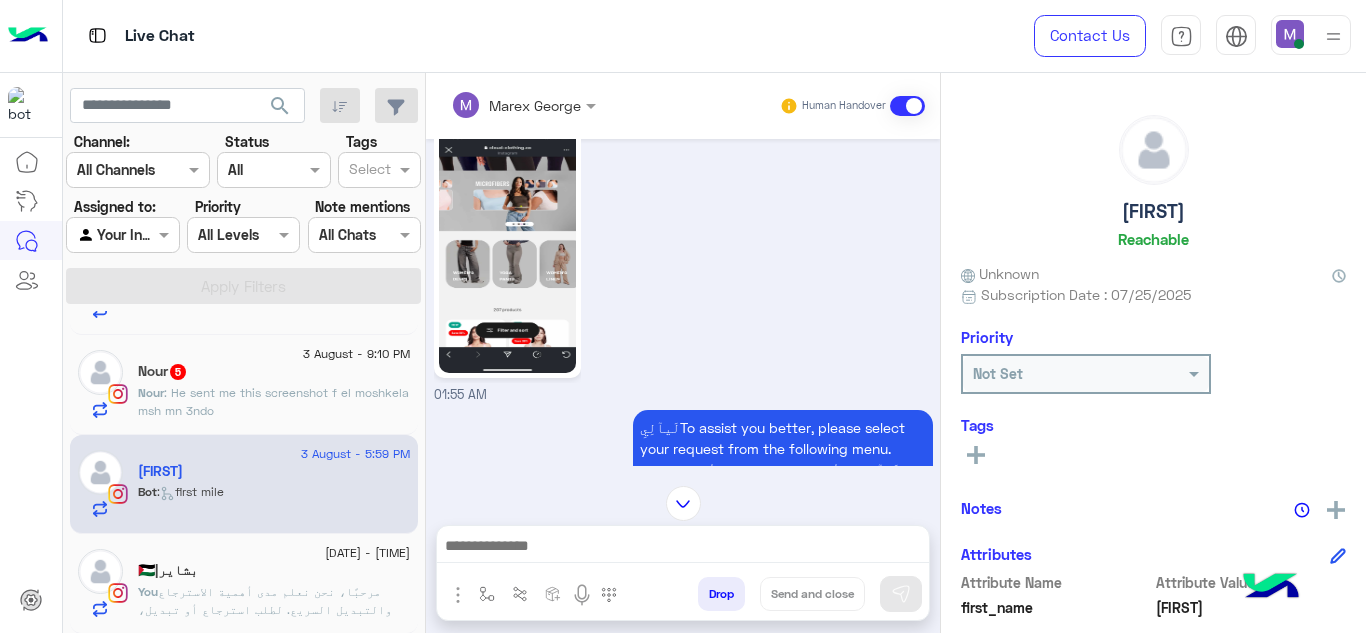 click 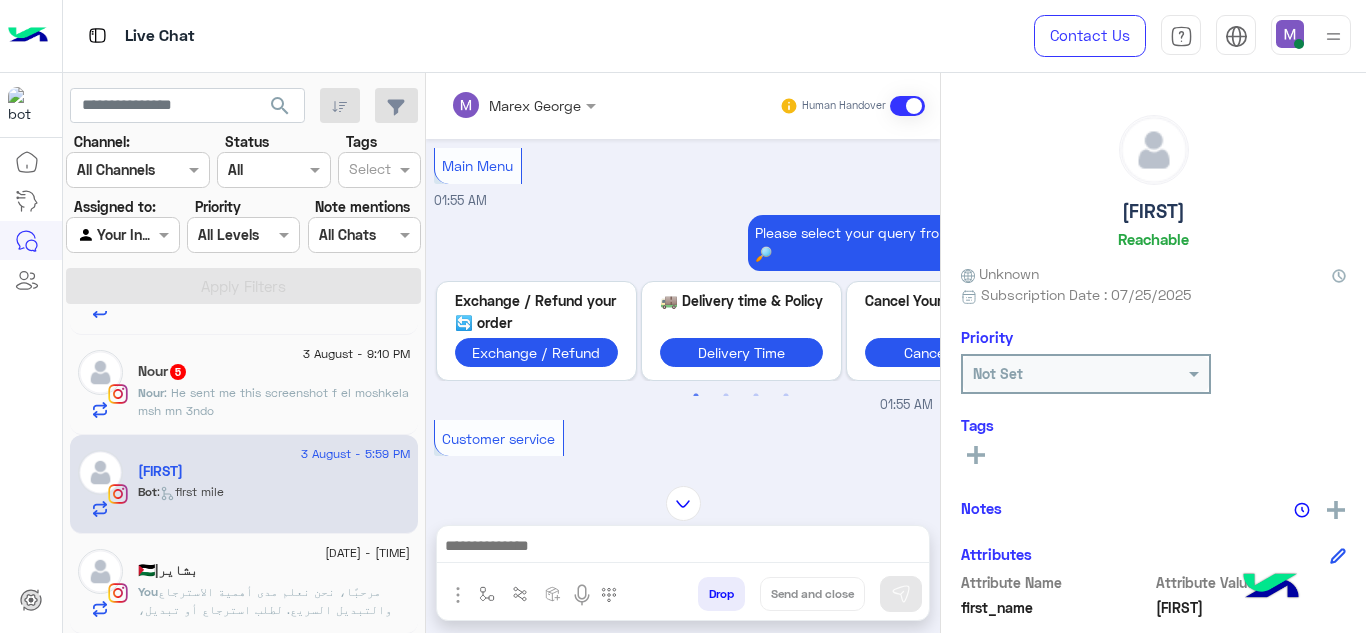 scroll, scrollTop: 1517, scrollLeft: 0, axis: vertical 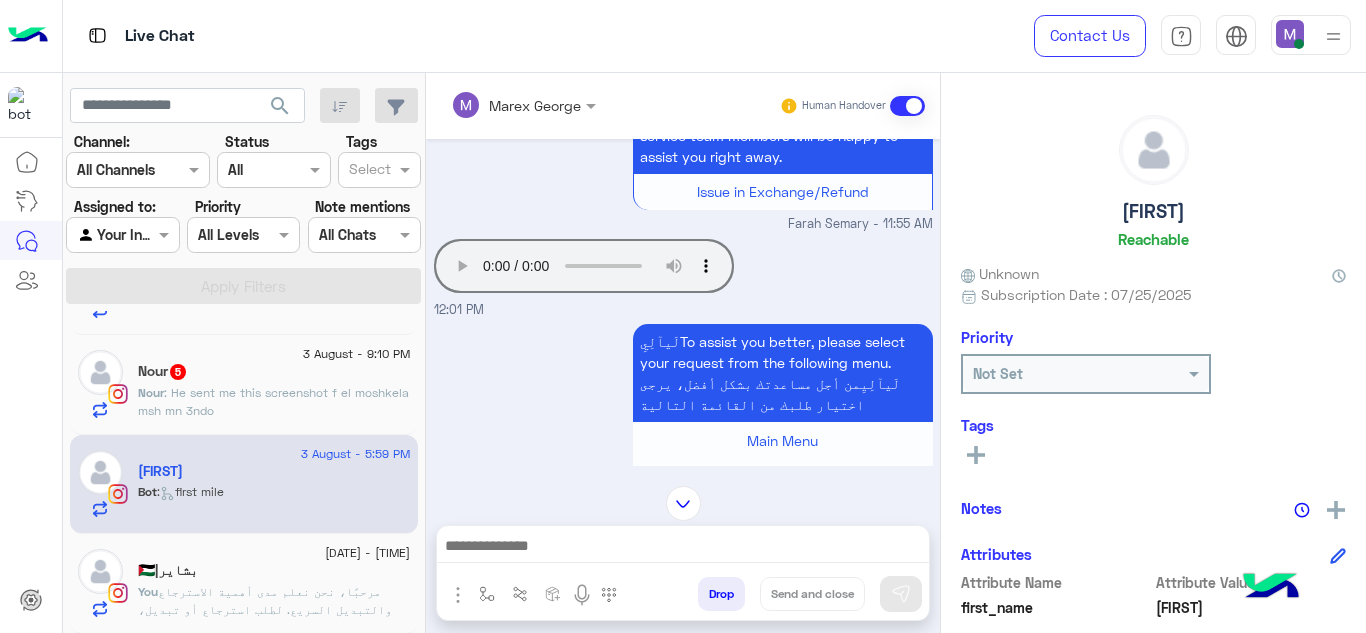 type 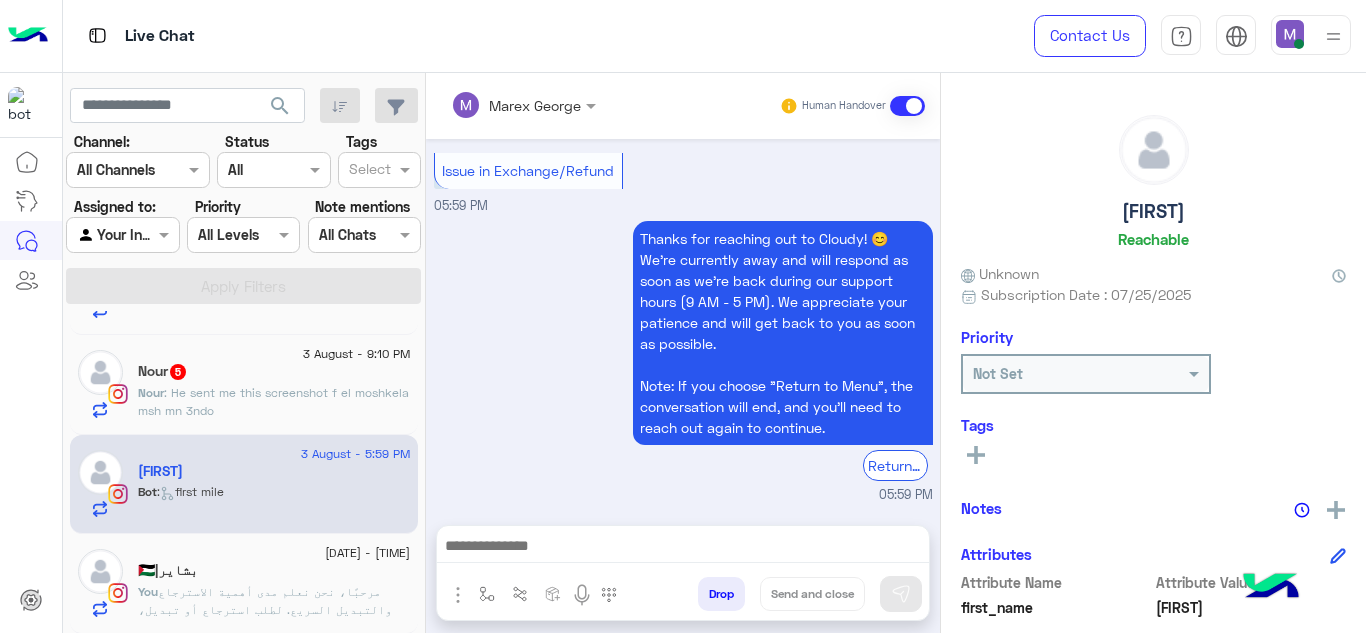 scroll, scrollTop: 4270, scrollLeft: 0, axis: vertical 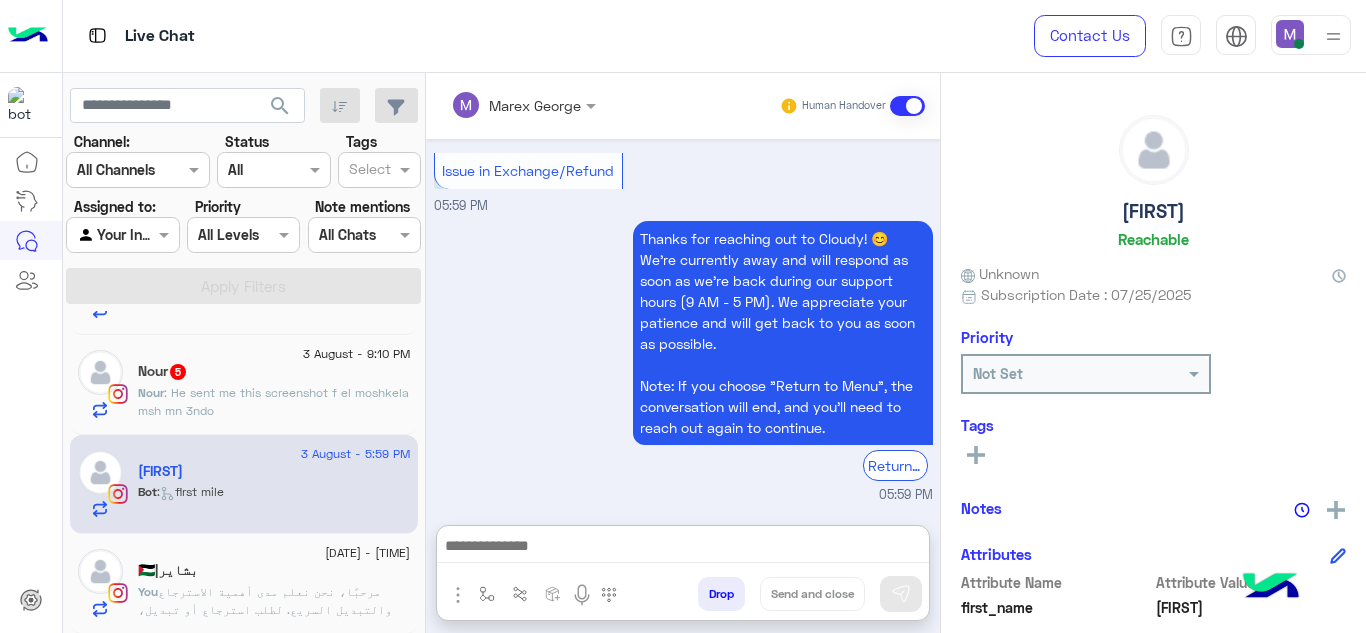 click at bounding box center (683, 548) 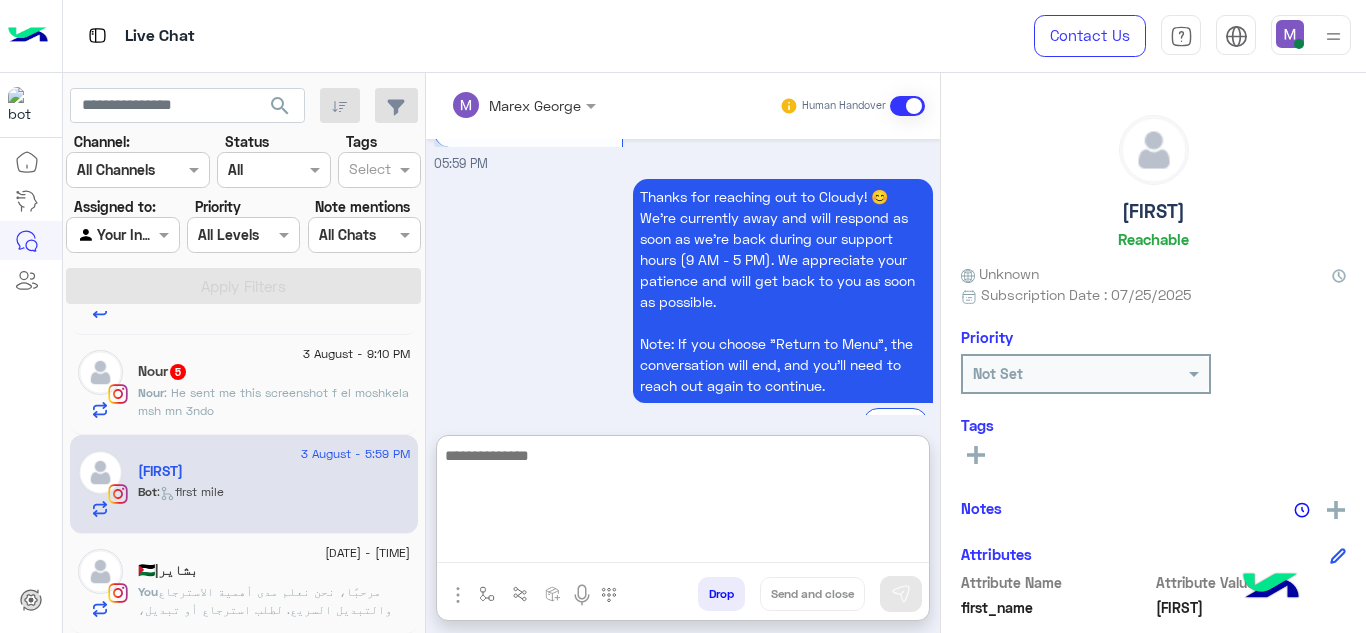 click at bounding box center [683, 503] 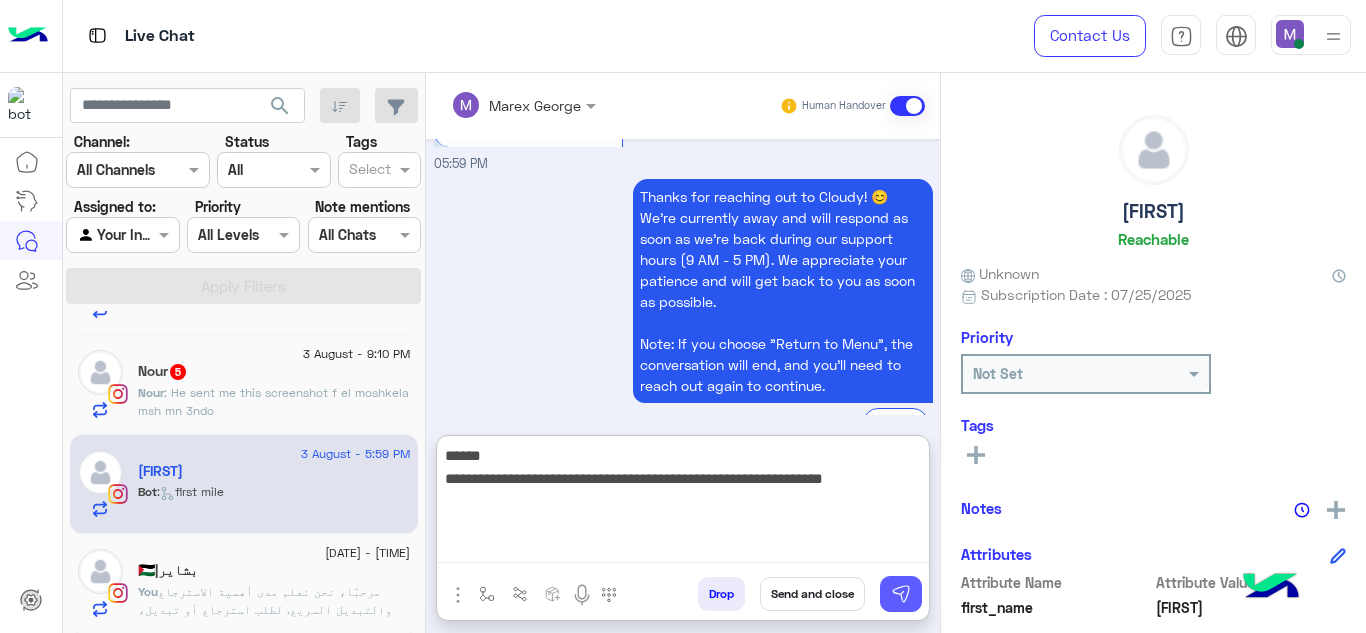 type on "**********" 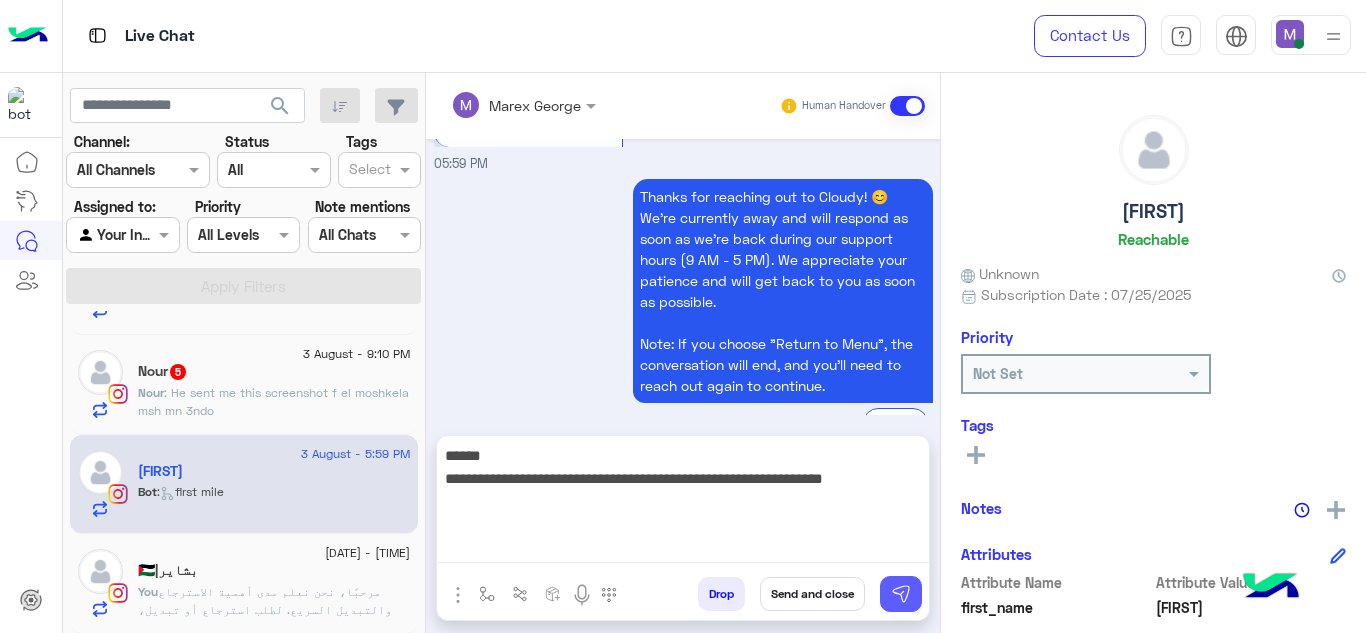 click at bounding box center [901, 594] 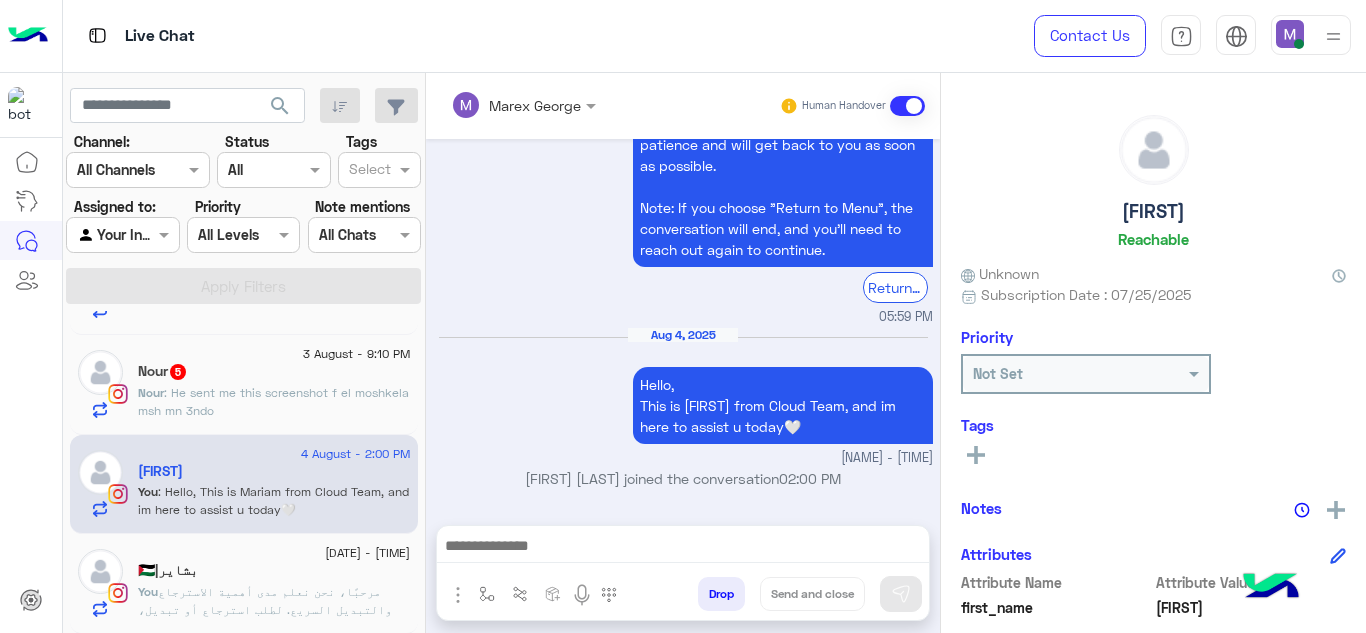 scroll, scrollTop: 4447, scrollLeft: 0, axis: vertical 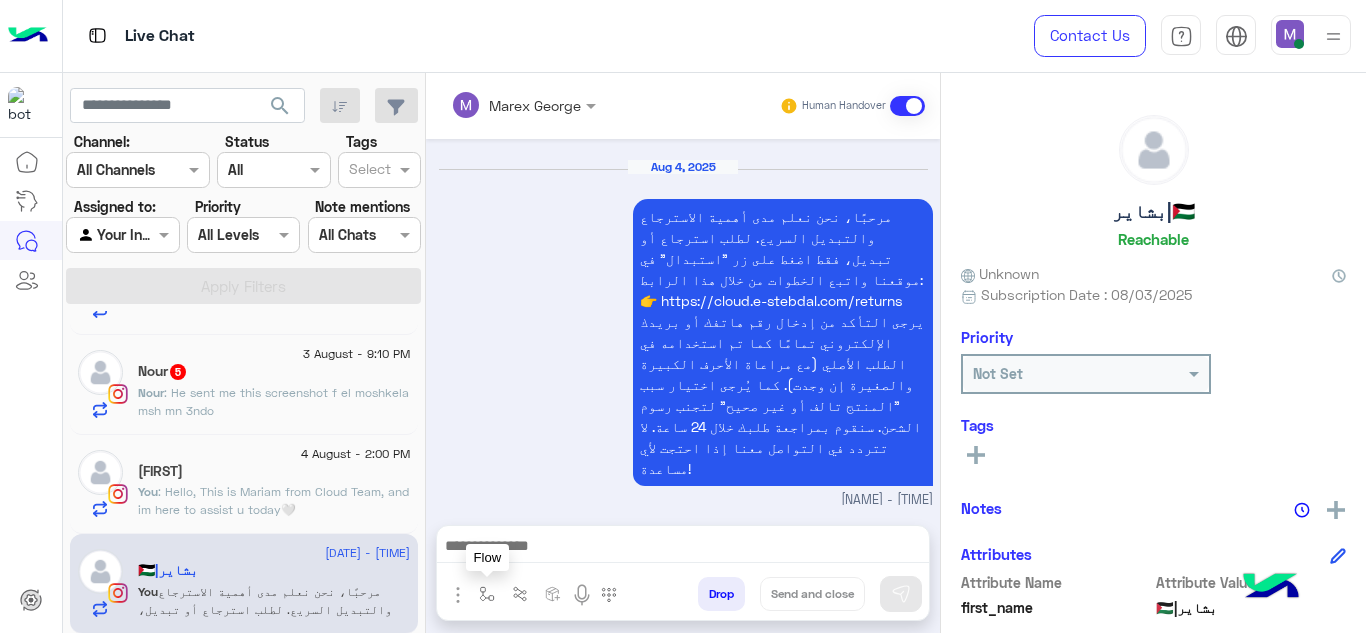 click at bounding box center (487, 594) 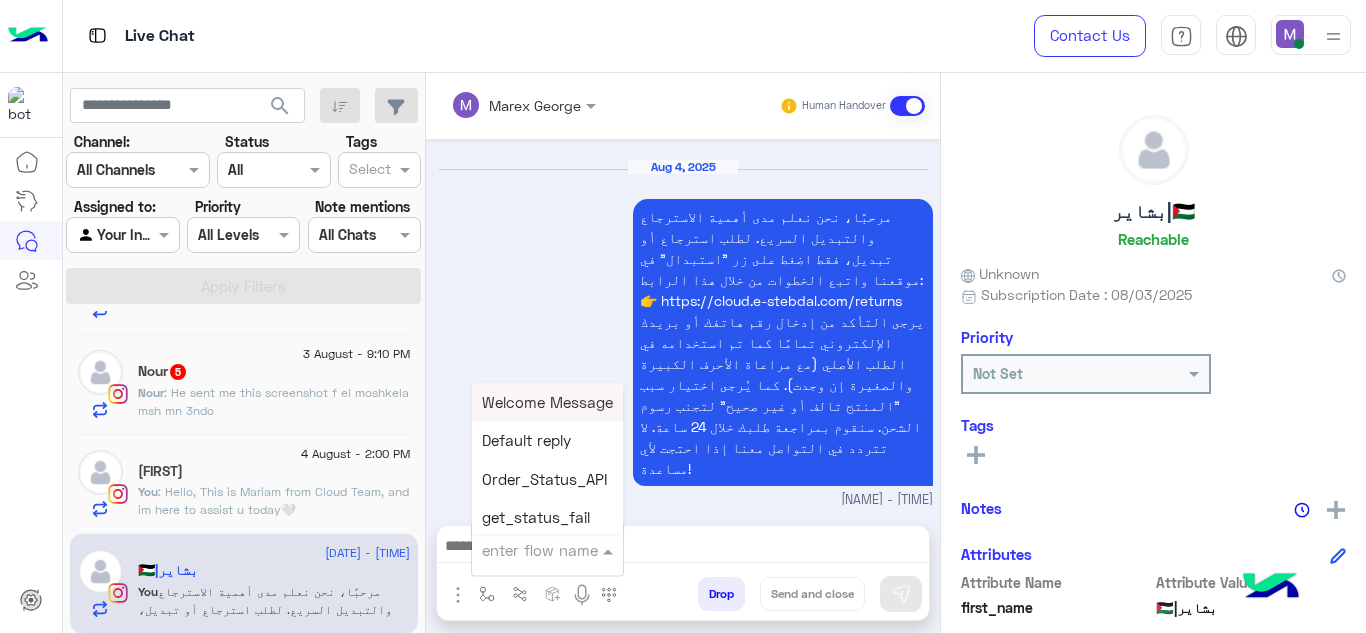 click at bounding box center (523, 550) 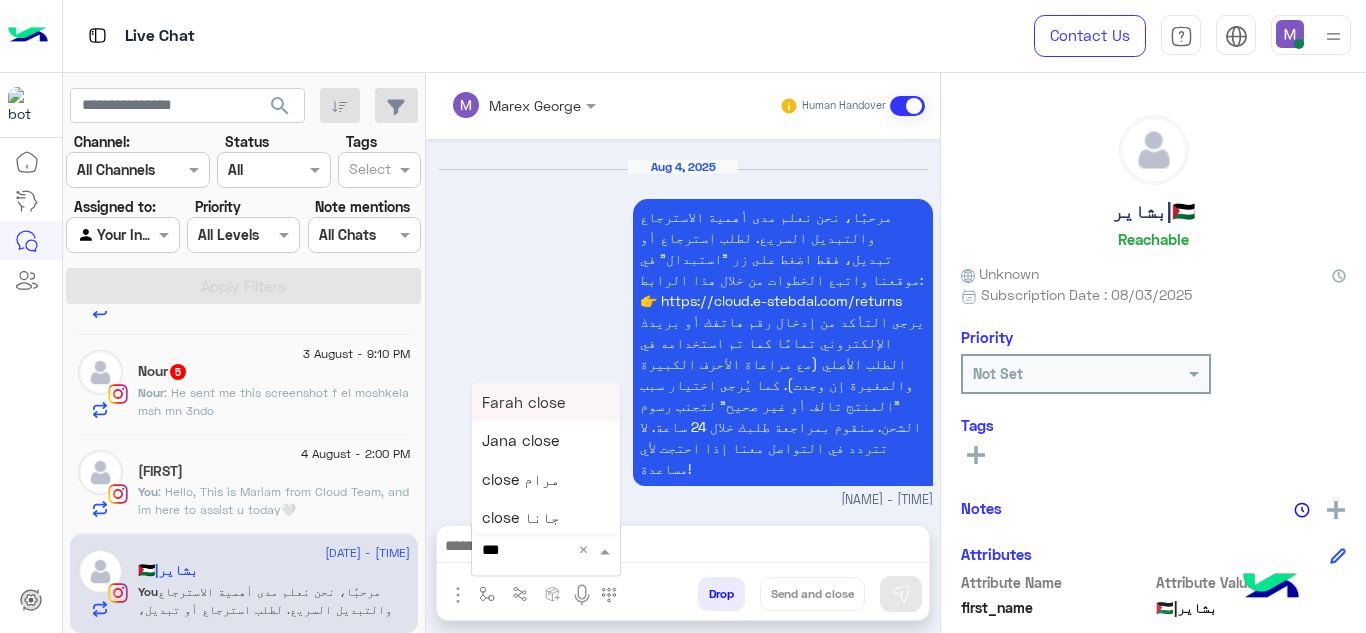 type on "****" 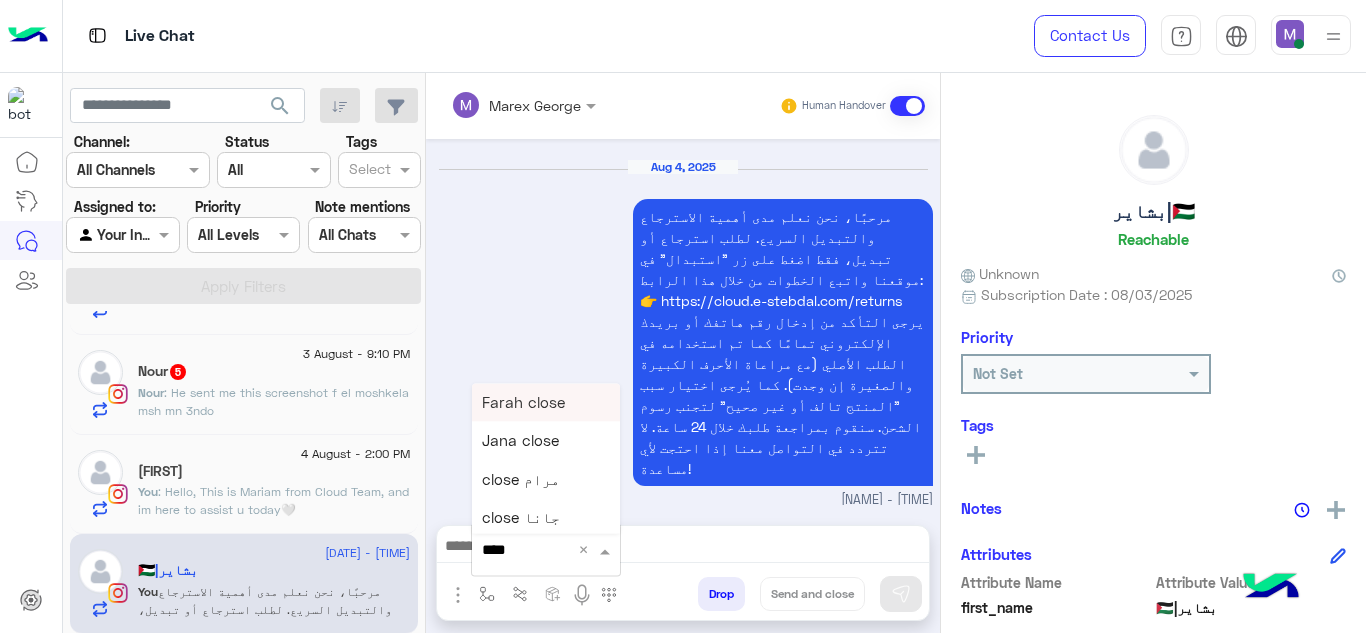 click on "Farah close" at bounding box center [523, 402] 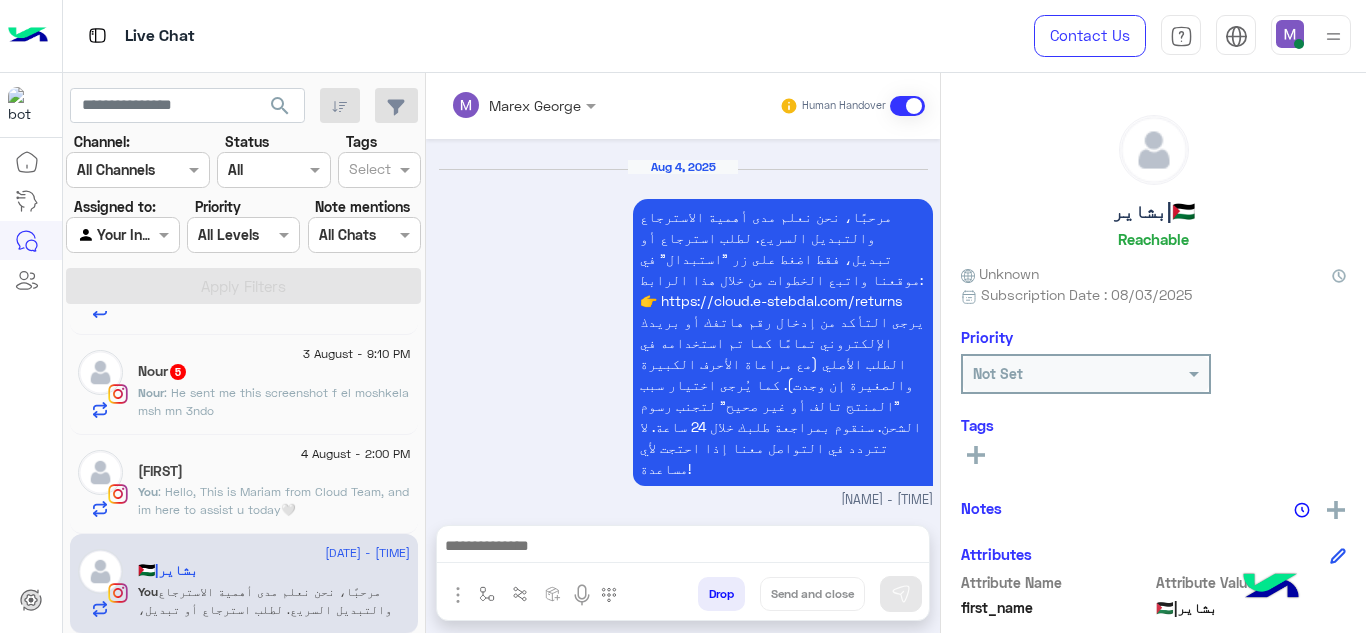type on "**********" 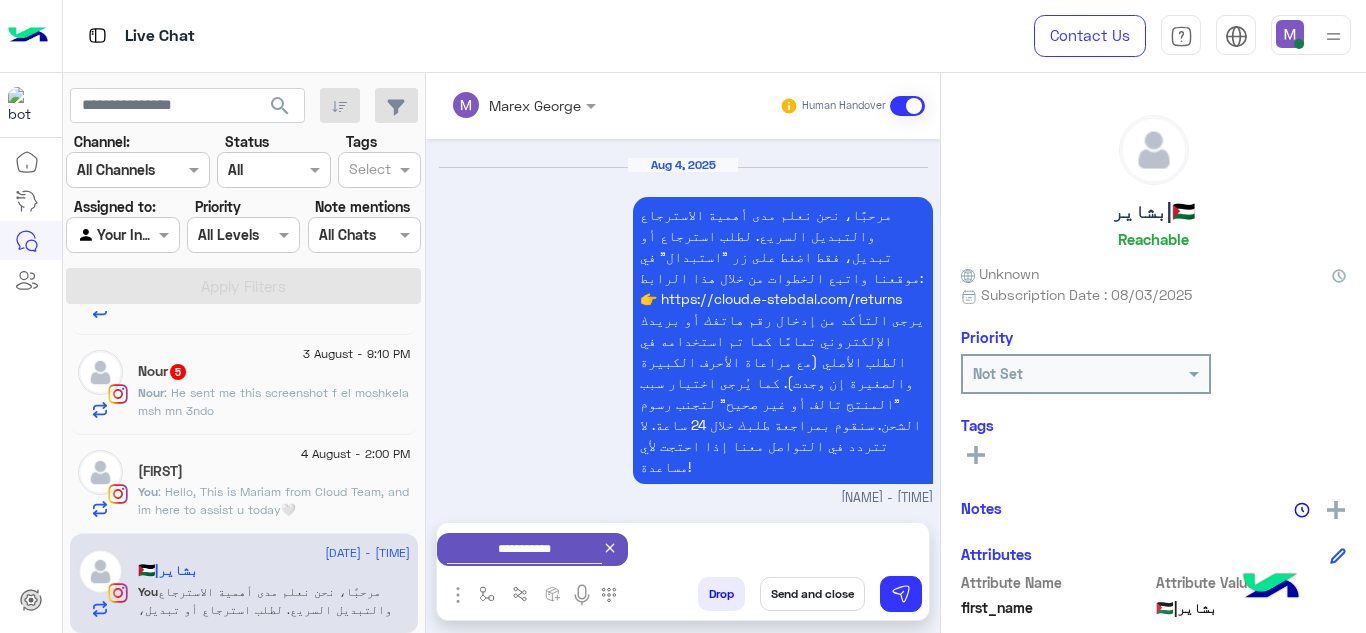 scroll, scrollTop: 801, scrollLeft: 0, axis: vertical 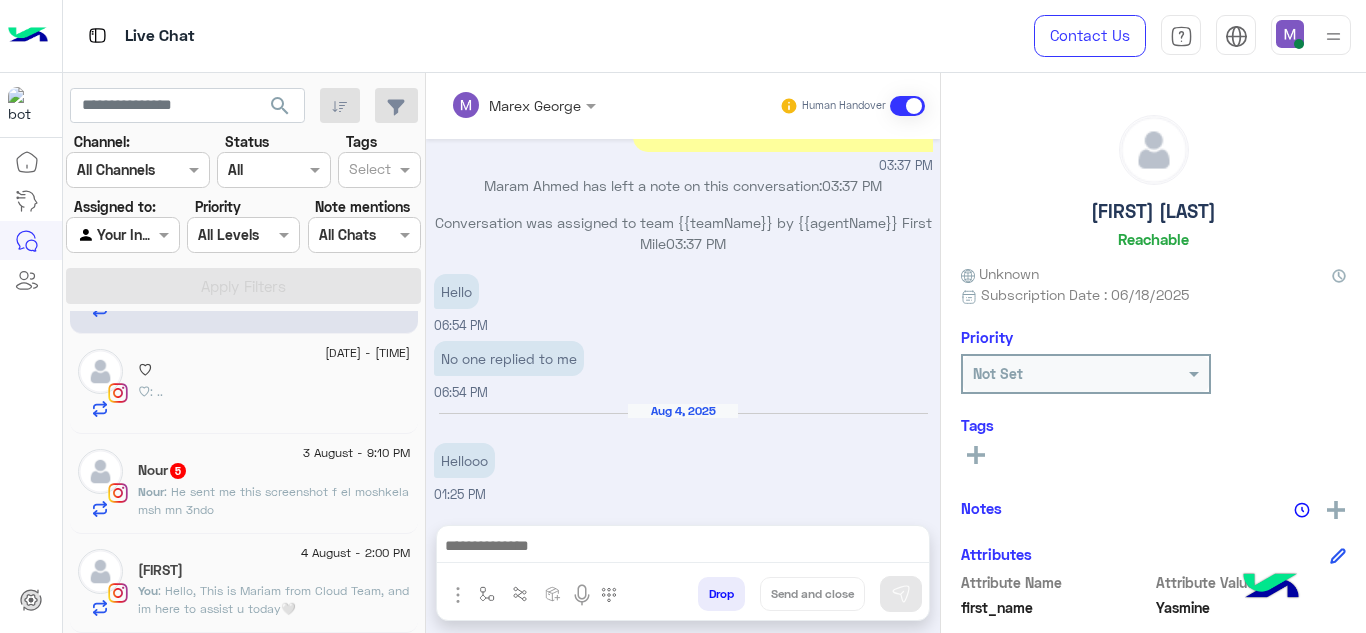click on ": Hello,
This is Mariam from Cloud Team, and im here to assist u today🤍" 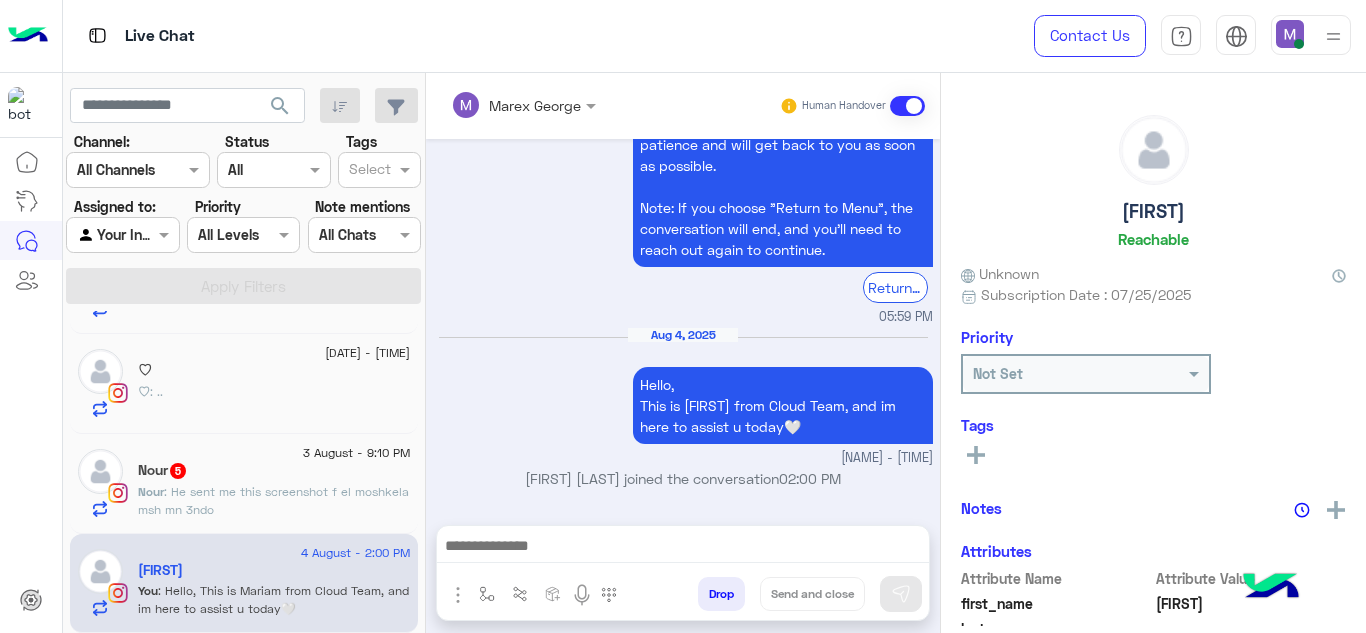 scroll, scrollTop: 1143, scrollLeft: 0, axis: vertical 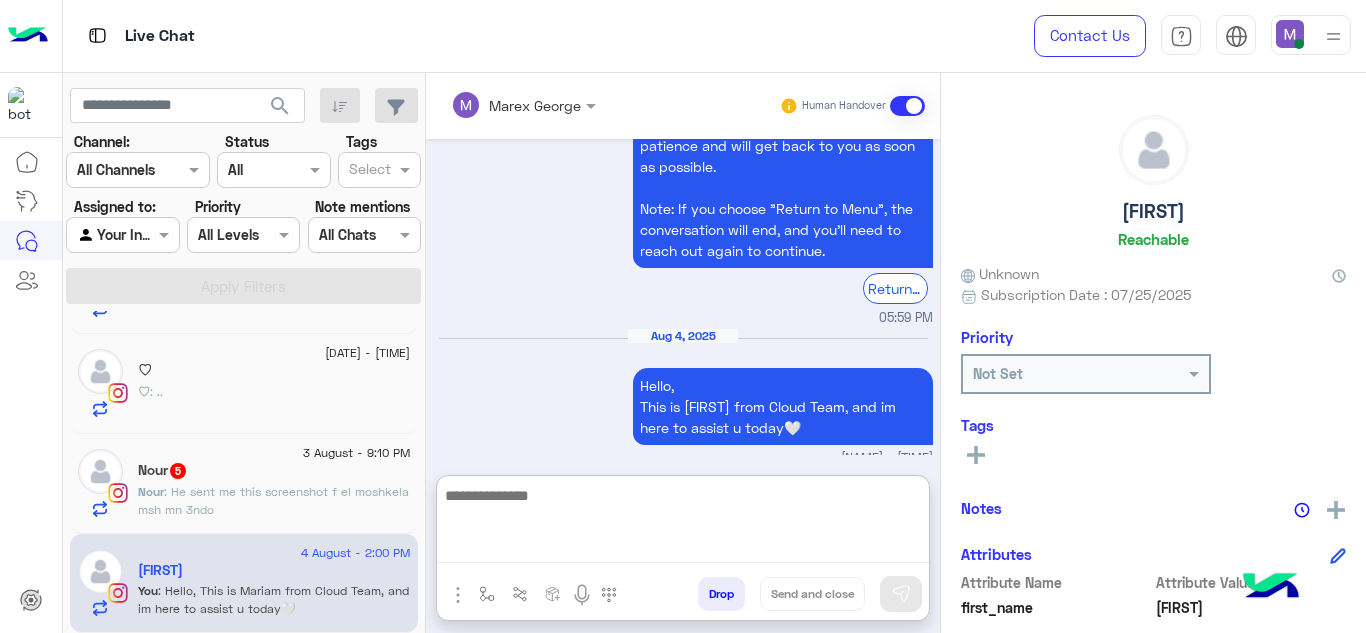 click at bounding box center [683, 523] 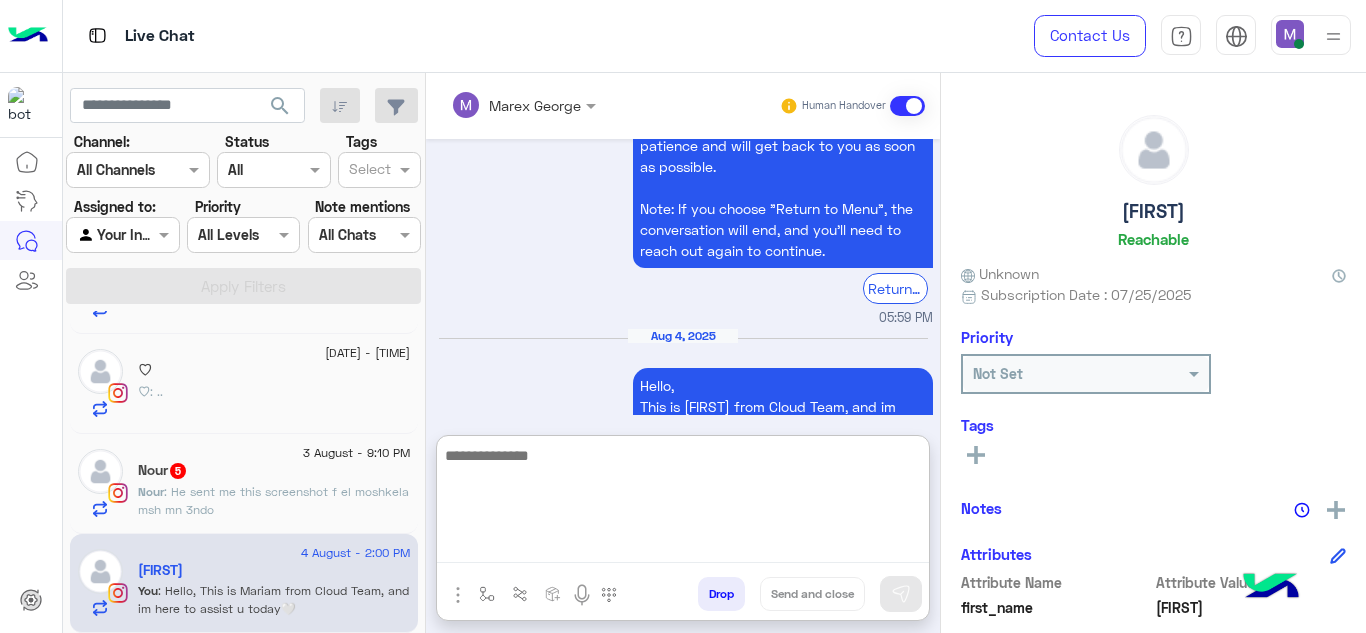 paste on "**********" 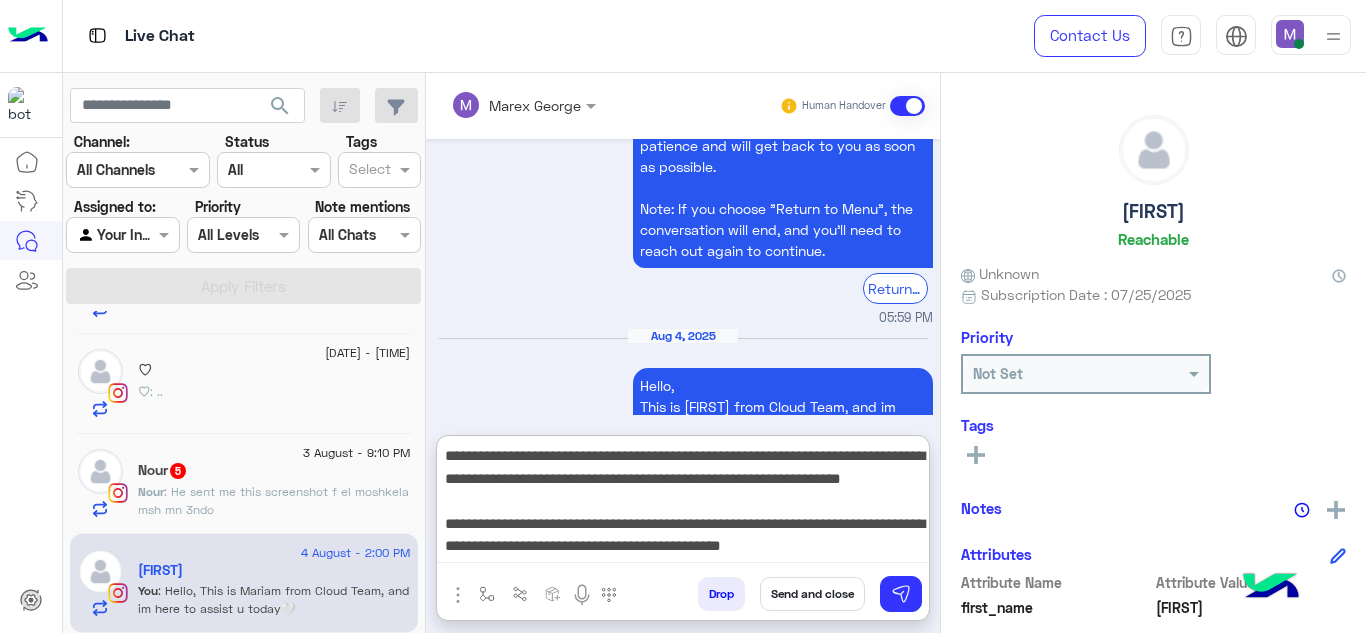 scroll, scrollTop: 37, scrollLeft: 0, axis: vertical 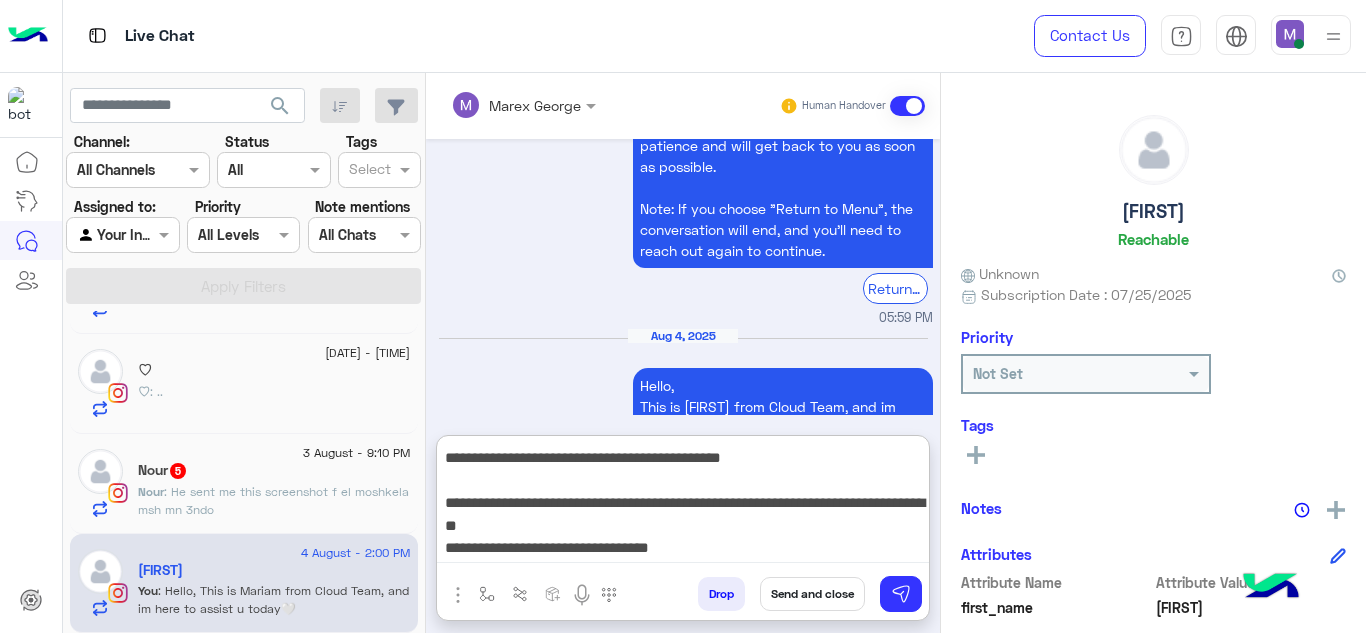 drag, startPoint x: 442, startPoint y: 509, endPoint x: 786, endPoint y: 568, distance: 349.02292 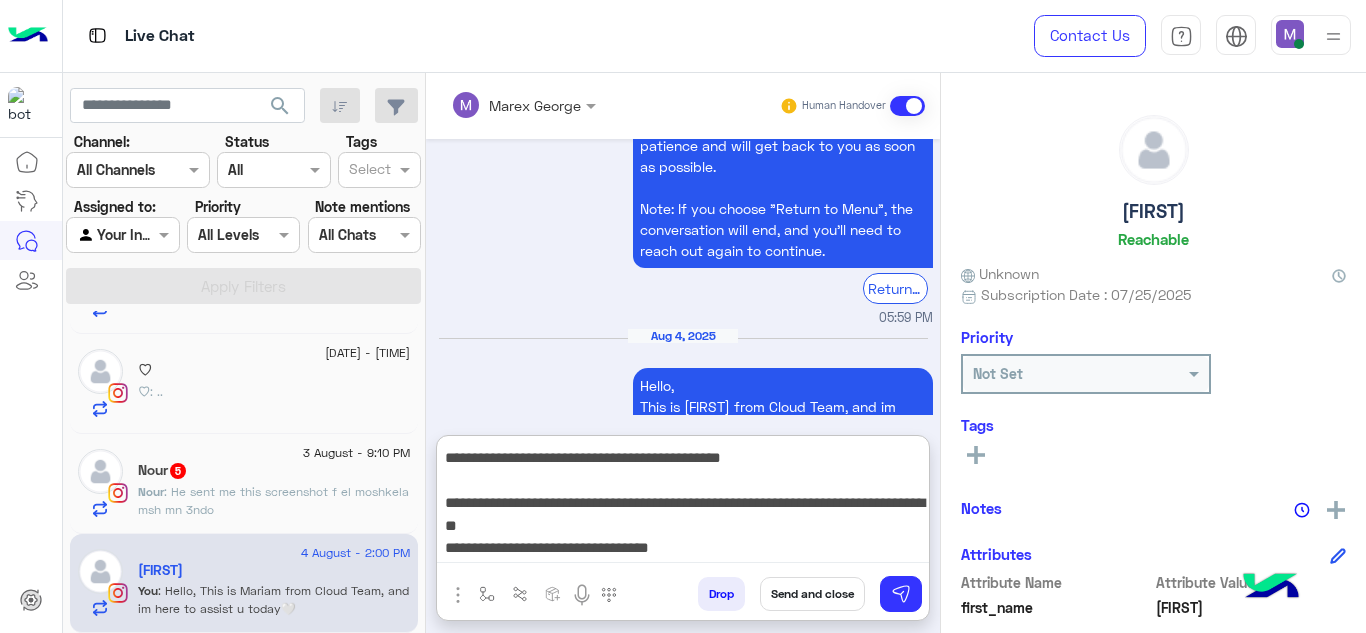 type on "**********" 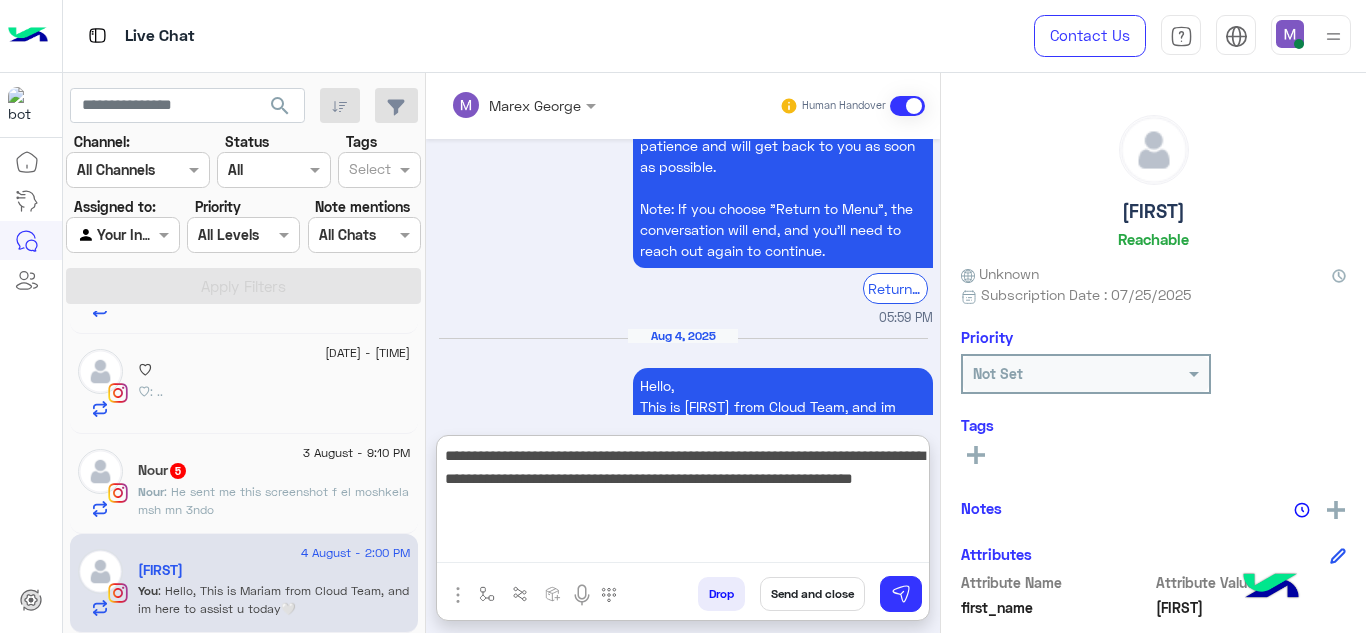 scroll, scrollTop: 0, scrollLeft: 0, axis: both 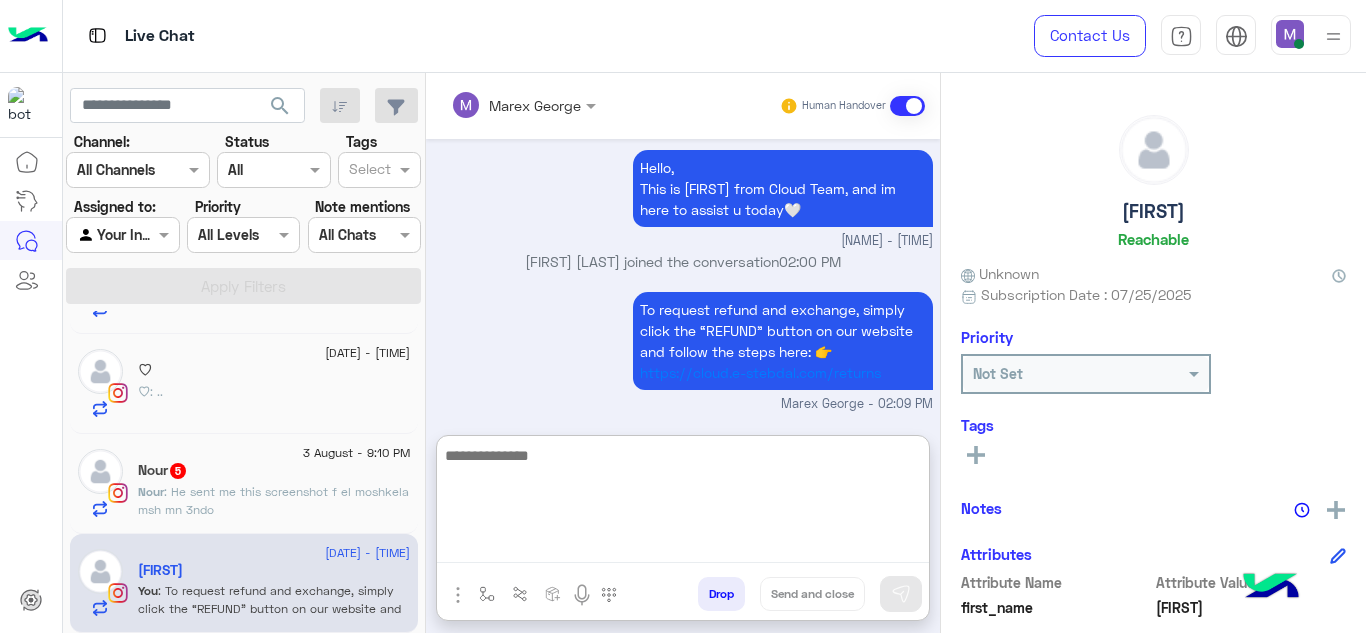 paste on "**********" 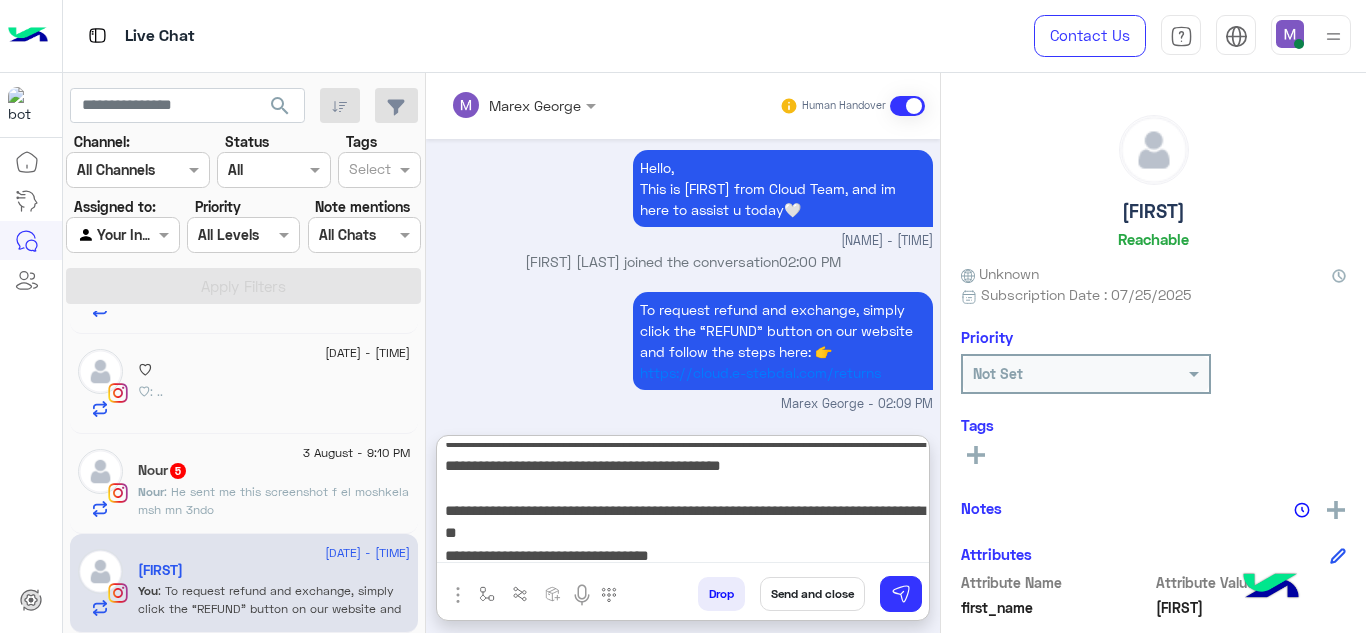 scroll, scrollTop: 20, scrollLeft: 0, axis: vertical 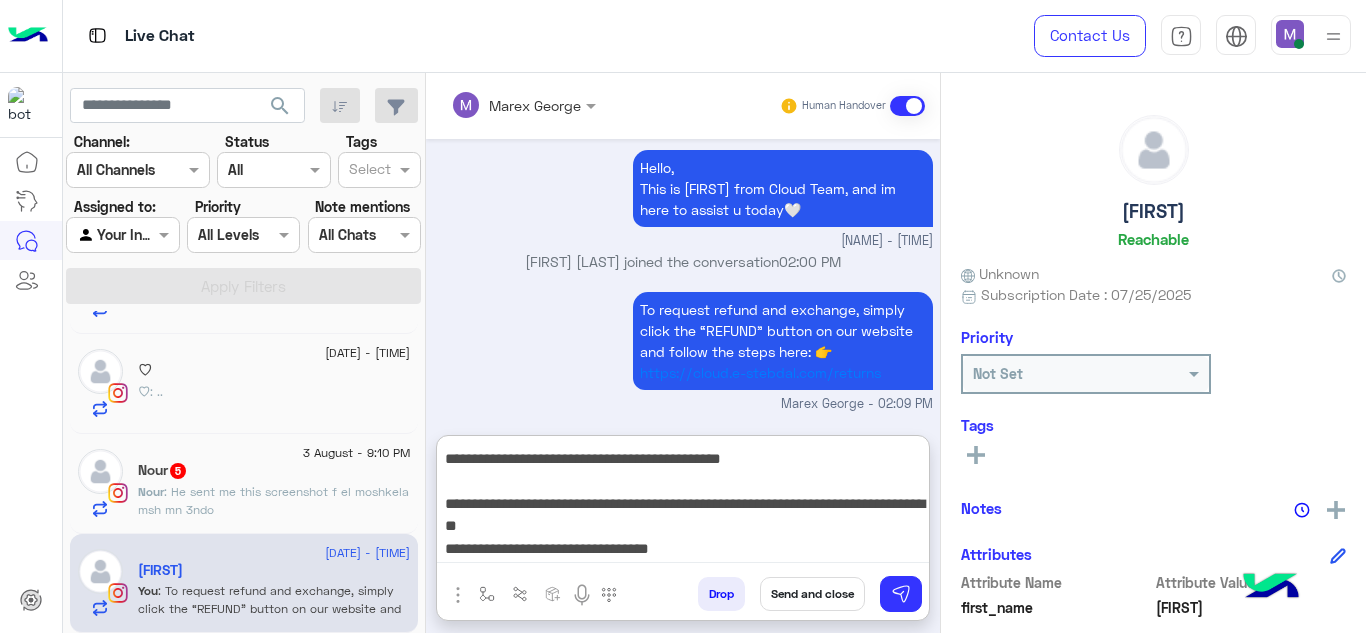 drag, startPoint x: 447, startPoint y: 500, endPoint x: 728, endPoint y: 553, distance: 285.95453 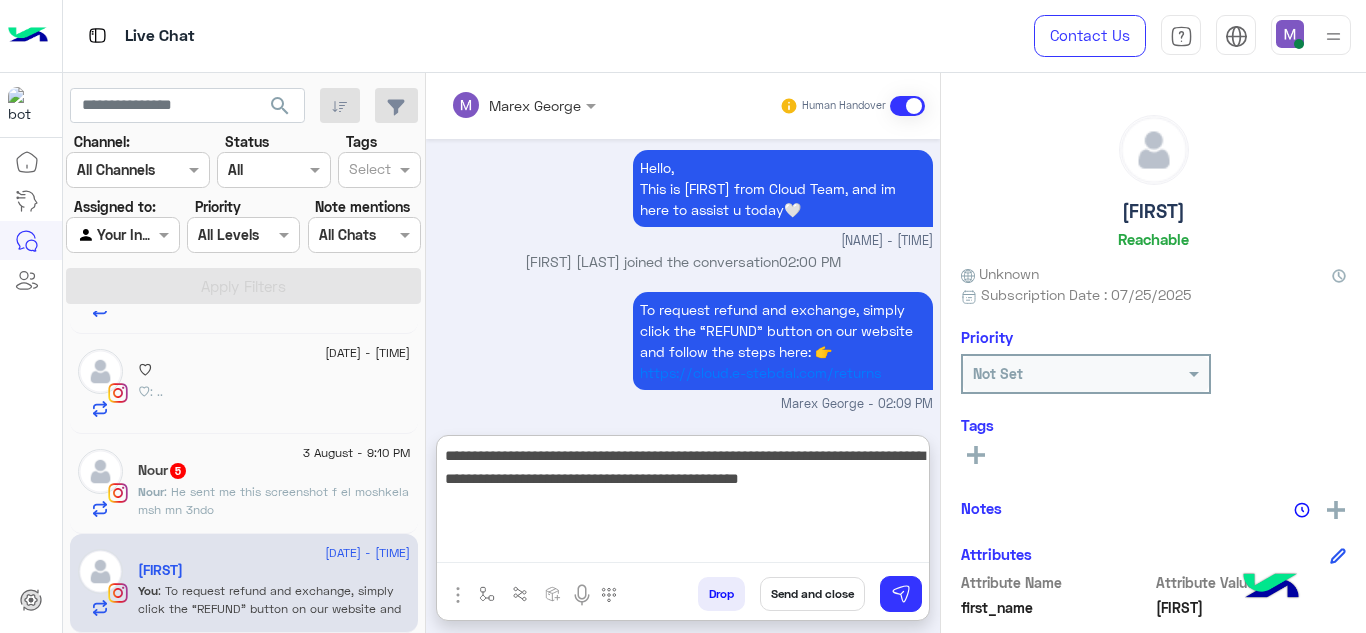 scroll, scrollTop: 0, scrollLeft: 0, axis: both 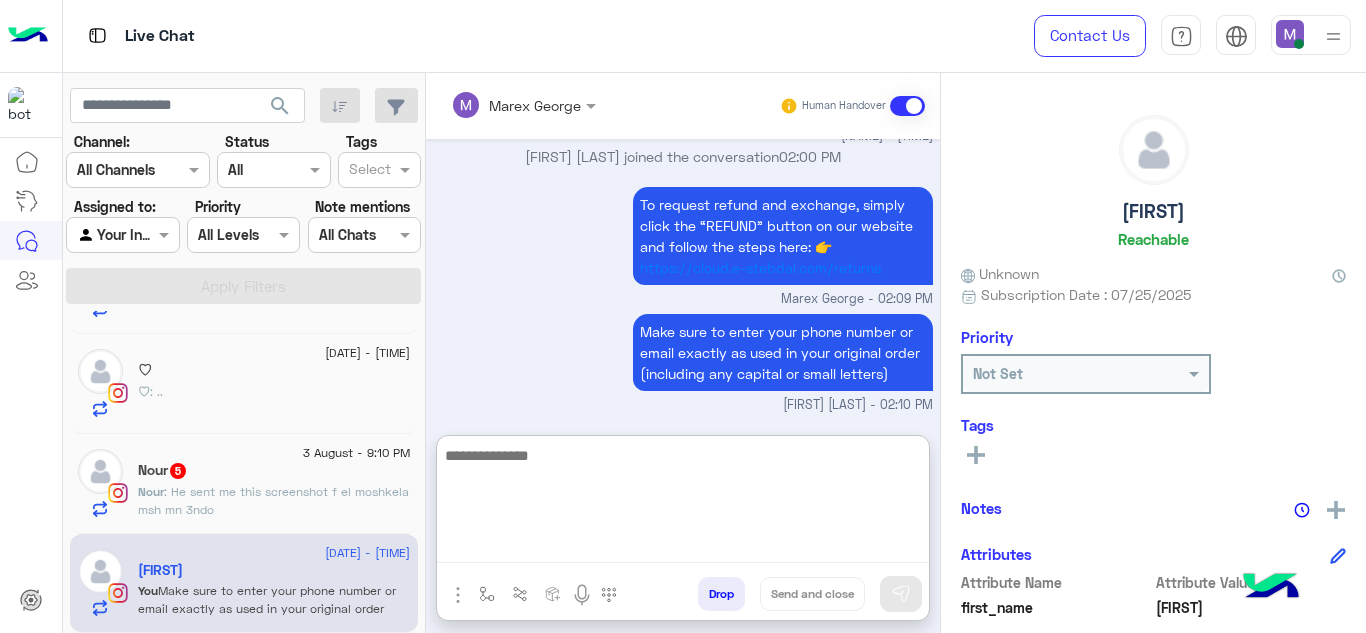 paste on "**********" 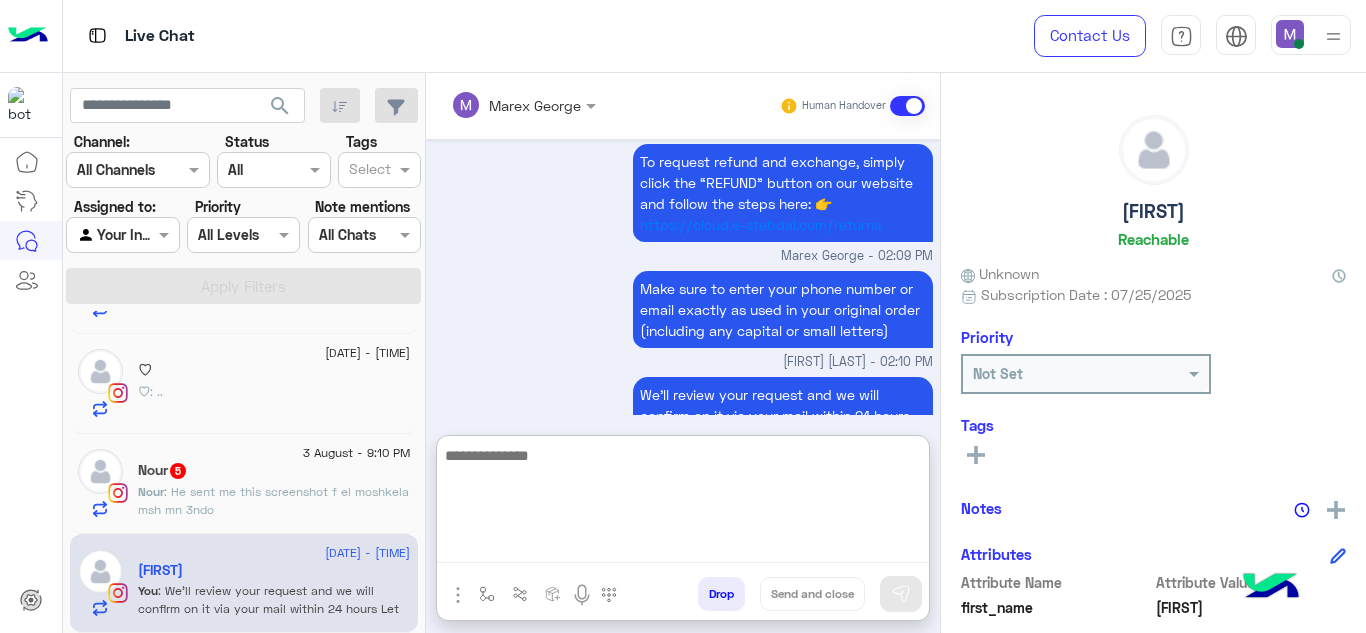 scroll, scrollTop: 1572, scrollLeft: 0, axis: vertical 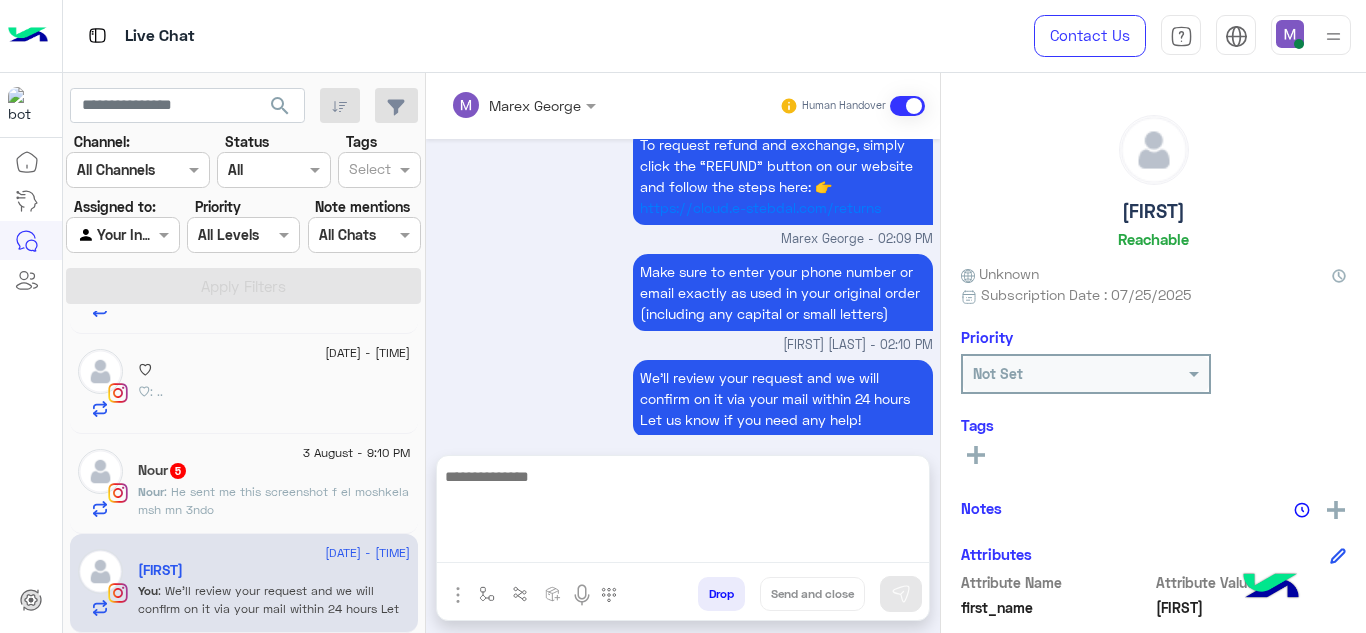 click on "[NAME]   5" 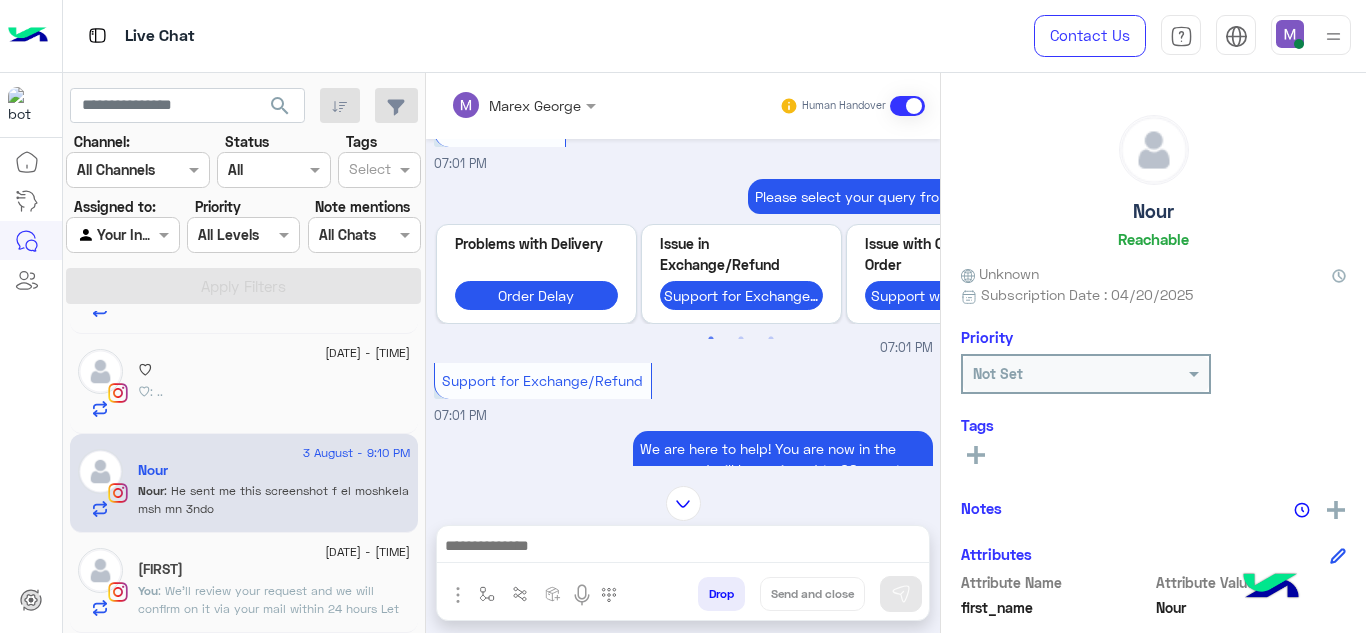 scroll, scrollTop: 9269, scrollLeft: 0, axis: vertical 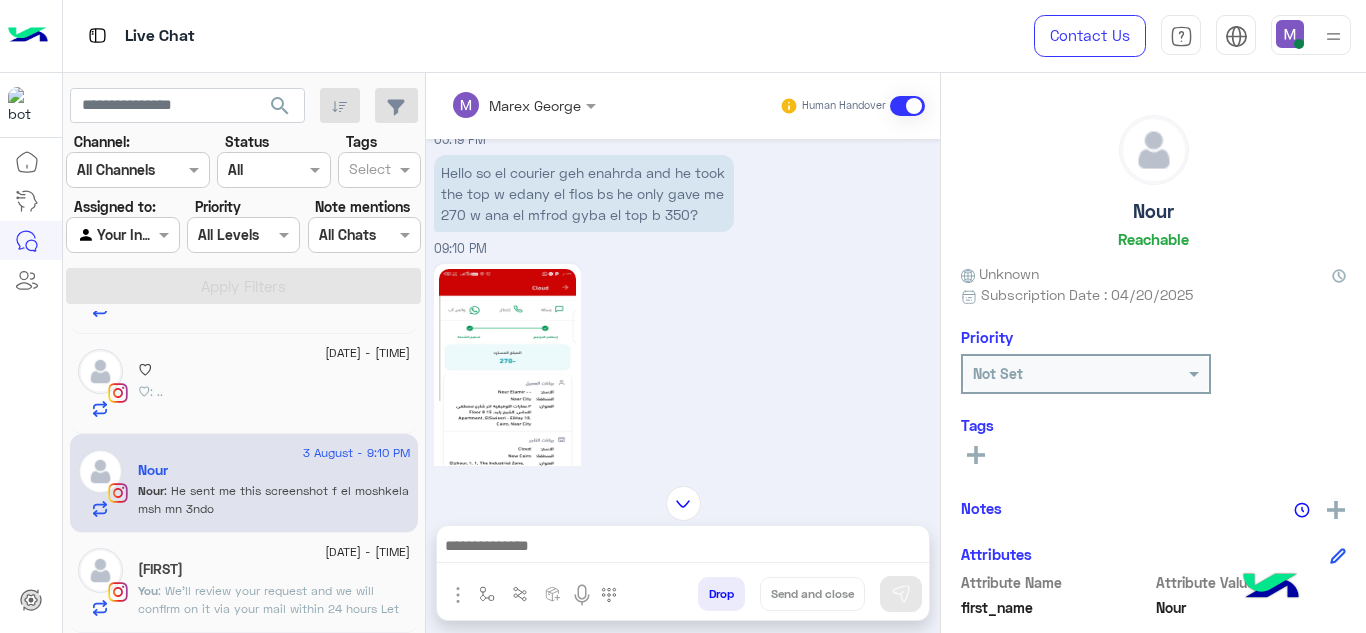 click at bounding box center [683, 548] 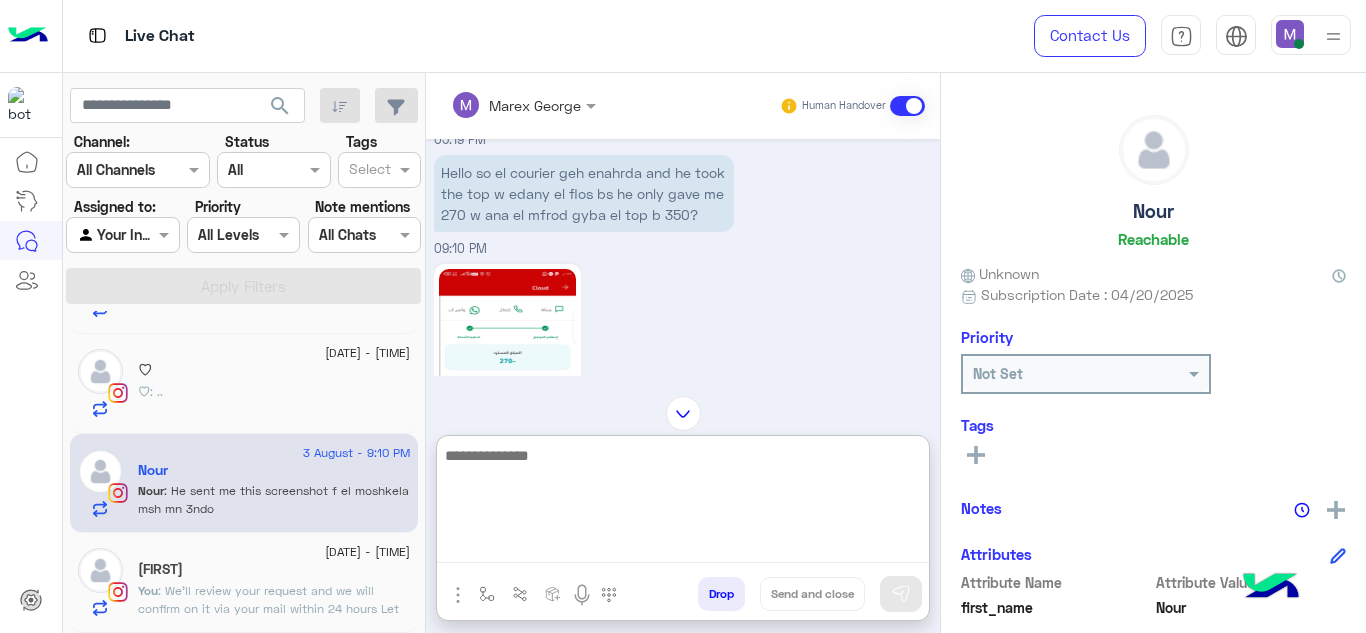 paste on "**********" 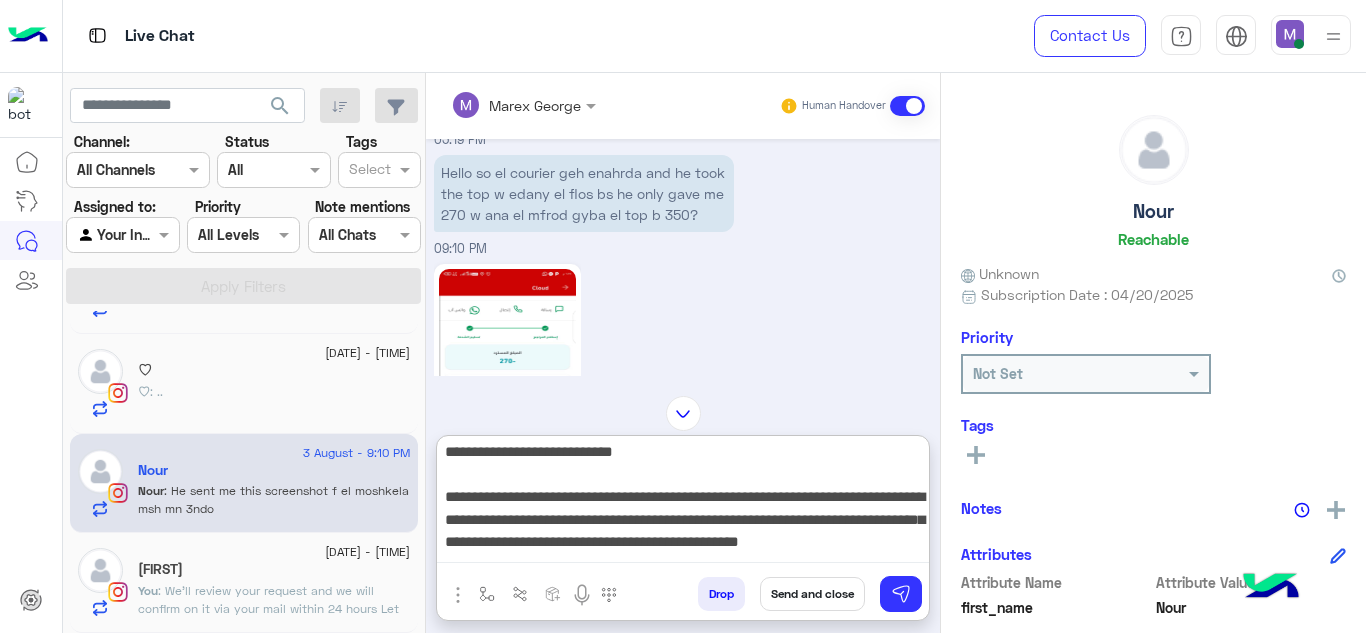 scroll, scrollTop: 0, scrollLeft: 0, axis: both 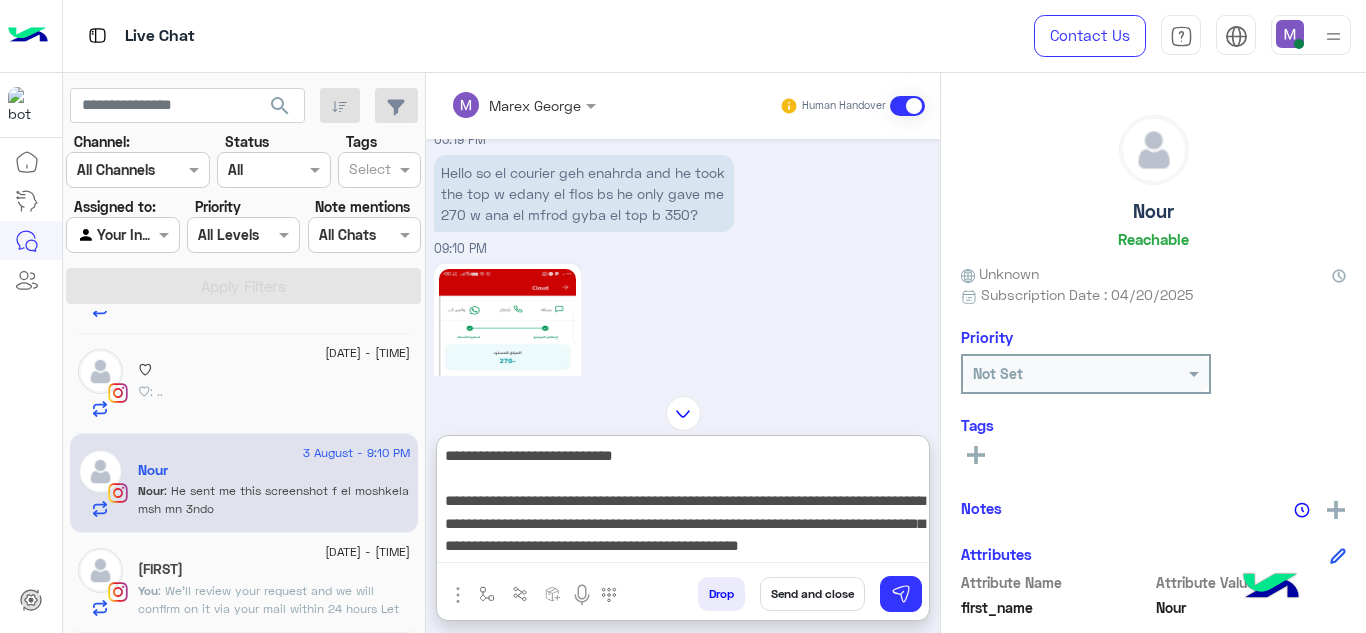 click on "**********" at bounding box center [683, 503] 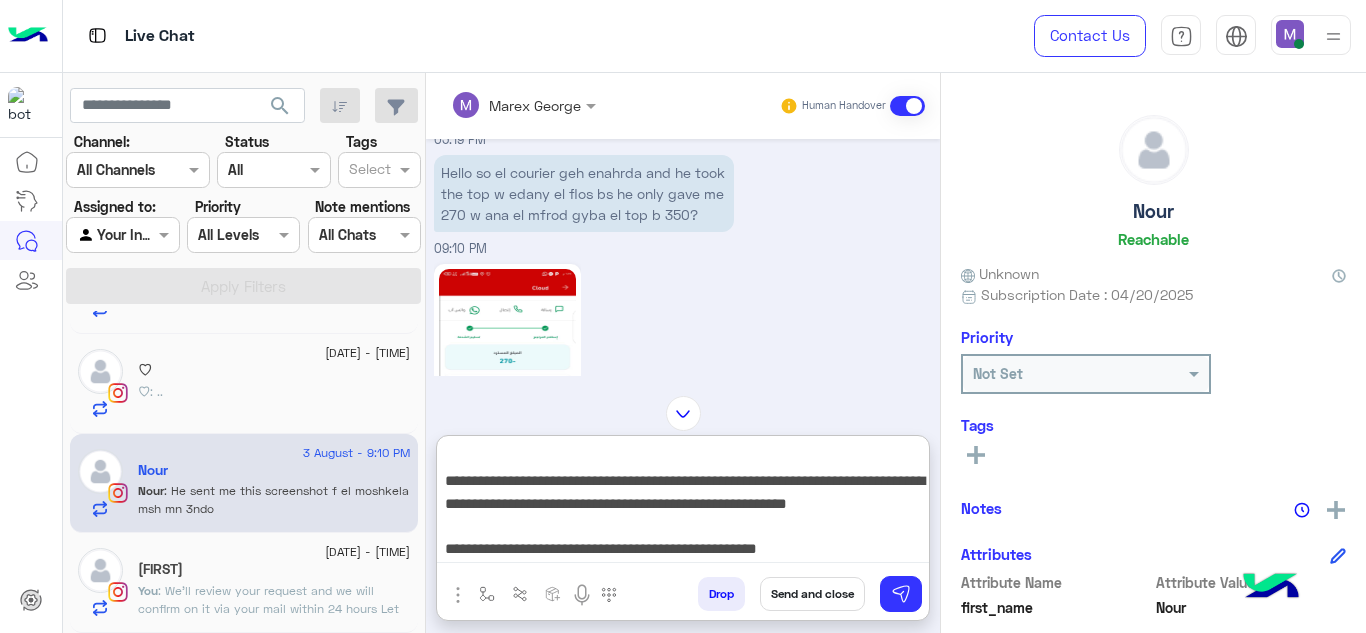 scroll, scrollTop: 0, scrollLeft: 0, axis: both 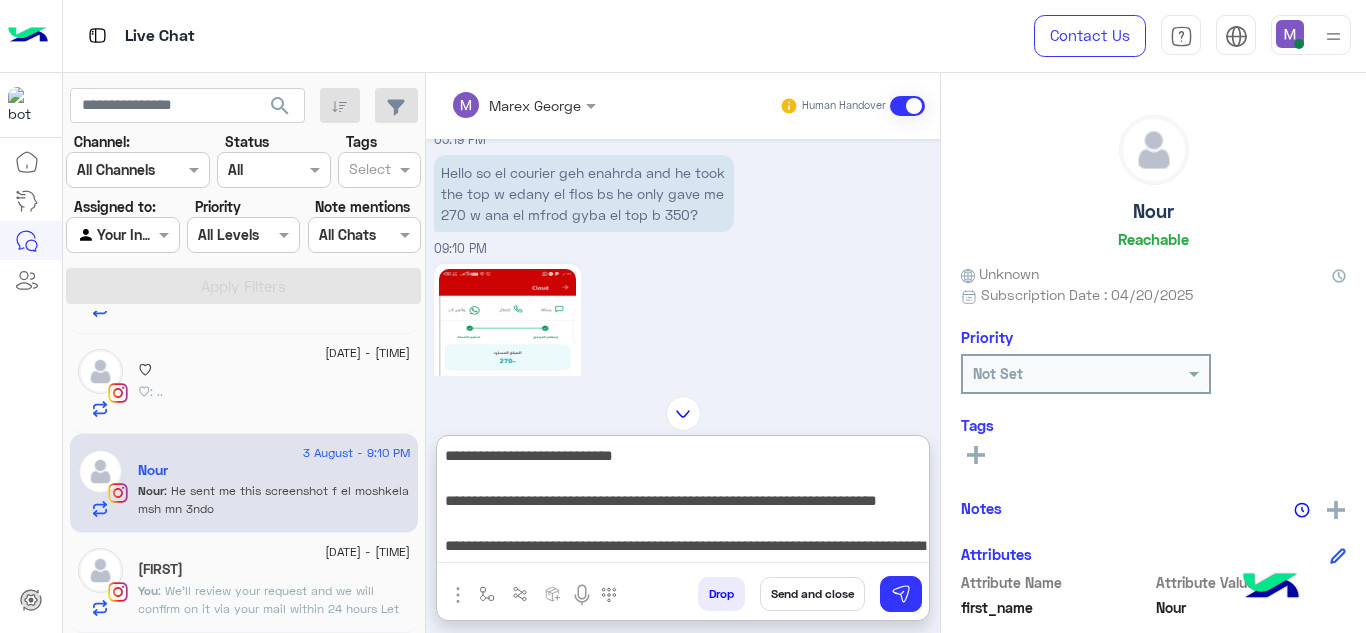 click on "**********" at bounding box center (683, 503) 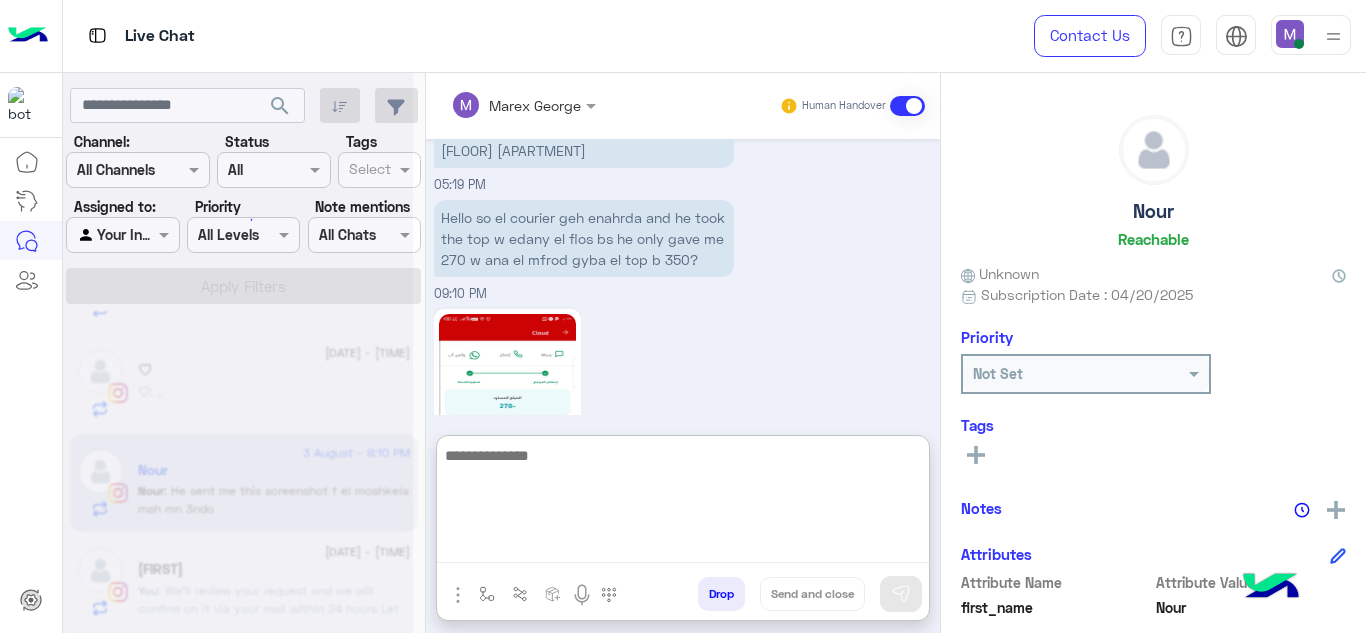 scroll, scrollTop: 12426, scrollLeft: 0, axis: vertical 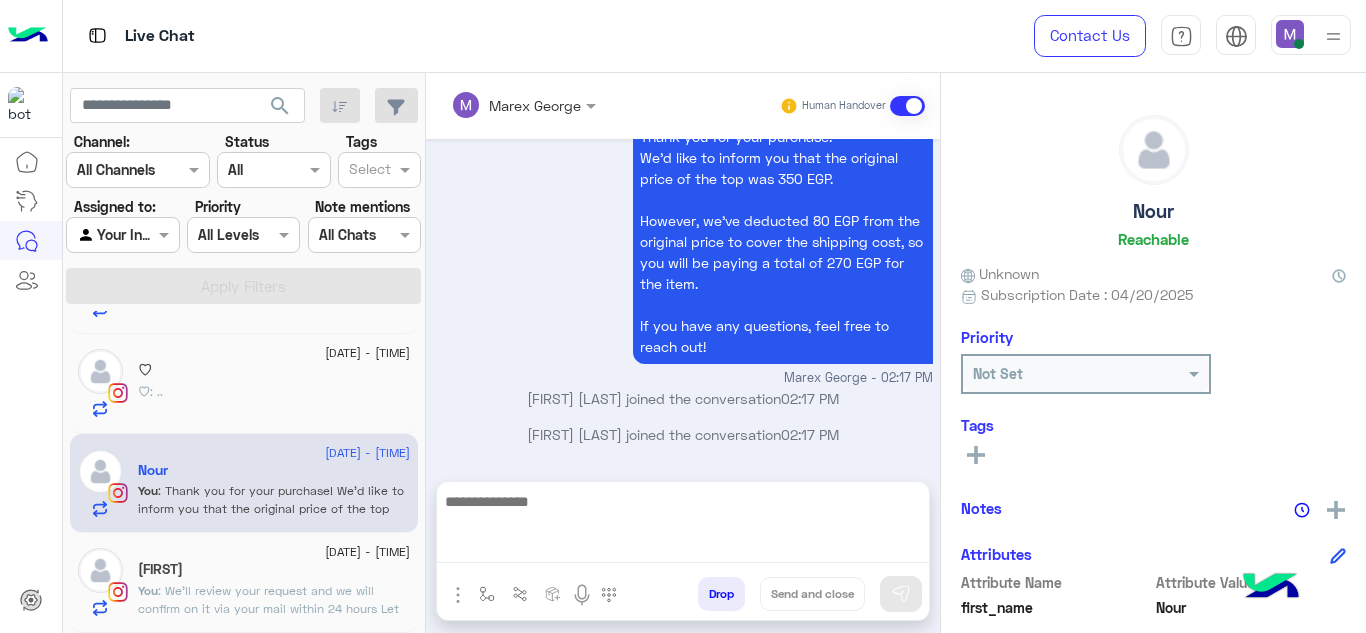 click on "Thank you for your purchase! We’d like to inform you that the original price of the top was 350 EGP.  However, we’ve deducted 80 EGP from the original price to cover the shipping cost, so you will be paying a total of 270 EGP for the item. If you have any questions, feel free to reach out!  [NAME] -  [TIME]" at bounding box center (683, 251) 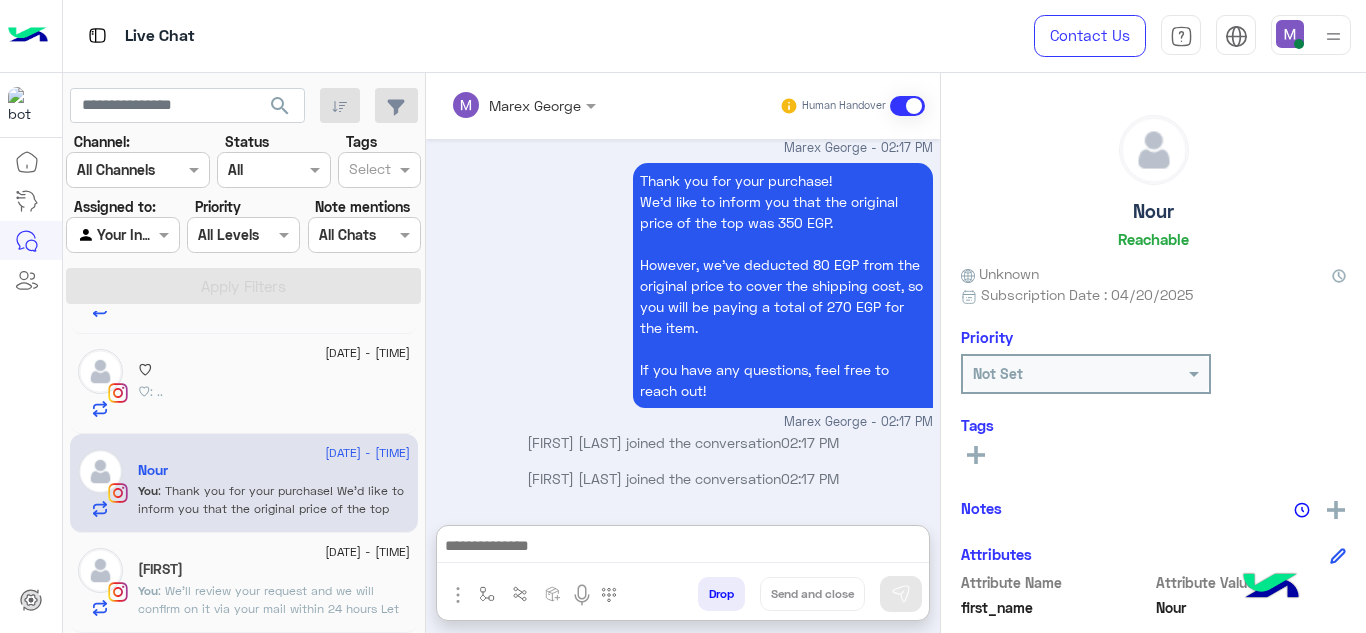 click at bounding box center (683, 548) 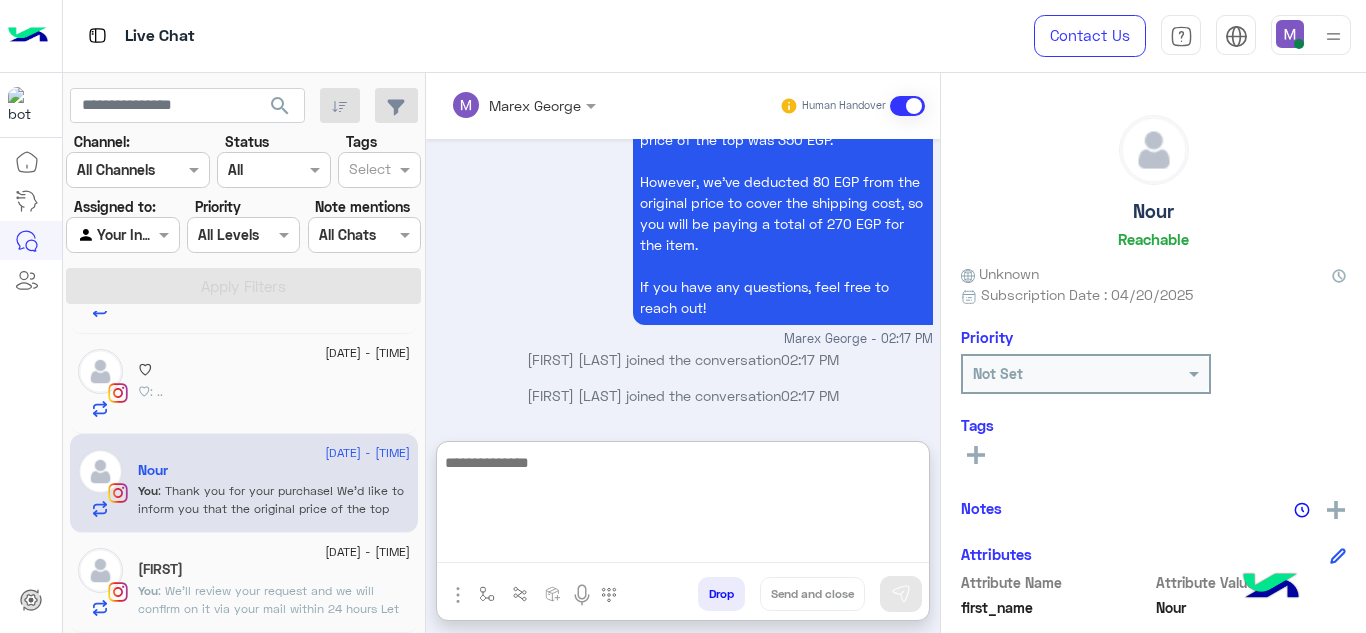 scroll, scrollTop: 12727, scrollLeft: 0, axis: vertical 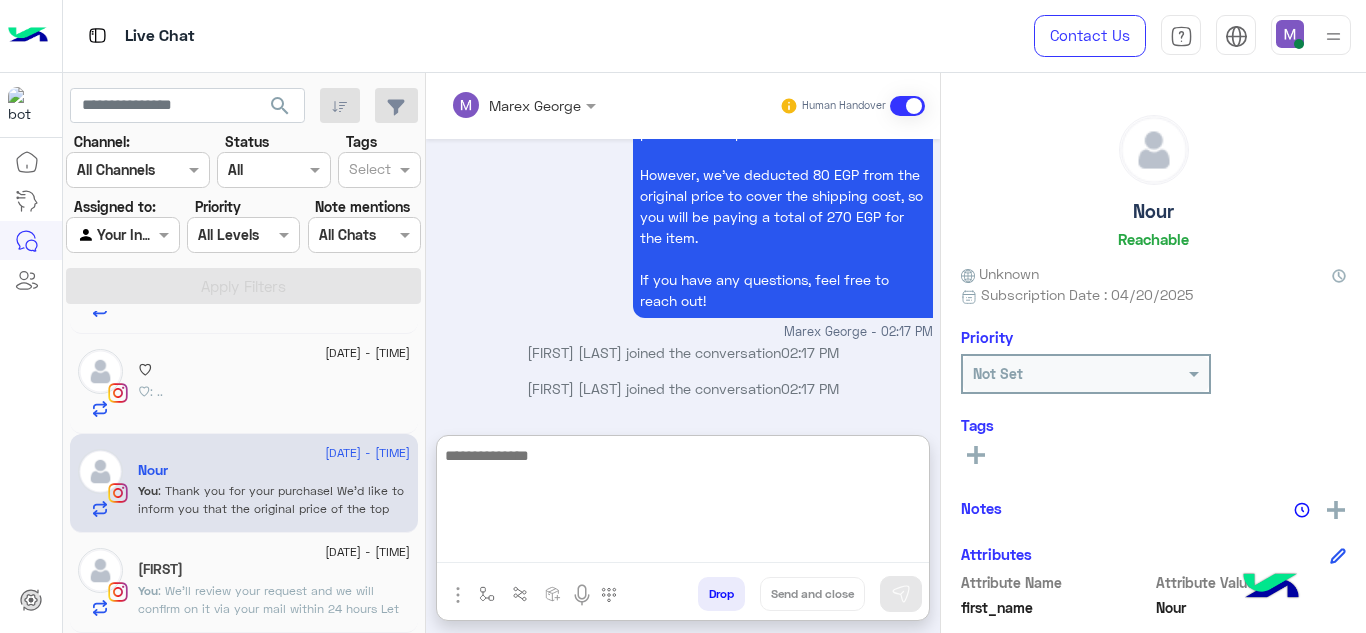 paste on "**********" 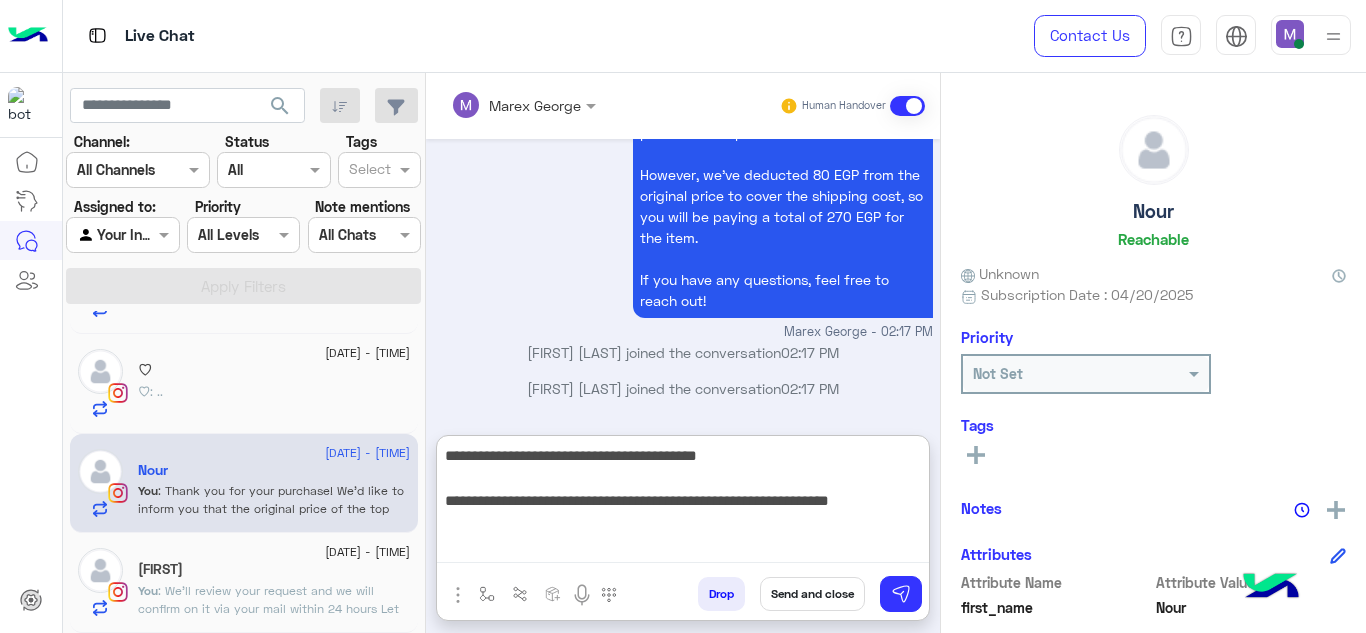 click on "**********" at bounding box center [683, 503] 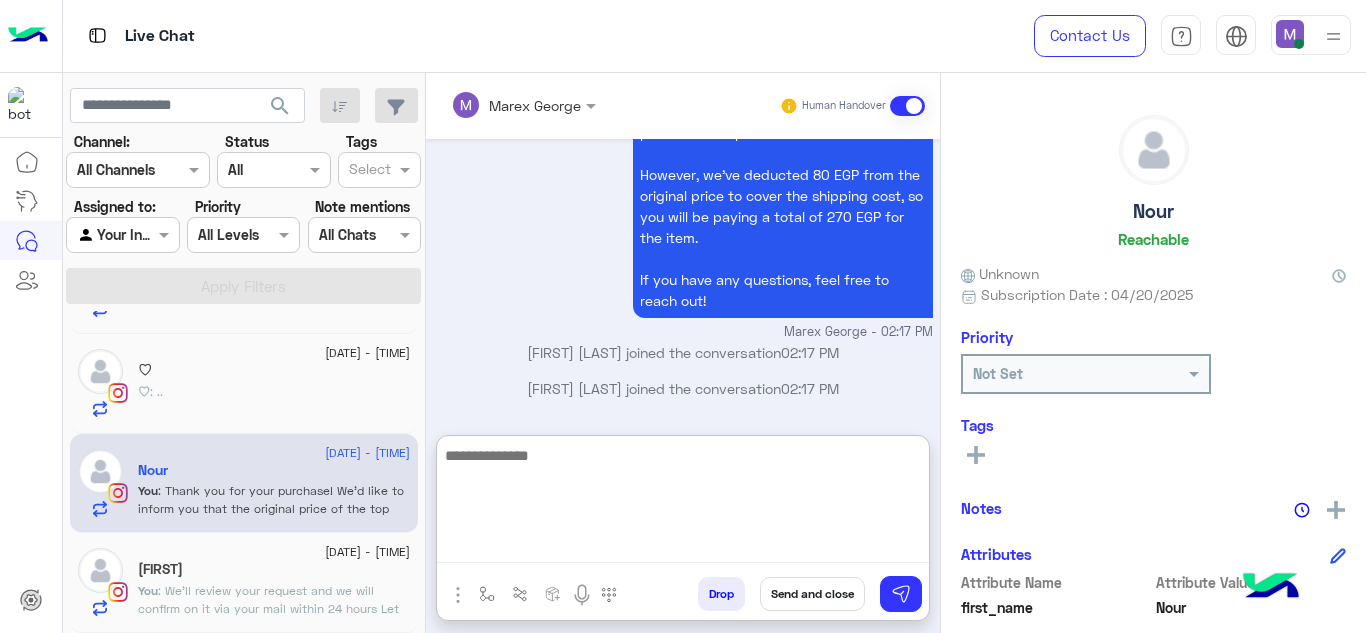 scroll, scrollTop: 12833, scrollLeft: 0, axis: vertical 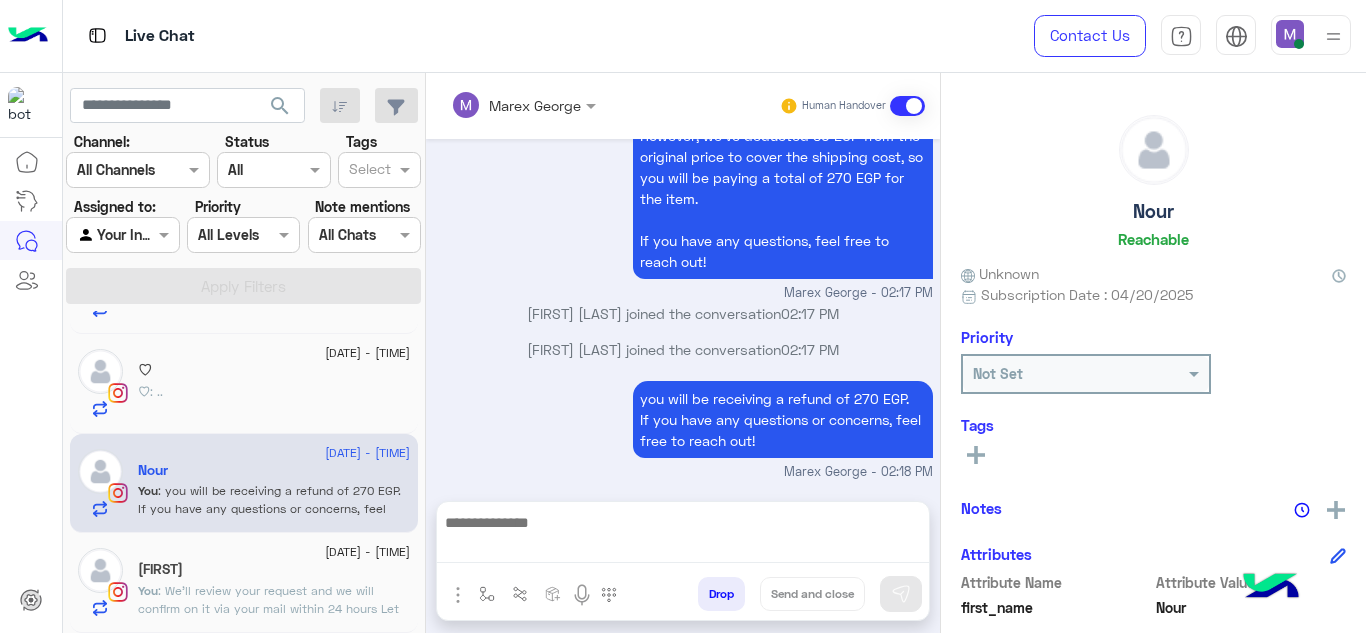 click on "Apr 20, 2025  Phone: [PHONE] Order: #76979   02:03 PM  Hi Nour, I’m Cloudy ☁🤖, your chatbot assistant here to help you with all your inquiries and provide quick solutions. Before we begin, could you please let me know if you would like to continue our conversation in English or Arabic? 💬 اهلاً Nour انا Cloudy ☁🤖، مساعدك الذكي هنا لمساعدتك في جميع استفساراتك وتقديم حلول سريعة. قبل أن نبدأ، هل تود المتابعة باللغة الإنجليزية أم العربية؟ 💬  اللغة العربية    English     02:03 PM   English    02:03 PM  how can we help you to select on option. 👇🔎 Previous Exchange / Refund your order 🔄  Exchange / Refund   Track your Order 📦  Order Tracking  Delivery Time & Process 🚚  Delivery Time  Exchange &Refund Policy 📑  Exchange & Refund  FAQs 💬  FAQs  Talk to customer service 📞  Customer service  Next 1 2 3 4    02:03 PM   Exchange / Refund     02:04 PM  Next" at bounding box center [683, 310] 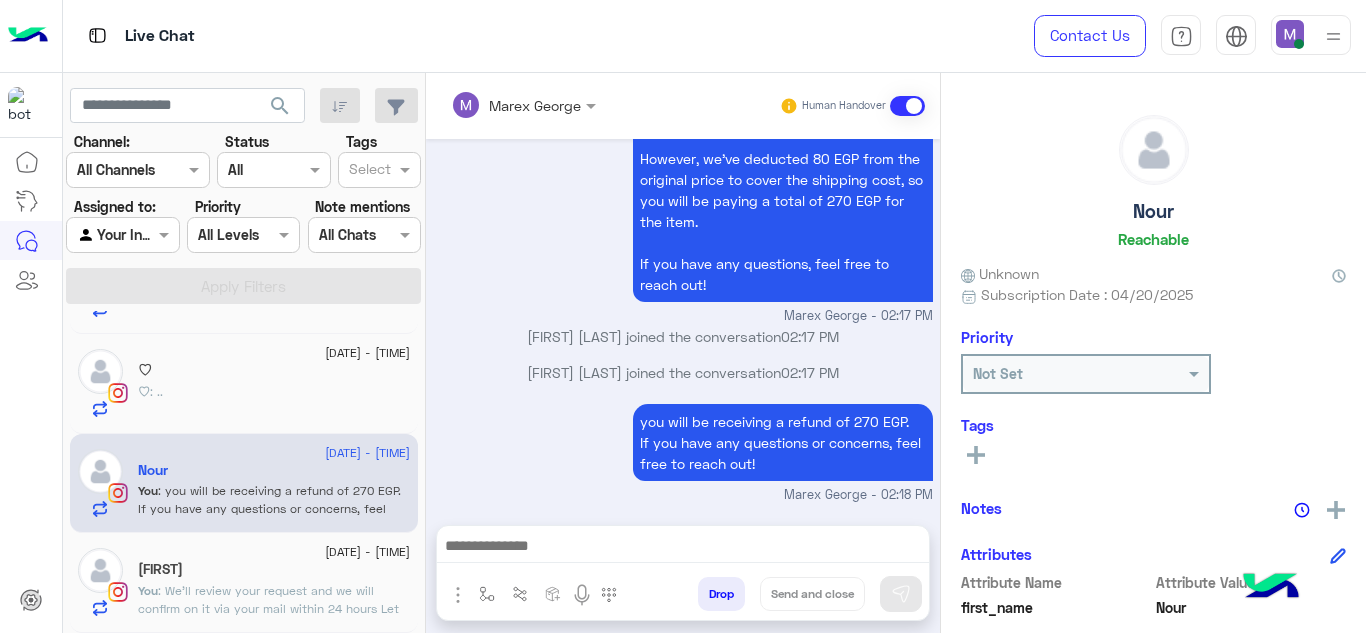 click on "[FIRST]" 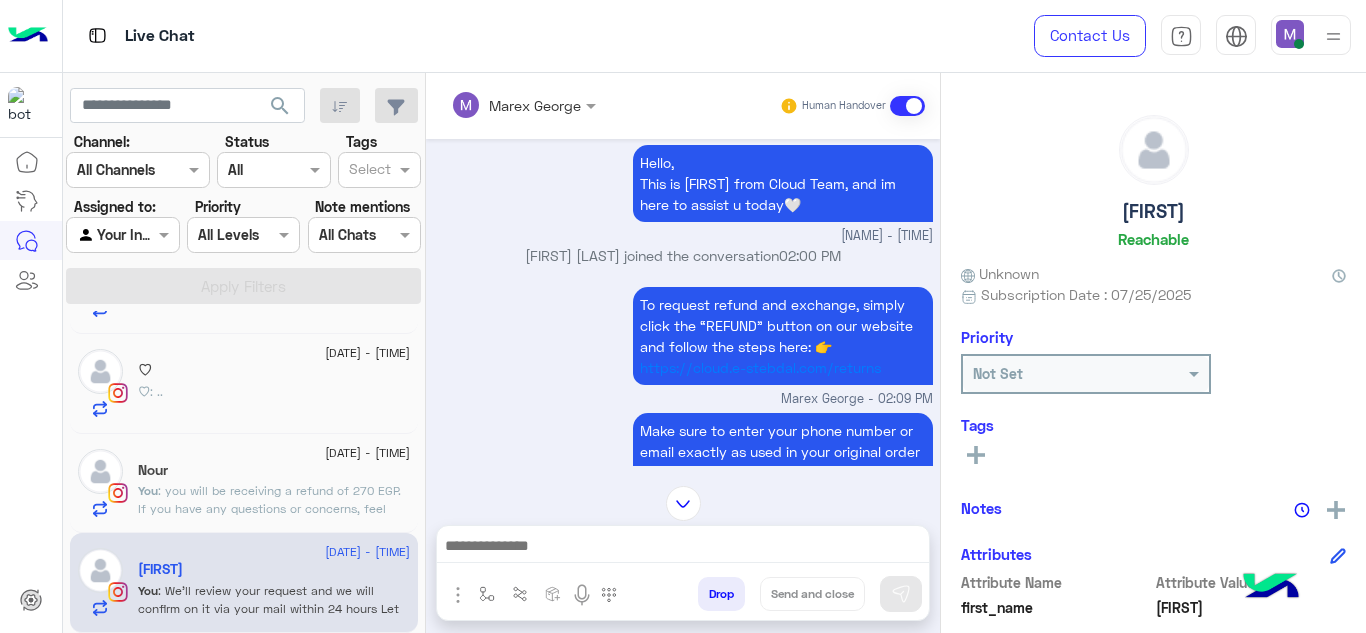 scroll, scrollTop: 1113, scrollLeft: 0, axis: vertical 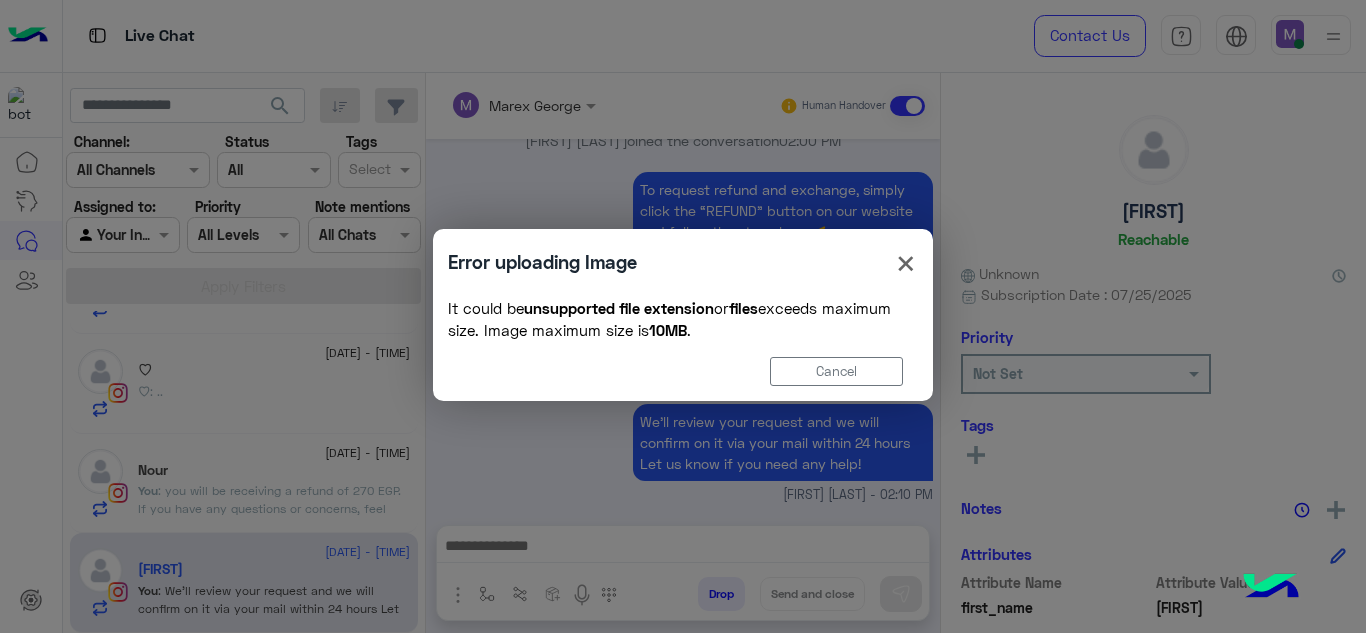 click on "Error uploading Image  ×  It could be   unsupported file extension   or  files  exceeds maximum size.  Image maximum size is   10MB  .   Cancel" 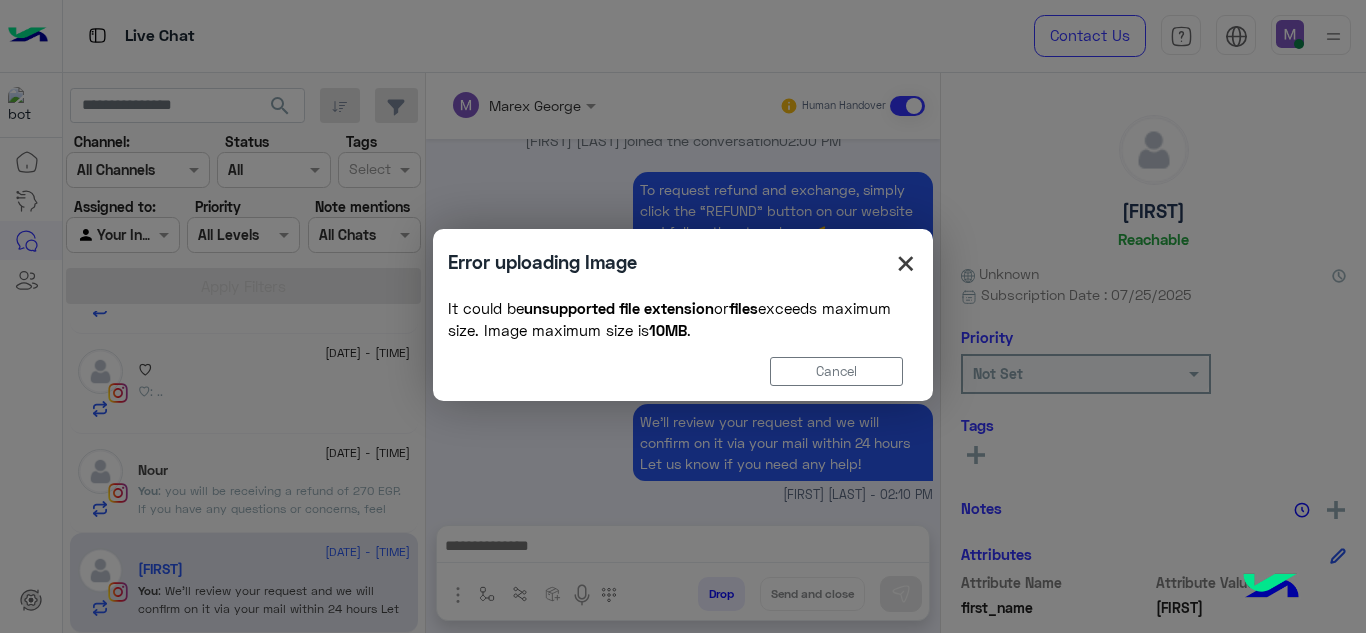 click on "×" 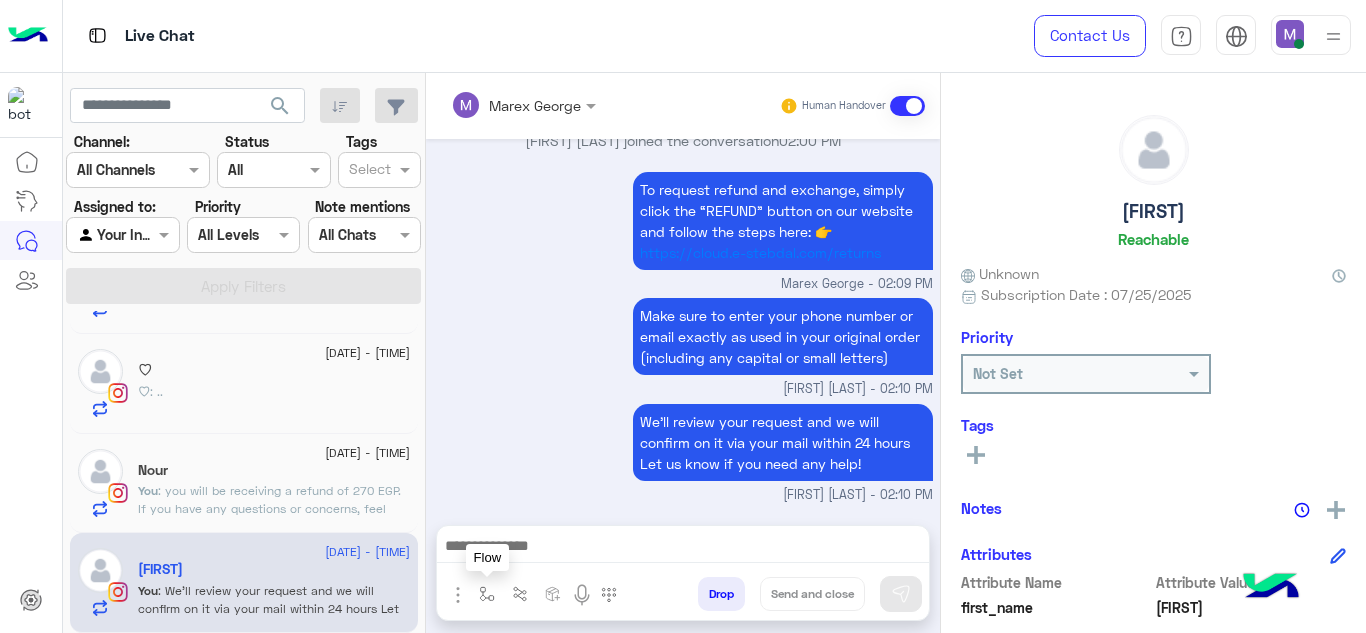 click at bounding box center (487, 594) 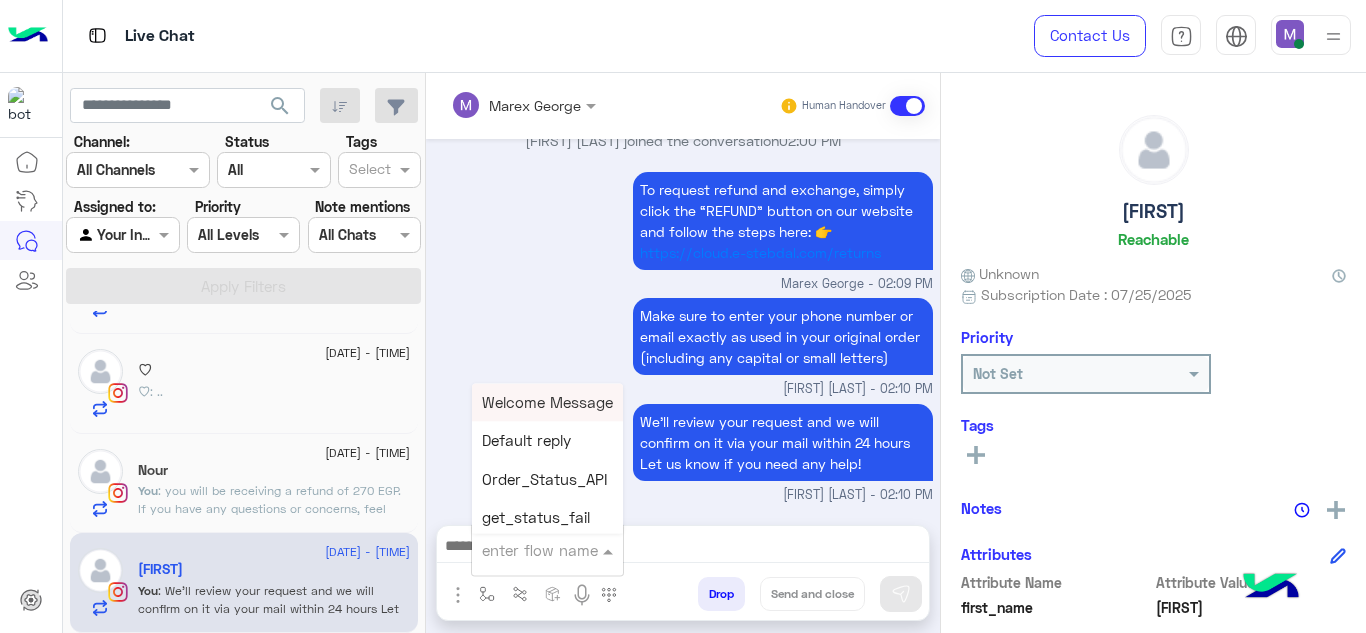 click at bounding box center (523, 550) 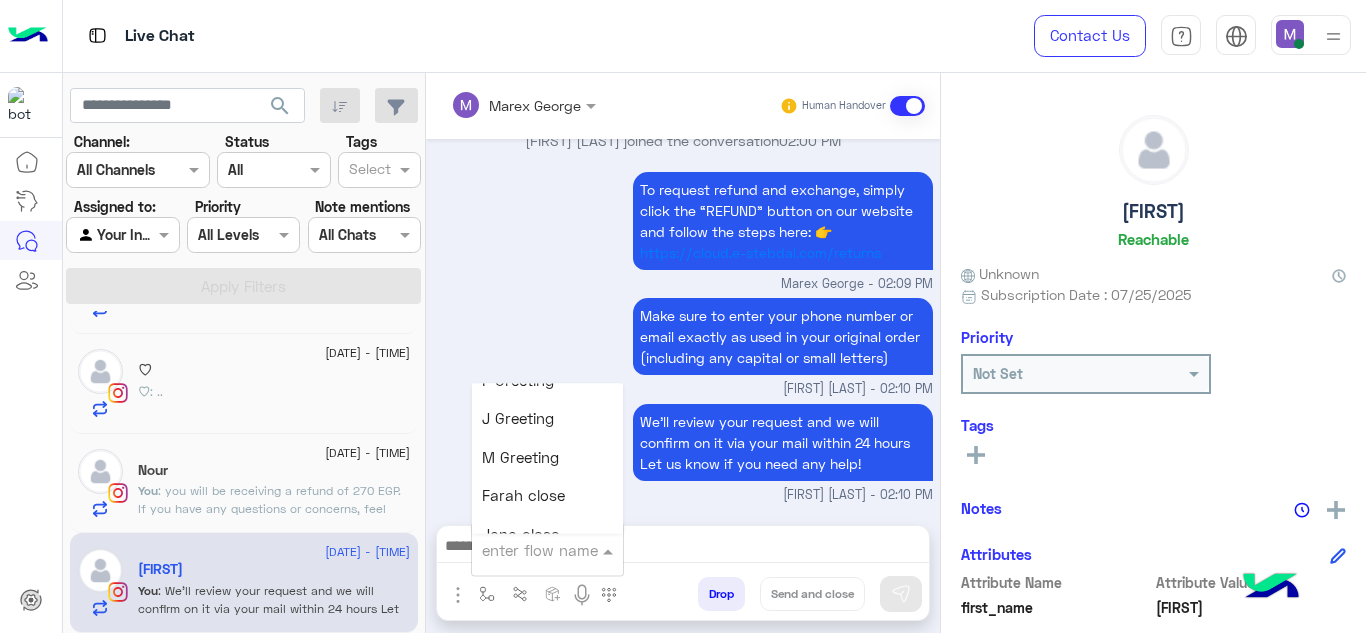 scroll, scrollTop: 2486, scrollLeft: 0, axis: vertical 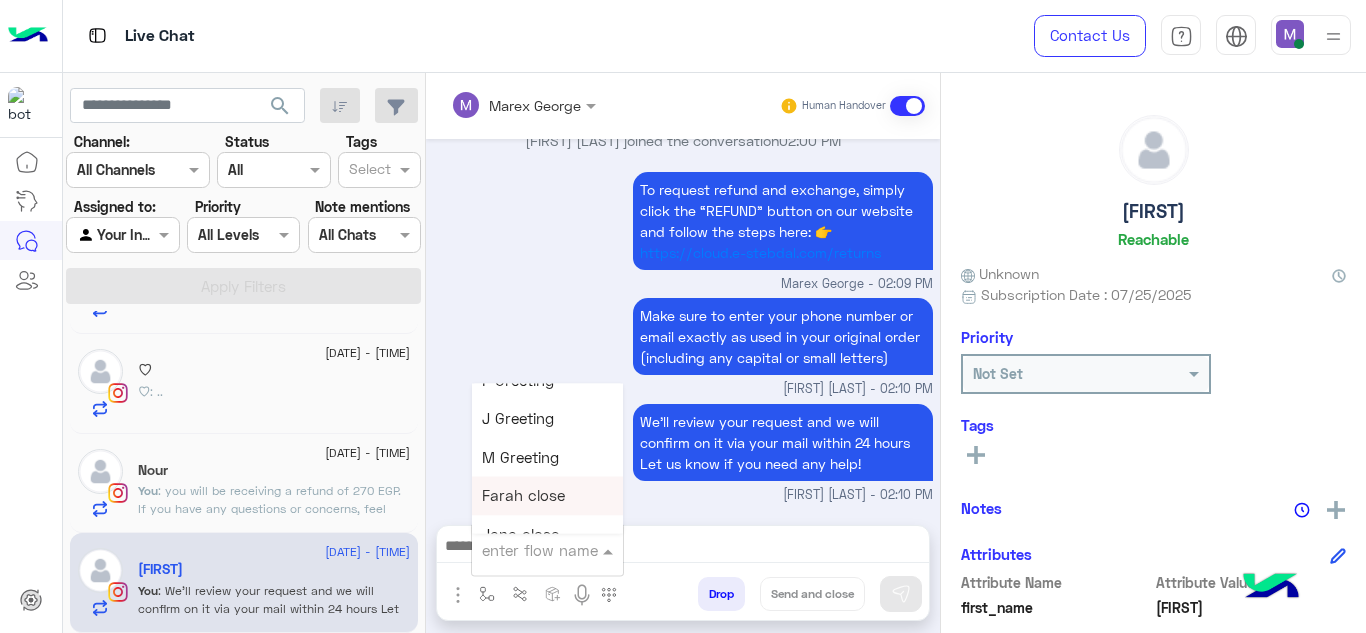 click on "Farah close" at bounding box center [547, 496] 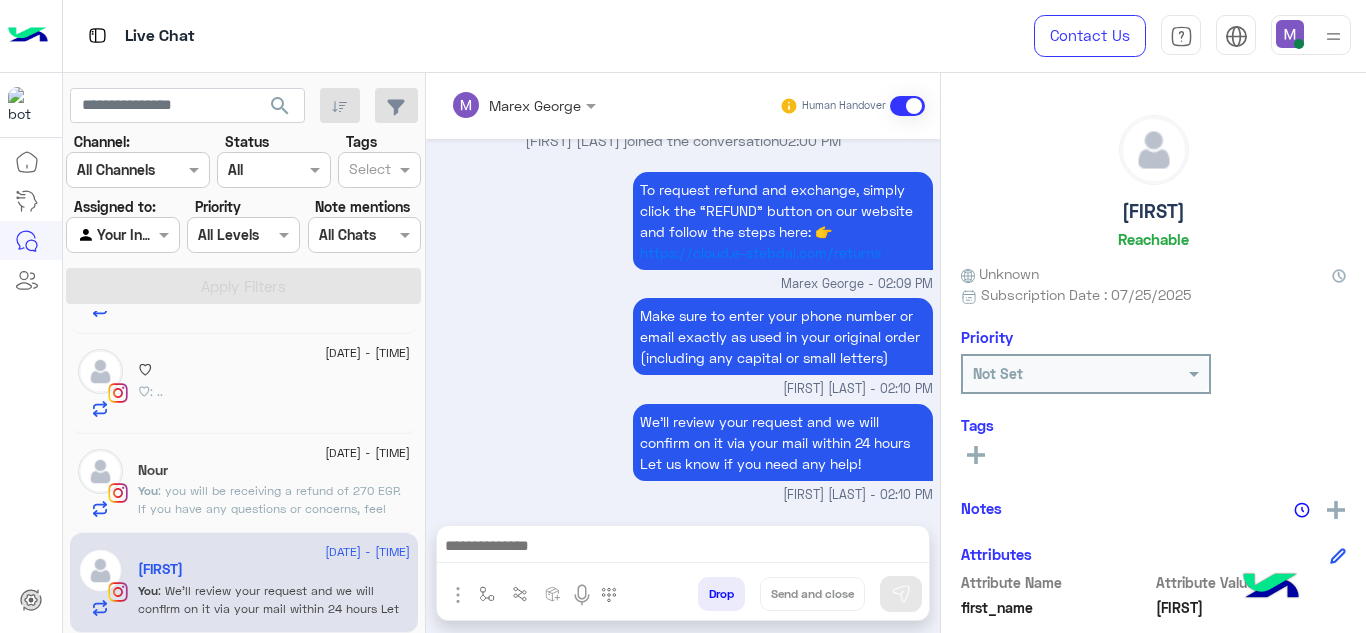 type on "**********" 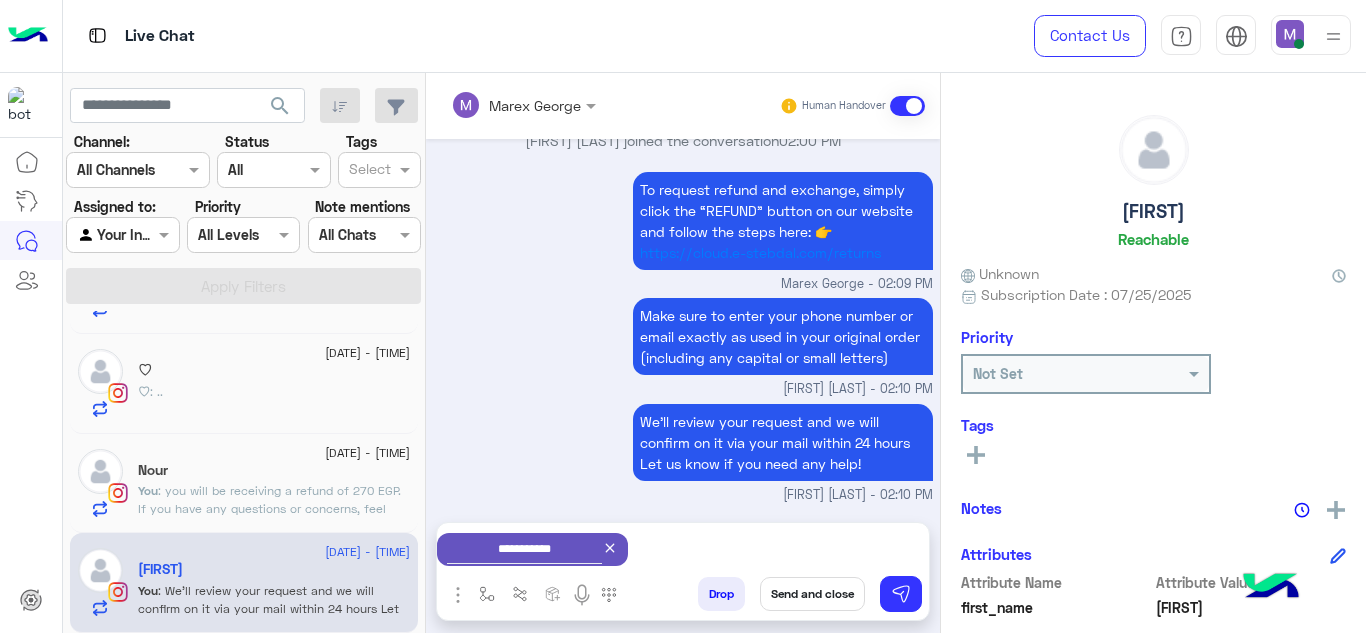 click on "Send and close" at bounding box center (812, 594) 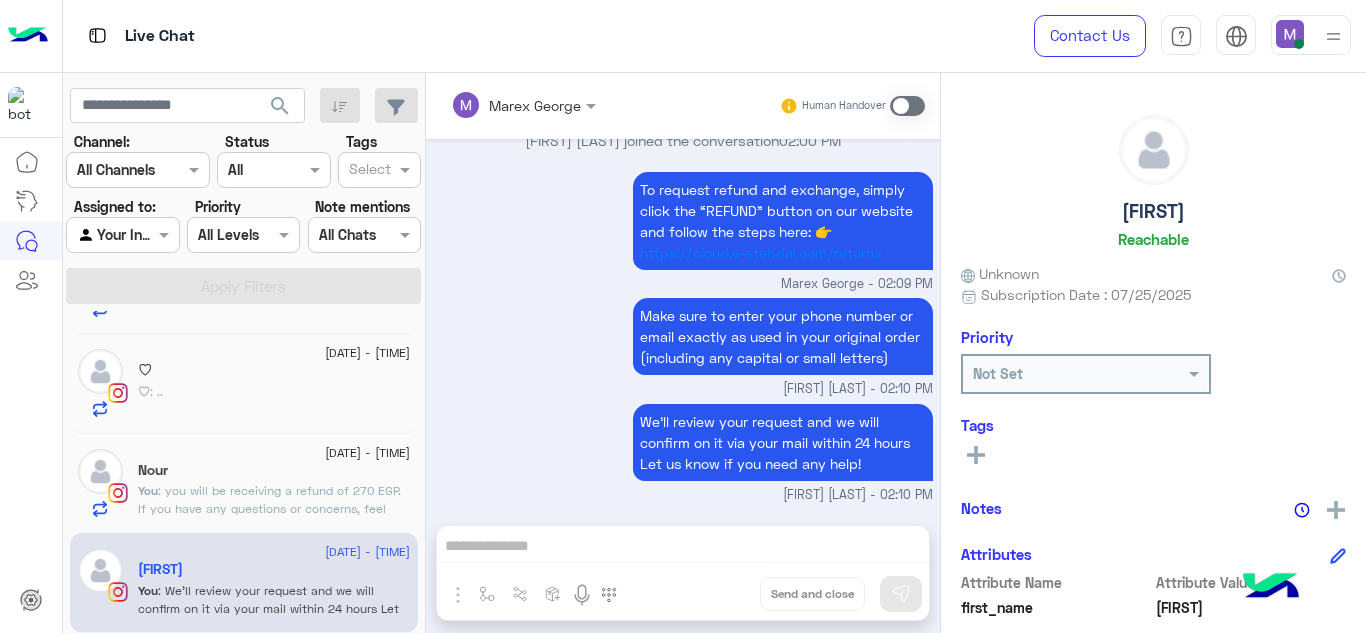 scroll, scrollTop: 1150, scrollLeft: 0, axis: vertical 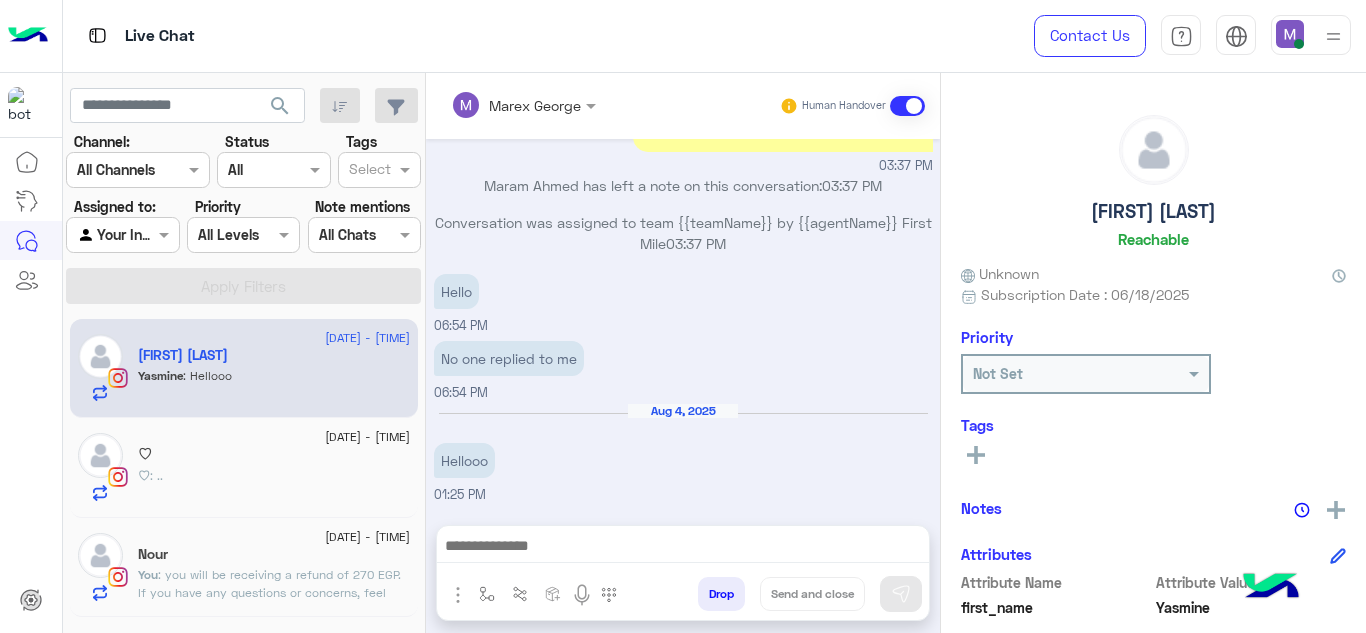 click on ": you will be receiving a refund of 270 EGP.
If you have any questions or concerns, feel free to reach out!" 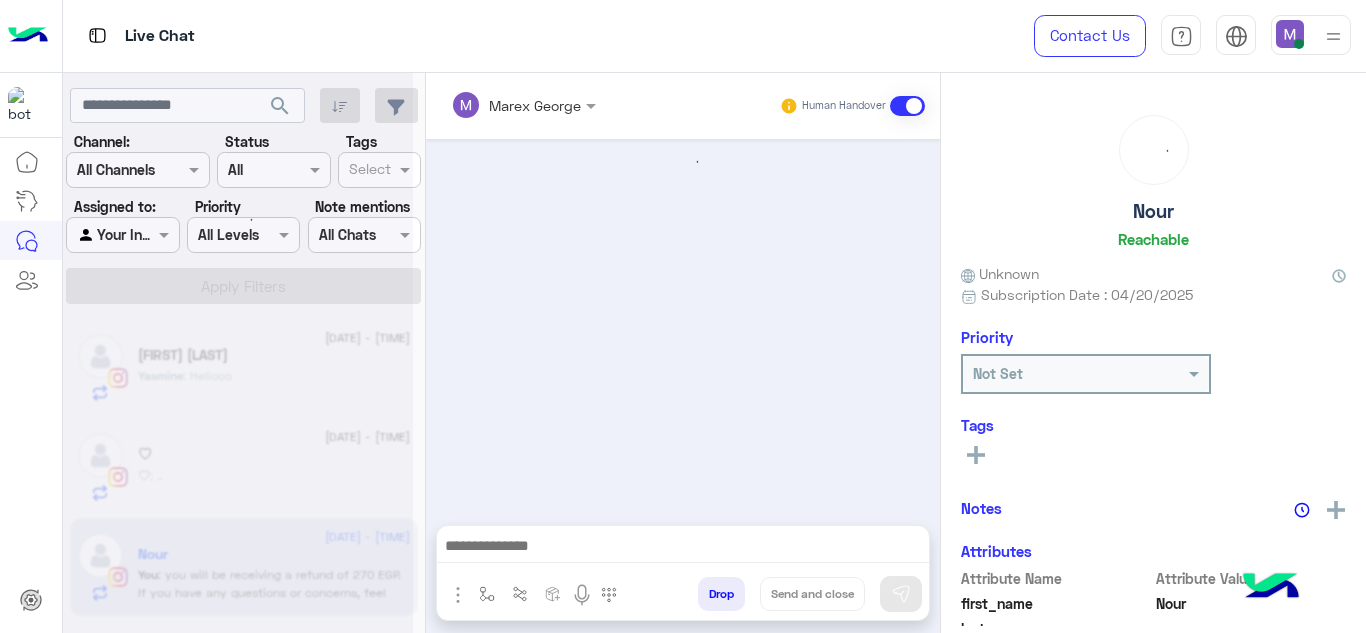 scroll, scrollTop: 1190, scrollLeft: 0, axis: vertical 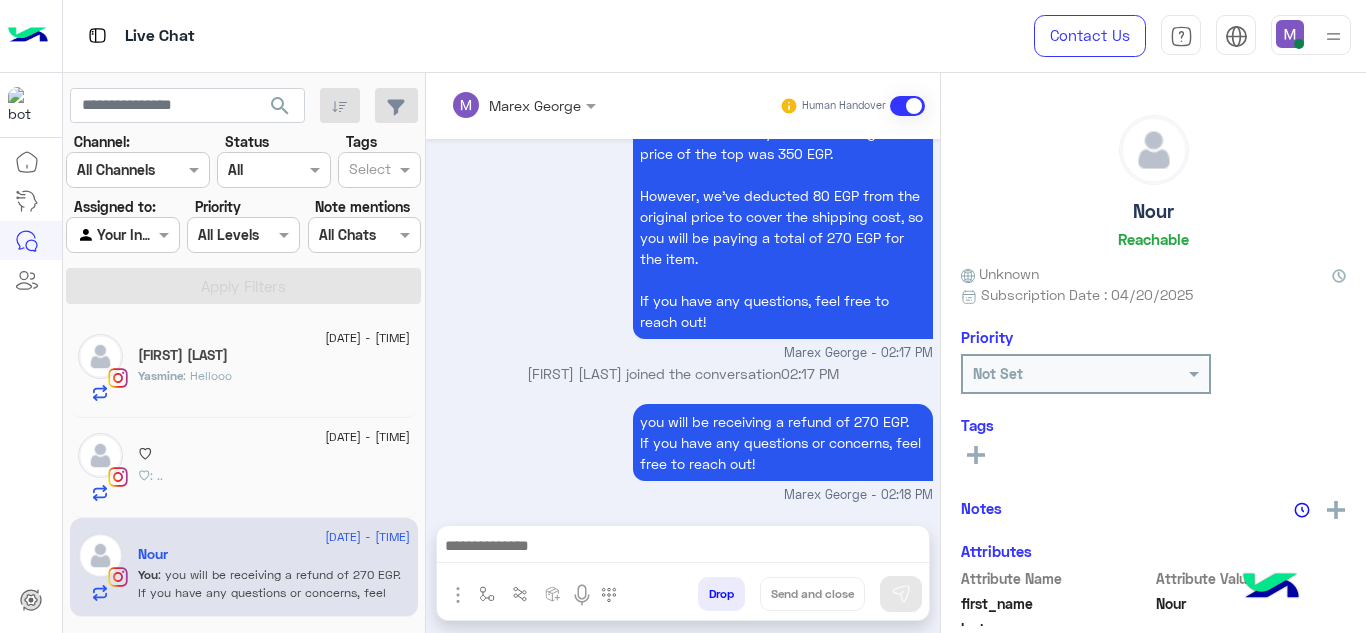 click on "♡ : .." 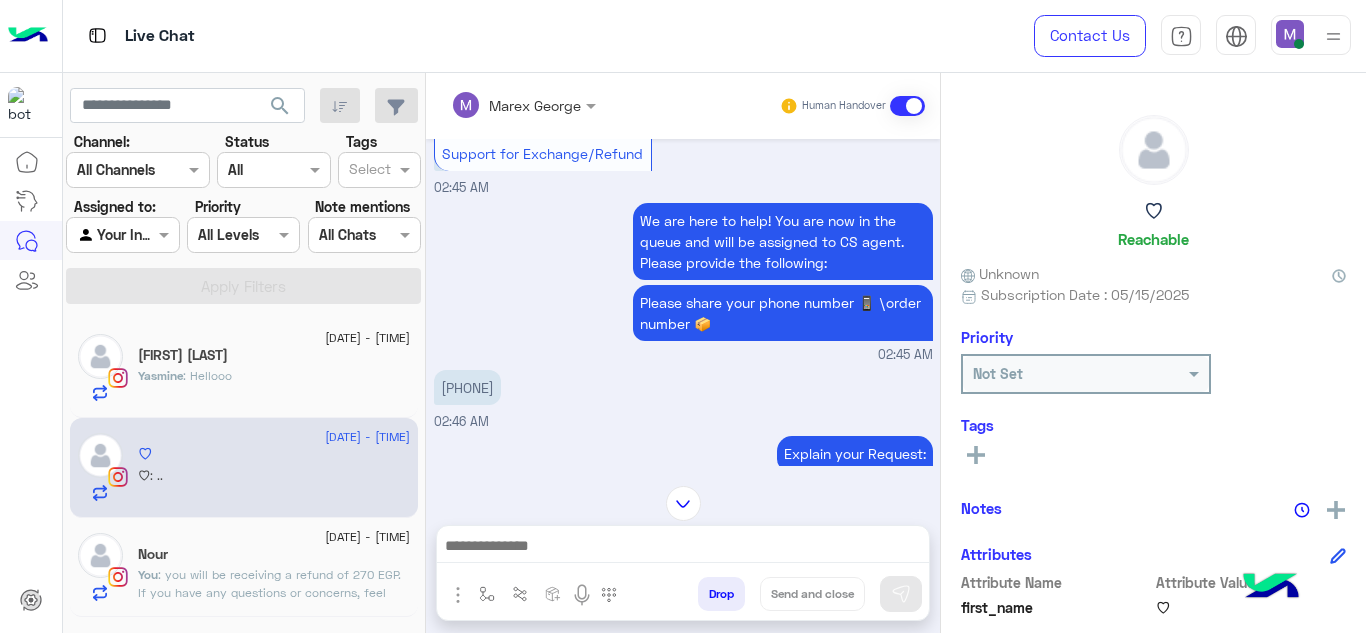 scroll, scrollTop: 2121, scrollLeft: 0, axis: vertical 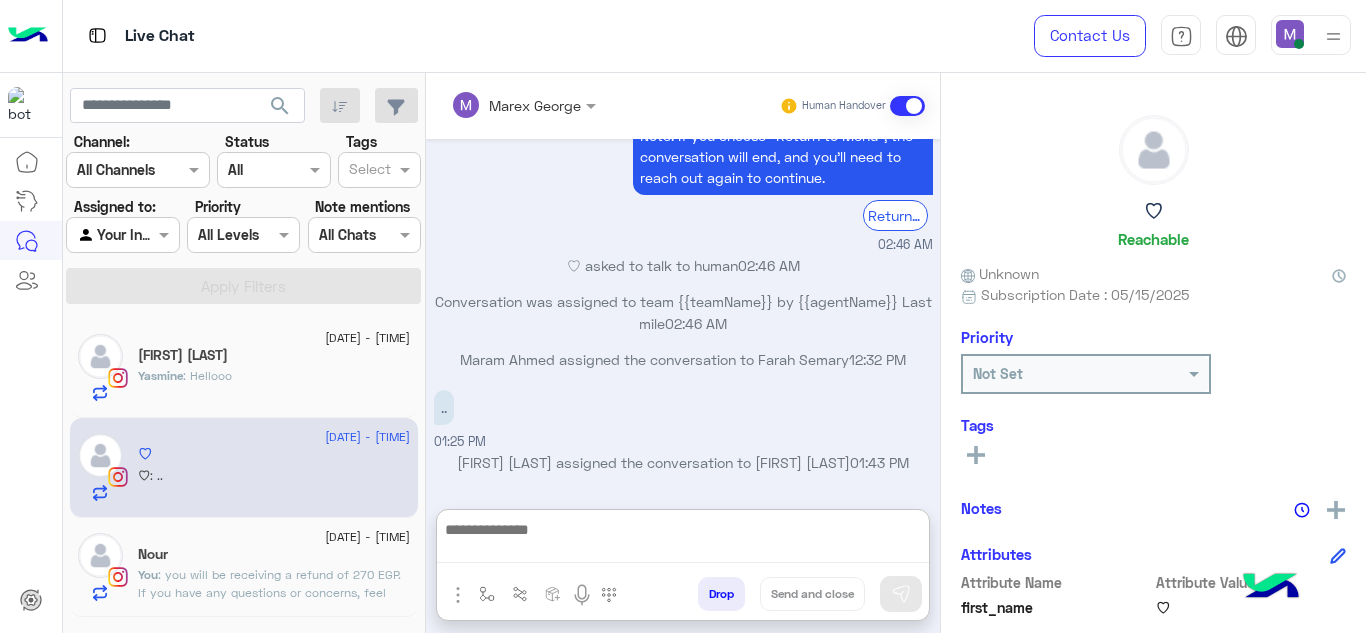 click at bounding box center (683, 540) 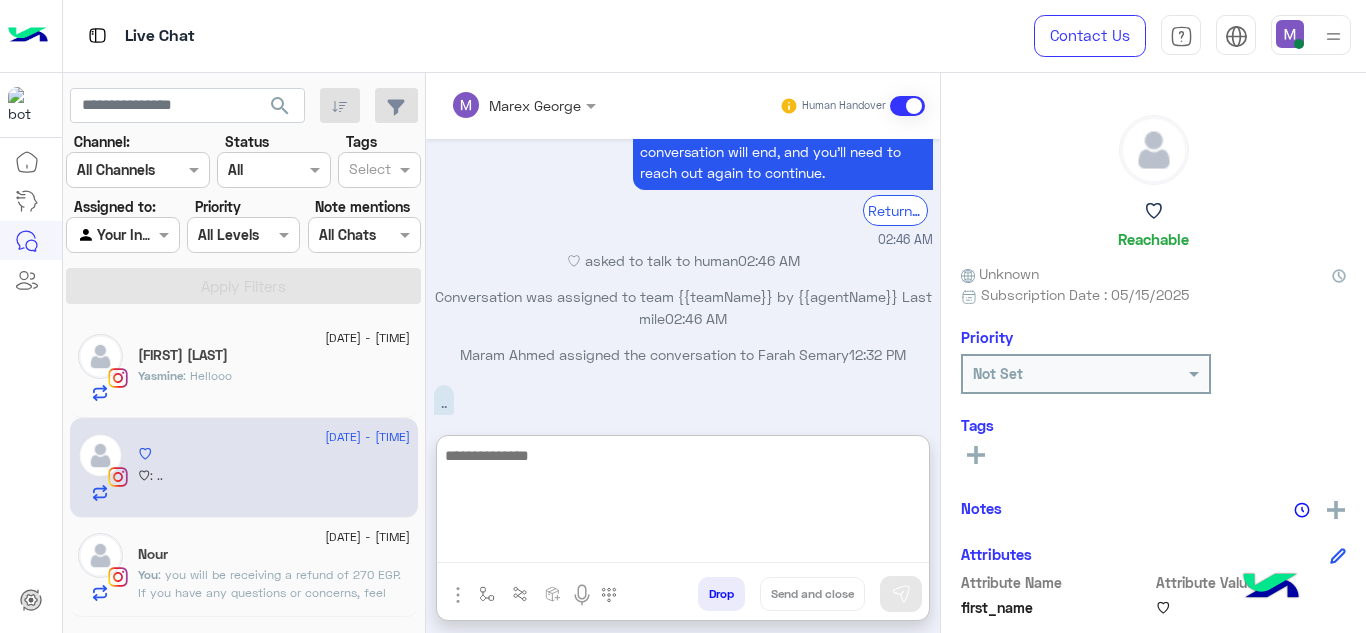 paste on "**********" 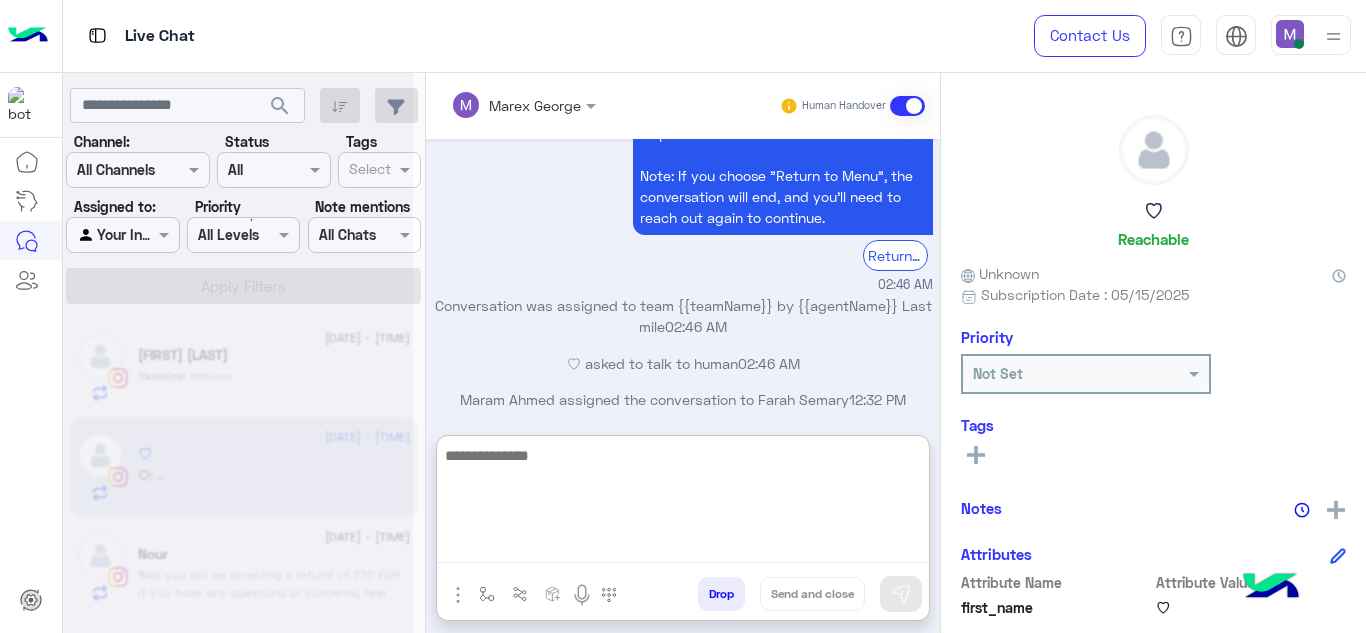 scroll, scrollTop: 0, scrollLeft: 0, axis: both 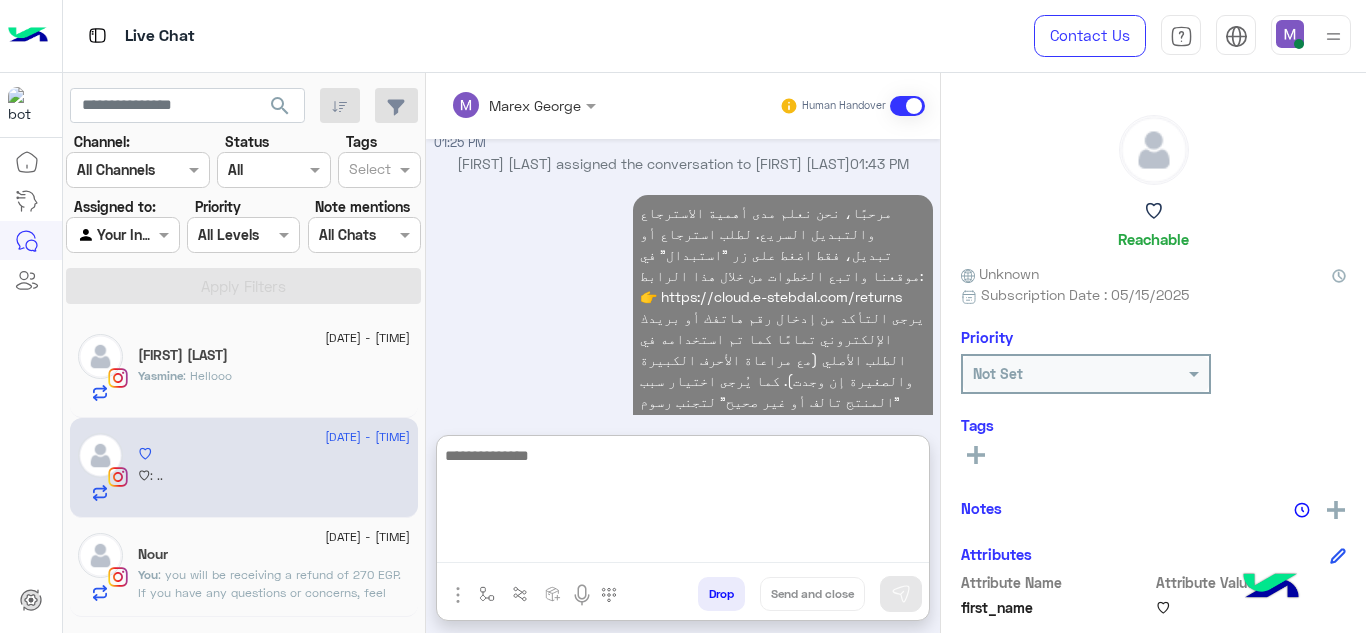 click on "مرحبًا،
نحن نعلم مدى أهمية الاسترجاع والتبديل السريع.
لطلب استرجاع أو تبديل، فقط اضغط على زر "استبدال" في موقعنا واتبع الخطوات من خلال هذا الرابط:
👉 https://cloud.e-stebdal.com/returns
يرجى التأكد من إدخال رقم هاتفك أو بريدك الإلكتروني تمامًا كما تم استخدامه في الطلب الأصلي (مع مراعاة الأحرف الكبيرة والصغيرة إن وجدت).
كما يُرجى اختيار سبب "المنتج تالف أو غير صحيح" لتجنب رسوم الشحن.
سنقوم بمراجعة طلبك خلال 24 ساعة. لا تتردد في التواصل معنا إذا احتجت لأي مساعدة!      02:19 PM" at bounding box center (683, 348) 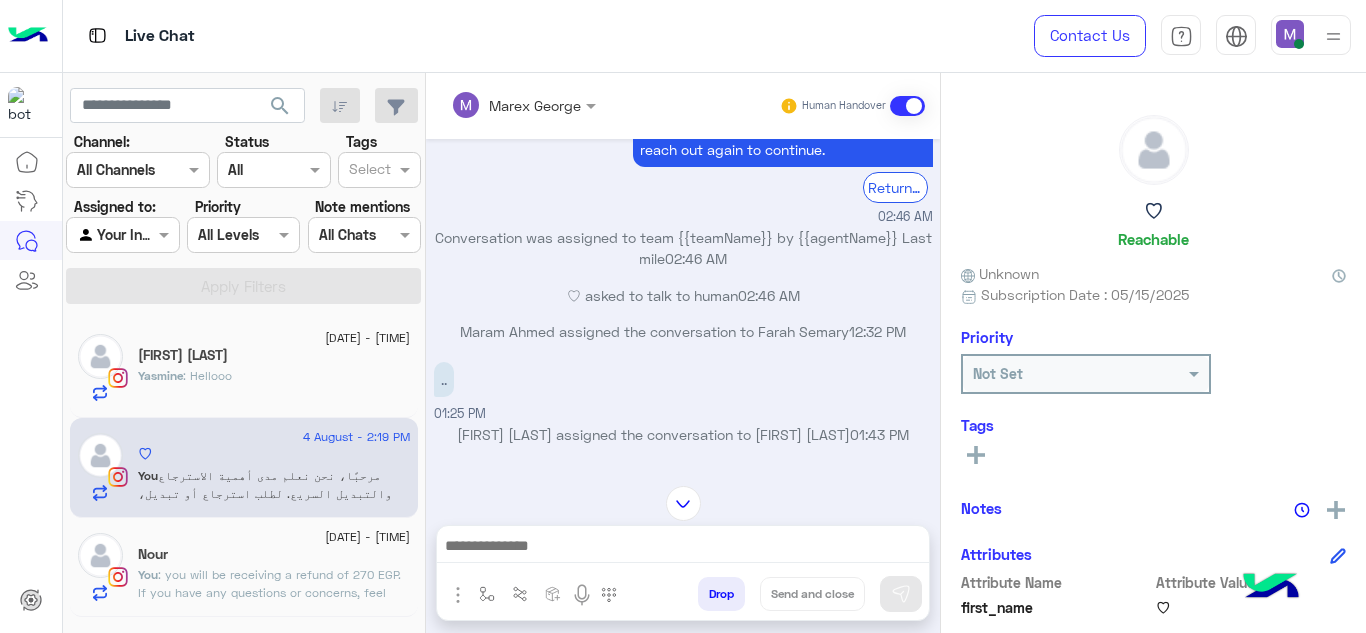 scroll, scrollTop: 2431, scrollLeft: 0, axis: vertical 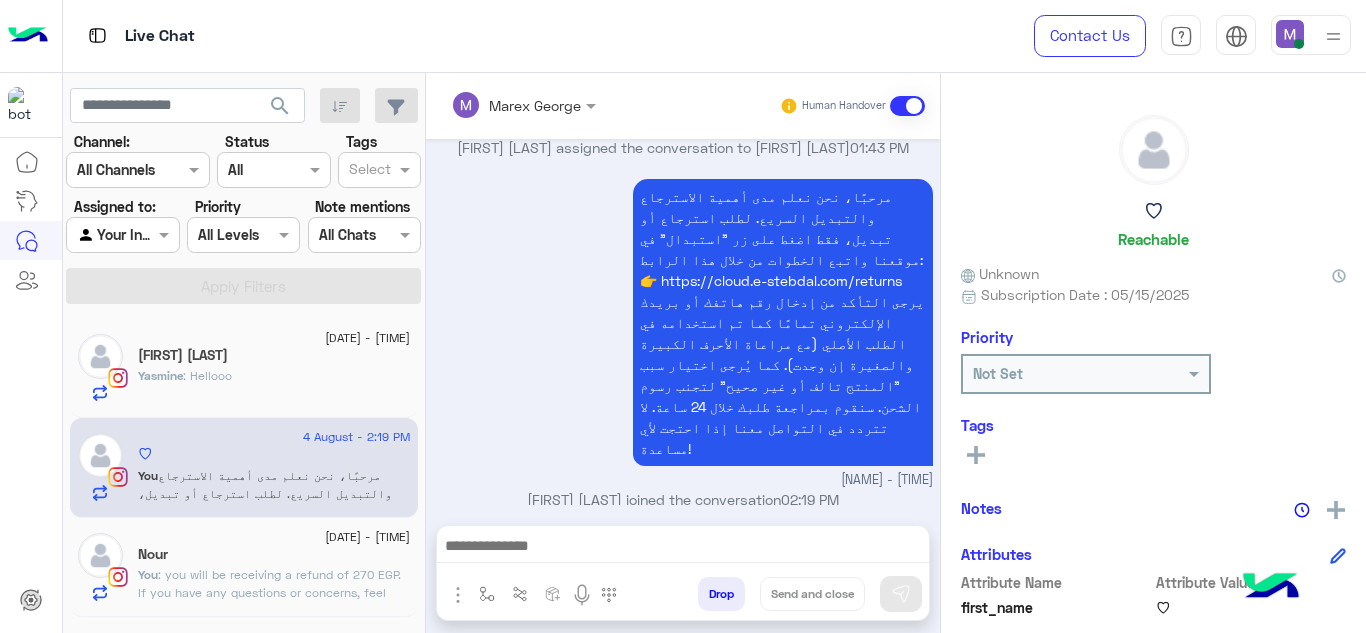 click on "[FIRST] [LAST]" 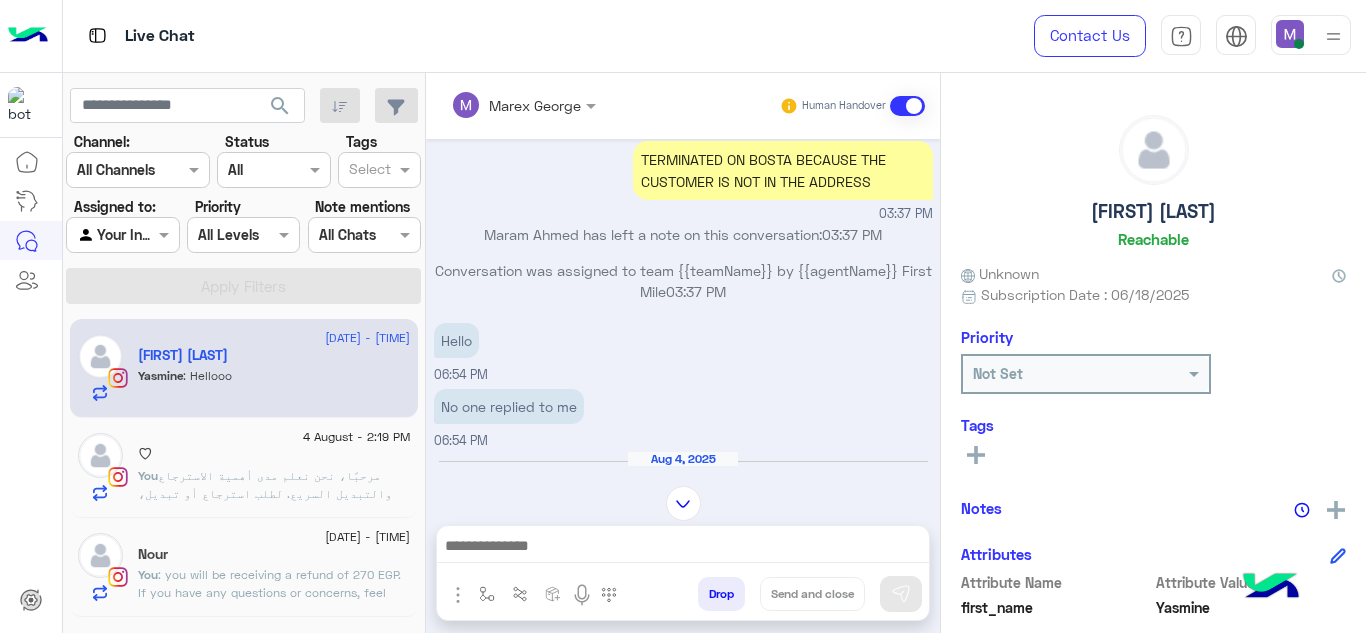 scroll, scrollTop: 1759, scrollLeft: 0, axis: vertical 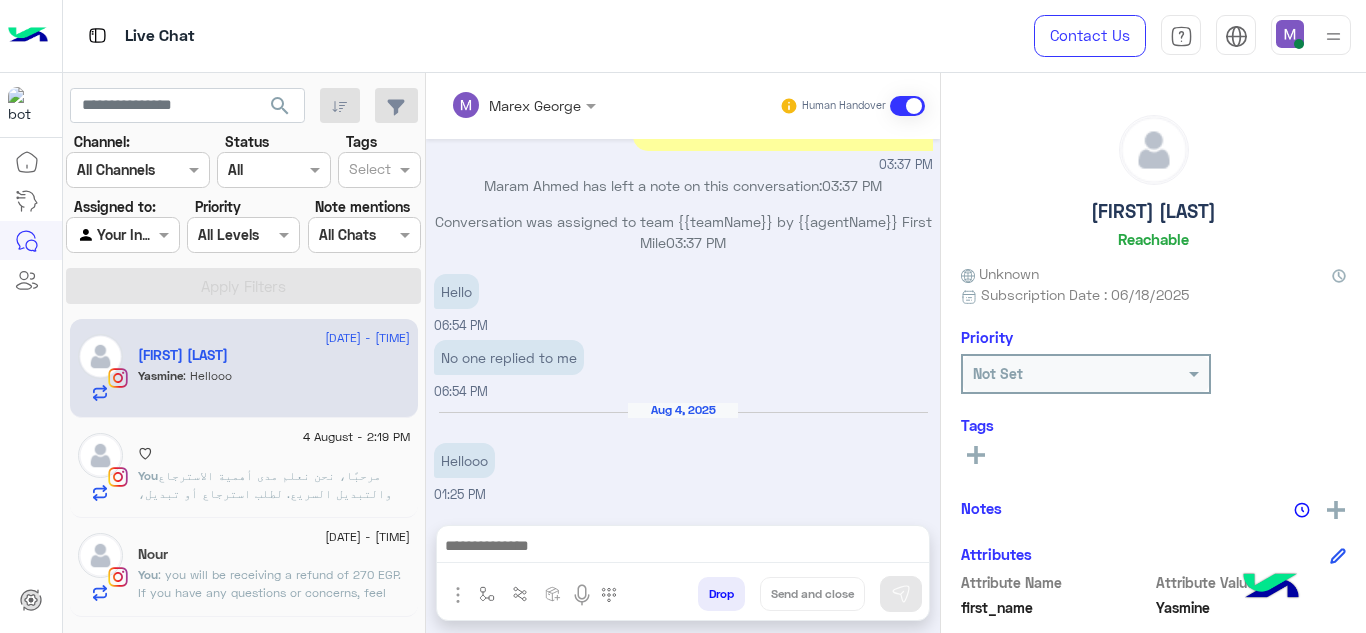 click at bounding box center (683, 548) 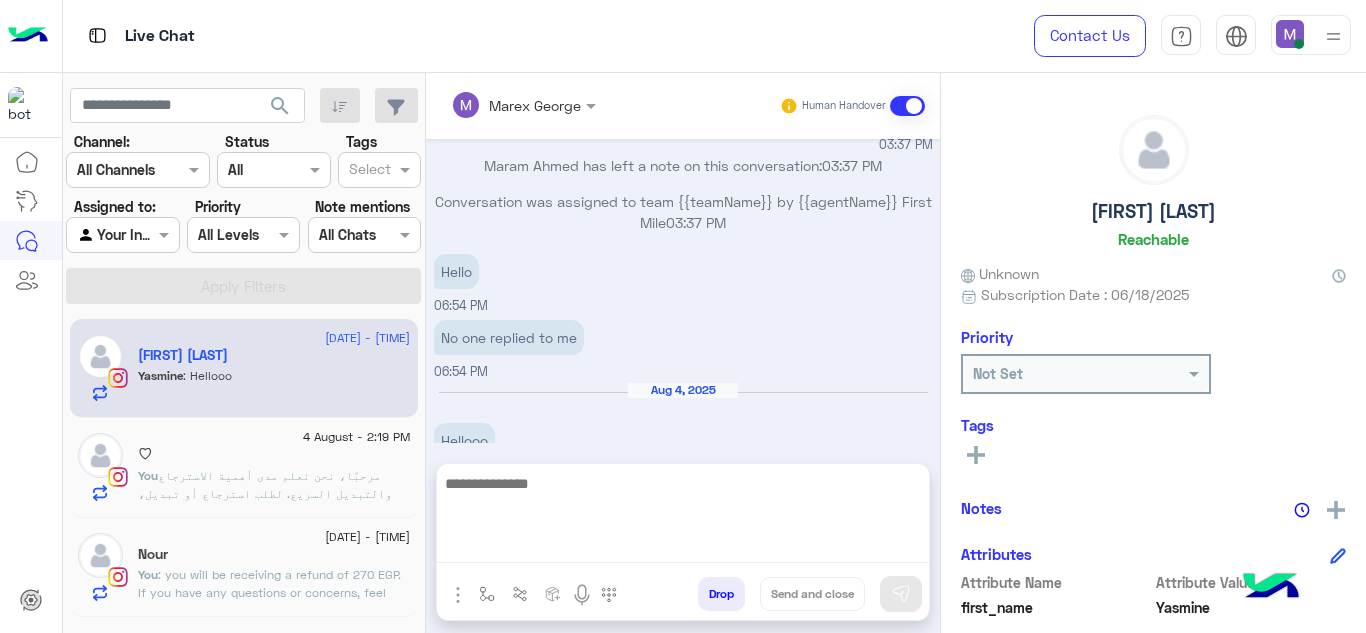 click on ": you will be receiving a refund of 270 EGP.
If you have any questions or concerns, feel free to reach out!" 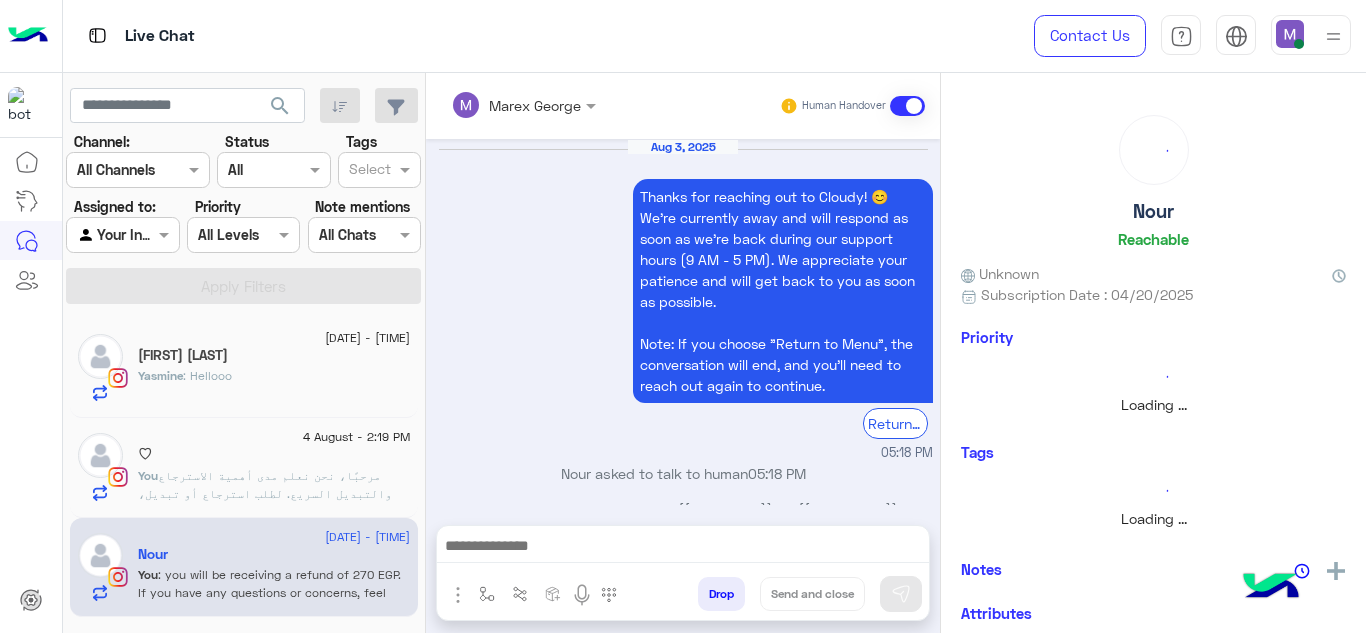scroll, scrollTop: 1190, scrollLeft: 0, axis: vertical 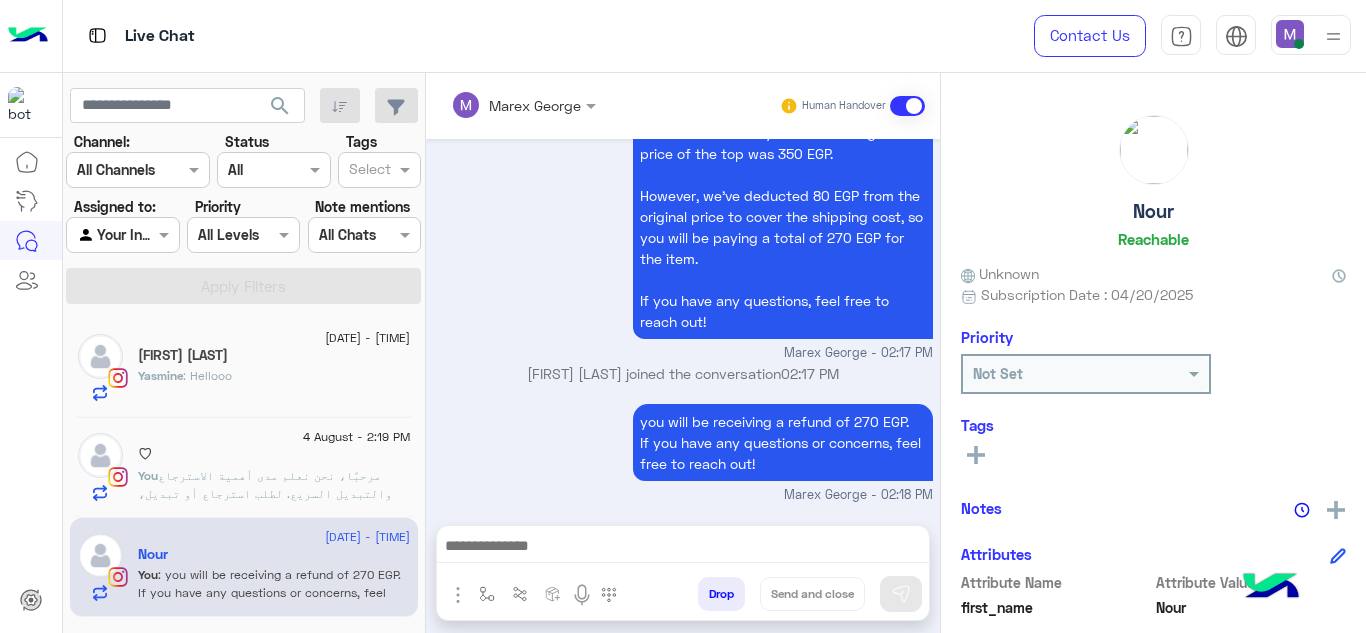 click at bounding box center (683, 548) 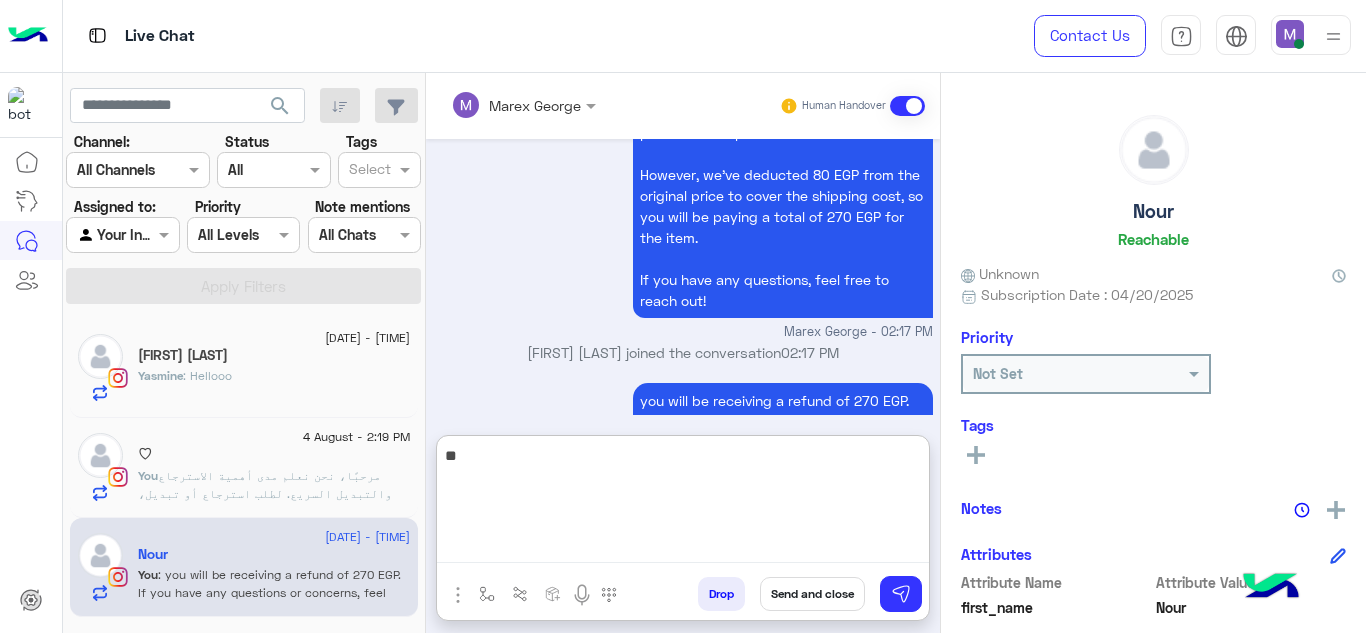type on "*" 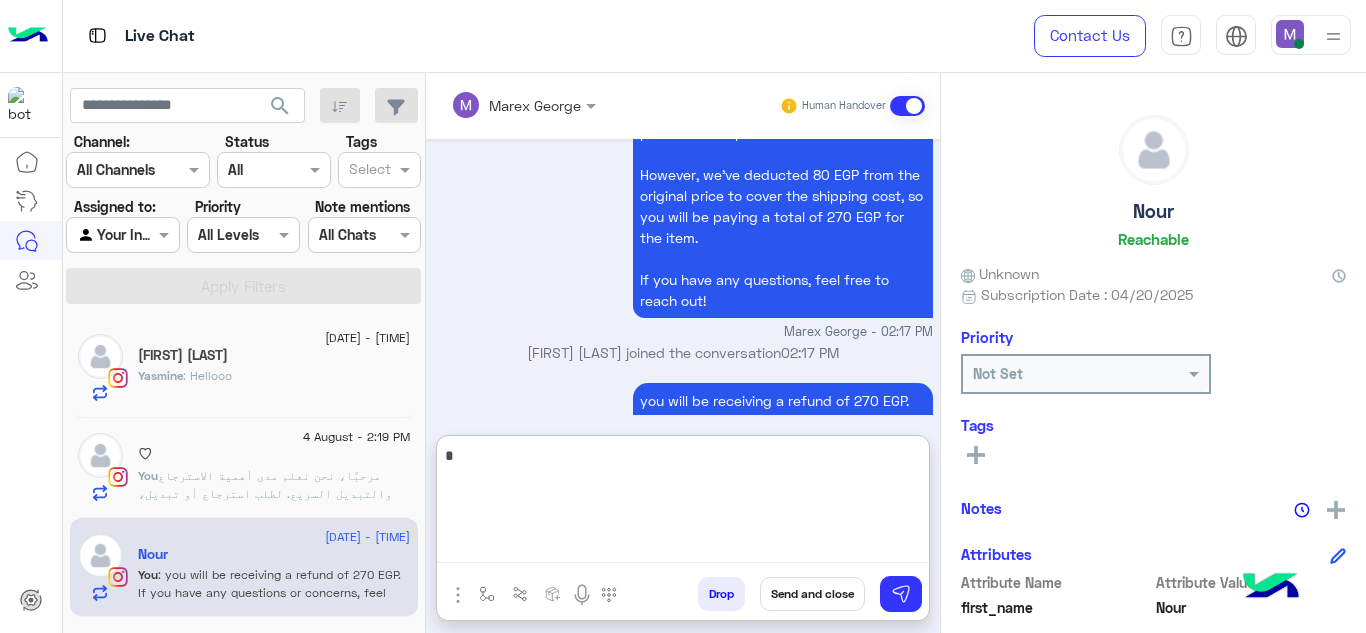 type 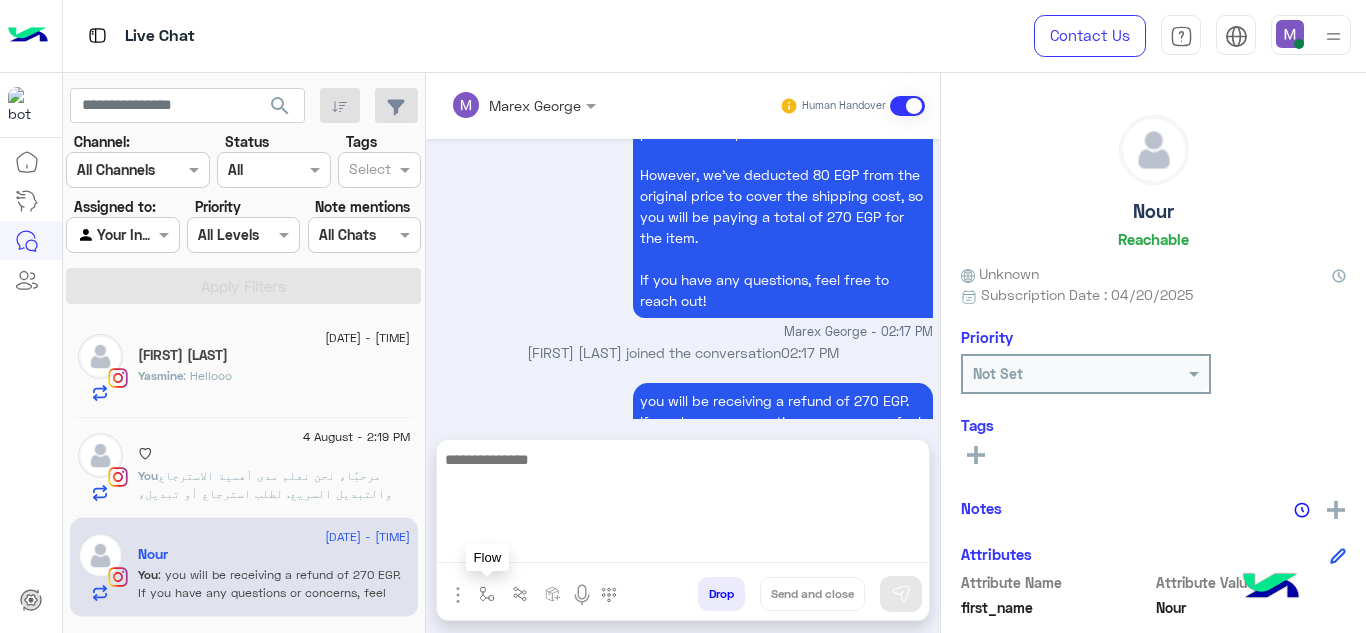 click at bounding box center (487, 594) 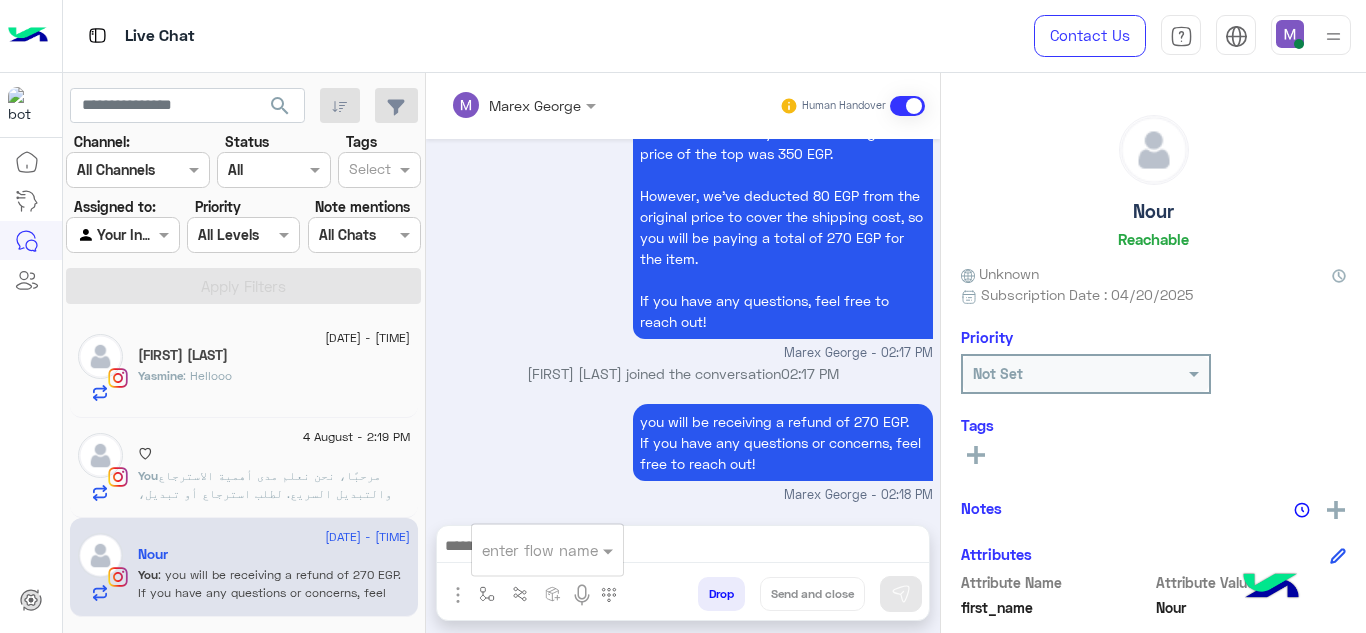 click on "enter flow name" at bounding box center (547, 550) 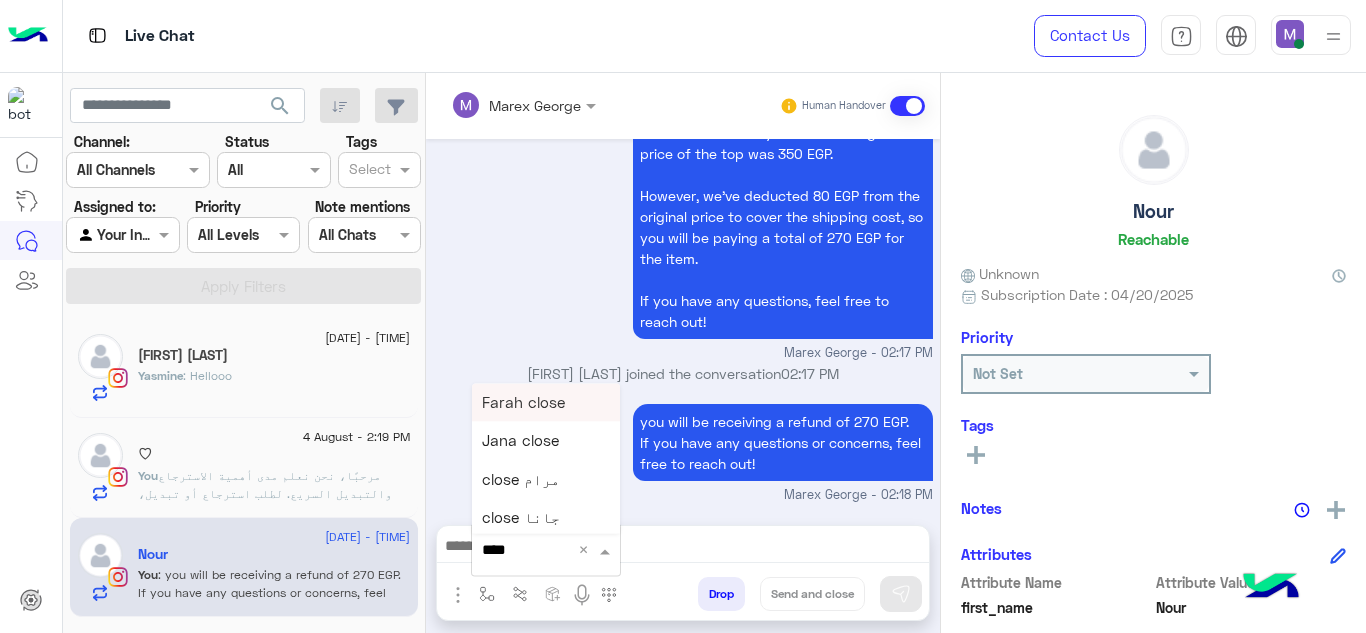 type on "*****" 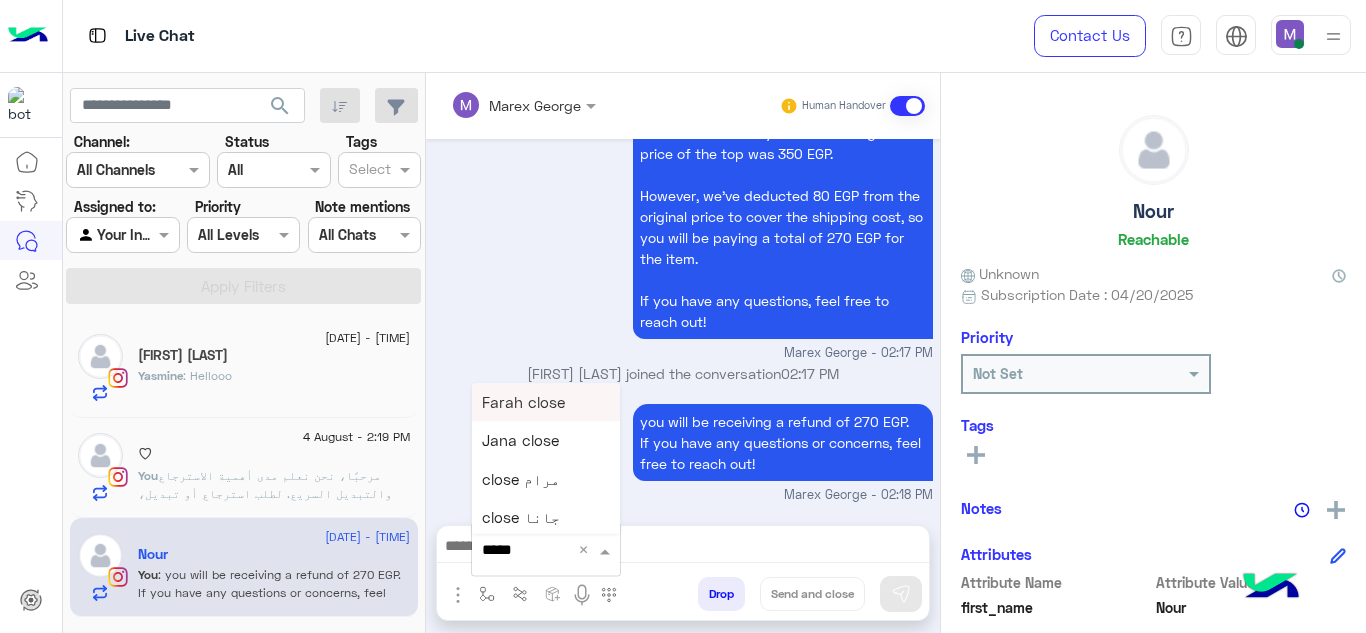 click on "Farah close" at bounding box center [546, 402] 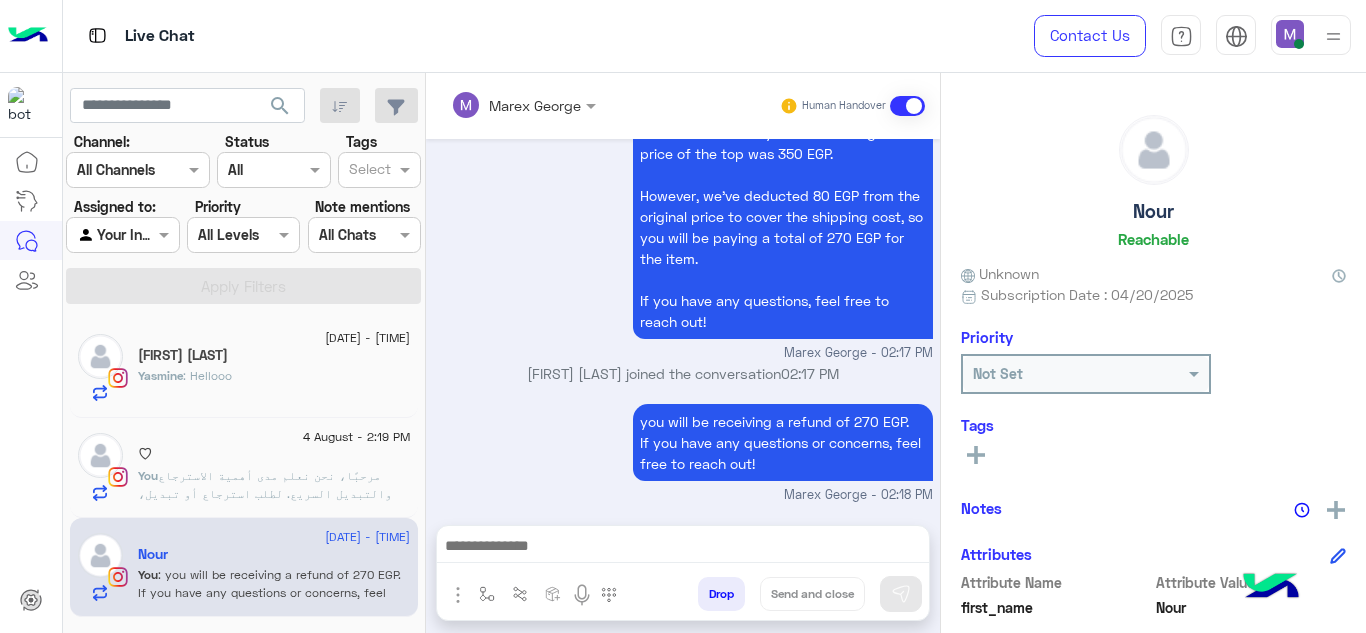 type on "**********" 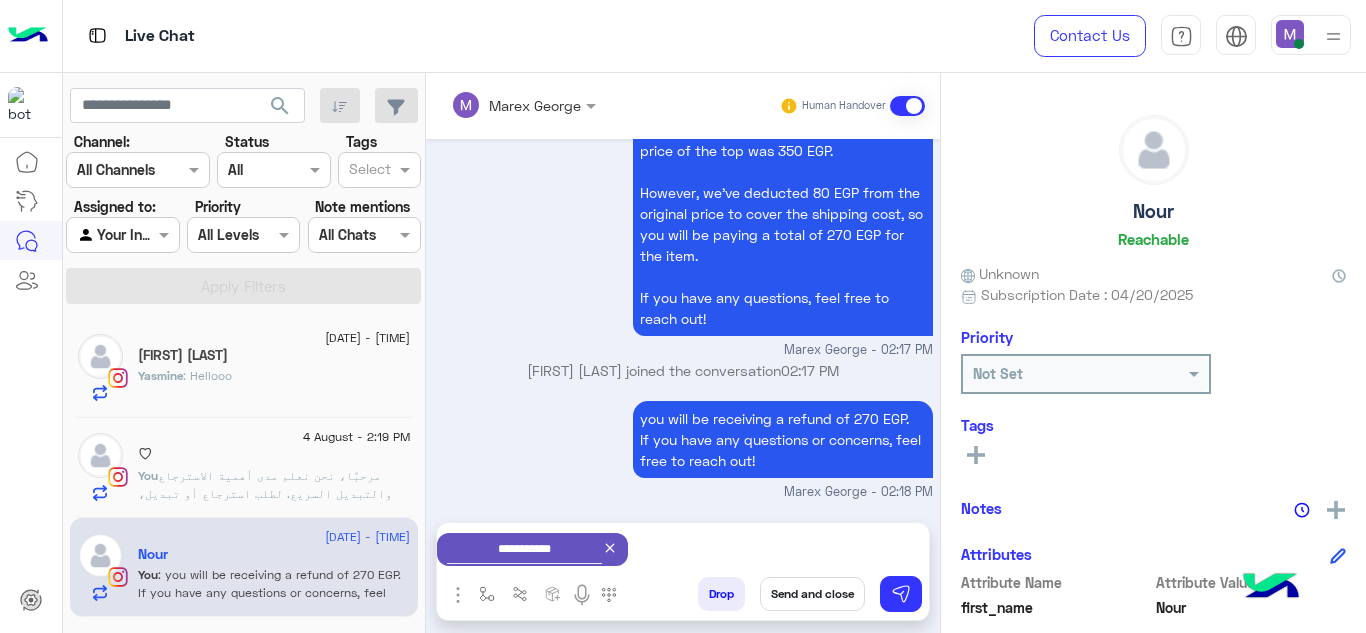 scroll, scrollTop: 1193, scrollLeft: 0, axis: vertical 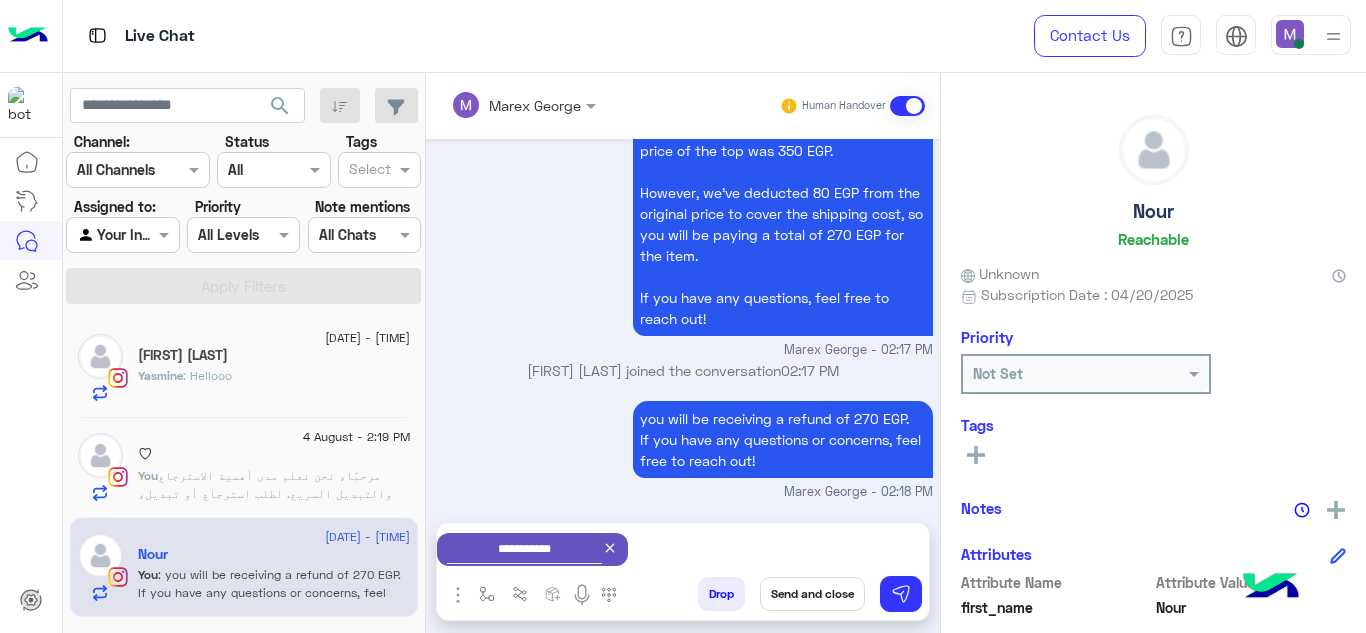 click on "Send and close" at bounding box center [812, 594] 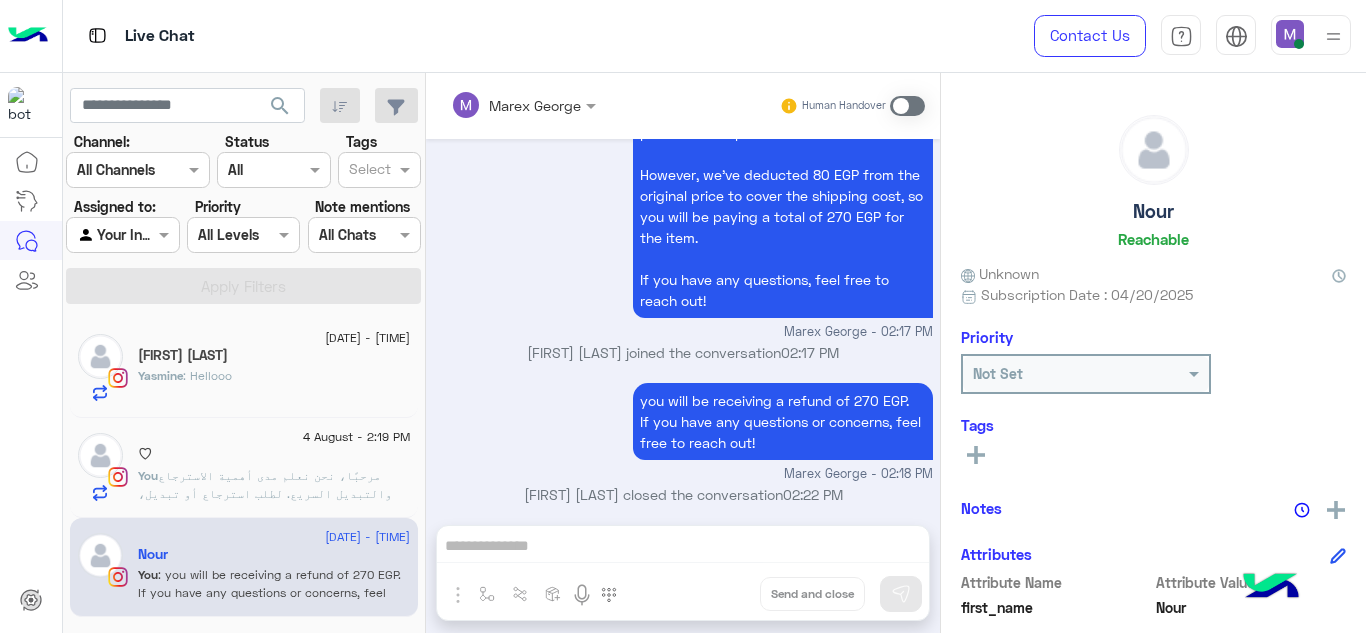 scroll, scrollTop: 1227, scrollLeft: 0, axis: vertical 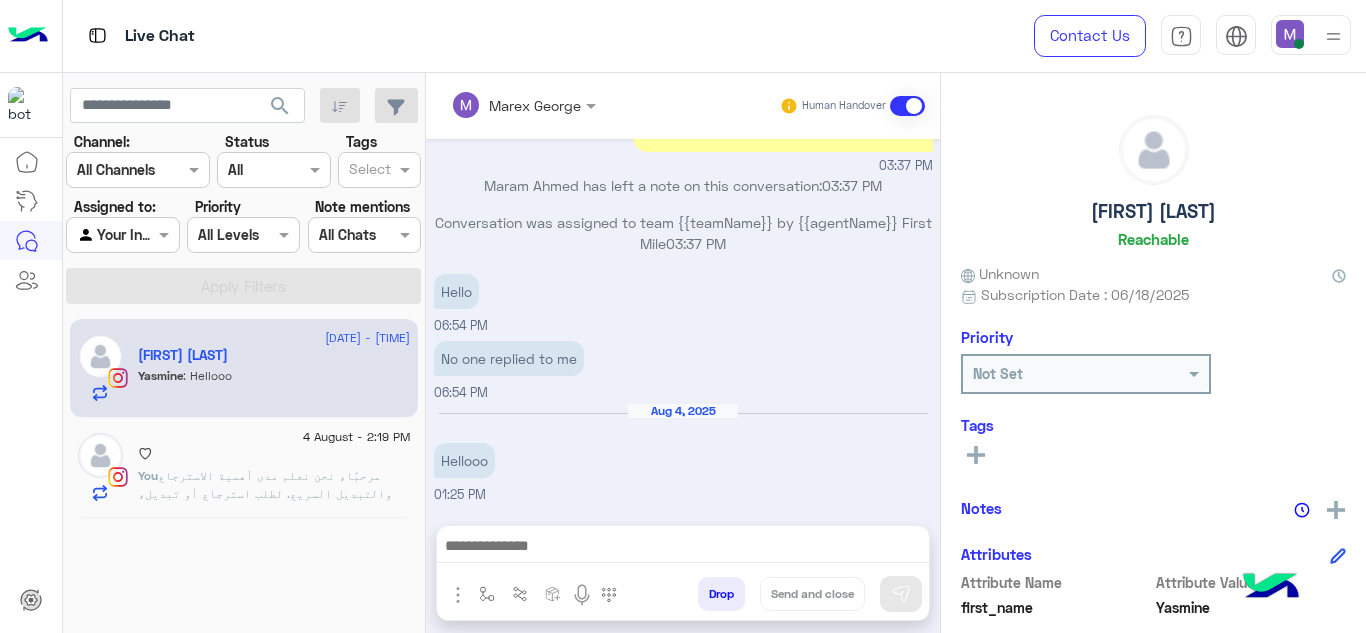 click on "مرحبًا،
نحن نعلم مدى أهمية الاسترجاع والتبديل السريع.
لطلب استرجاع أو تبديل، فقط اضغط على زر "استبدال" في موقعنا واتبع الخطوات من خلال هذا الرابط:
👉 https://cloud.e-stebdal.com/returns
يرجى التأكد من إدخال رقم هاتفك أو بريدك الإلكتروني تمامًا كما تم استخدامه في الطلب الأصلي (مع مراعاة الأحرف الكبيرة والصغيرة إن وجدت).
كما يُرجى اختيار سبب "المنتج تالف أو غير صحيح" لتجنب رسوم الشحن.
سنقوم بمراجعة طلبك خلال 24 ساعة. لا تتردد في التواصل معنا إذا احتجت لأي مساعدة!" 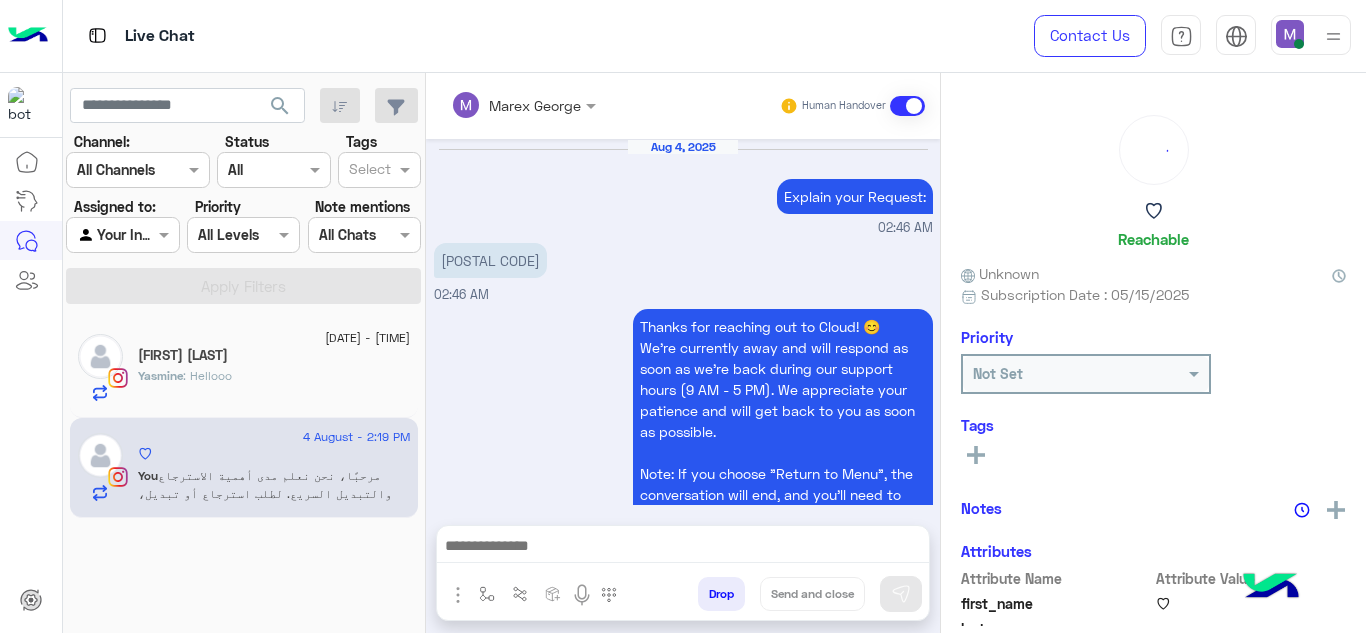 scroll, scrollTop: 633, scrollLeft: 0, axis: vertical 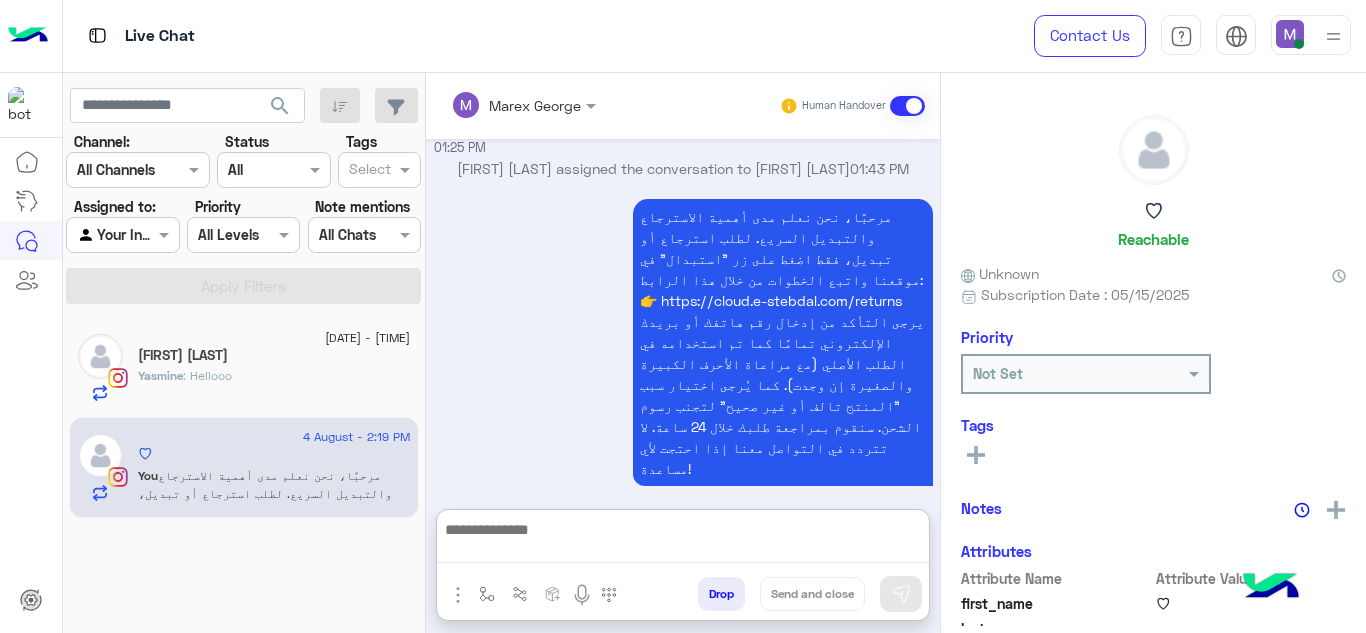 click at bounding box center [683, 540] 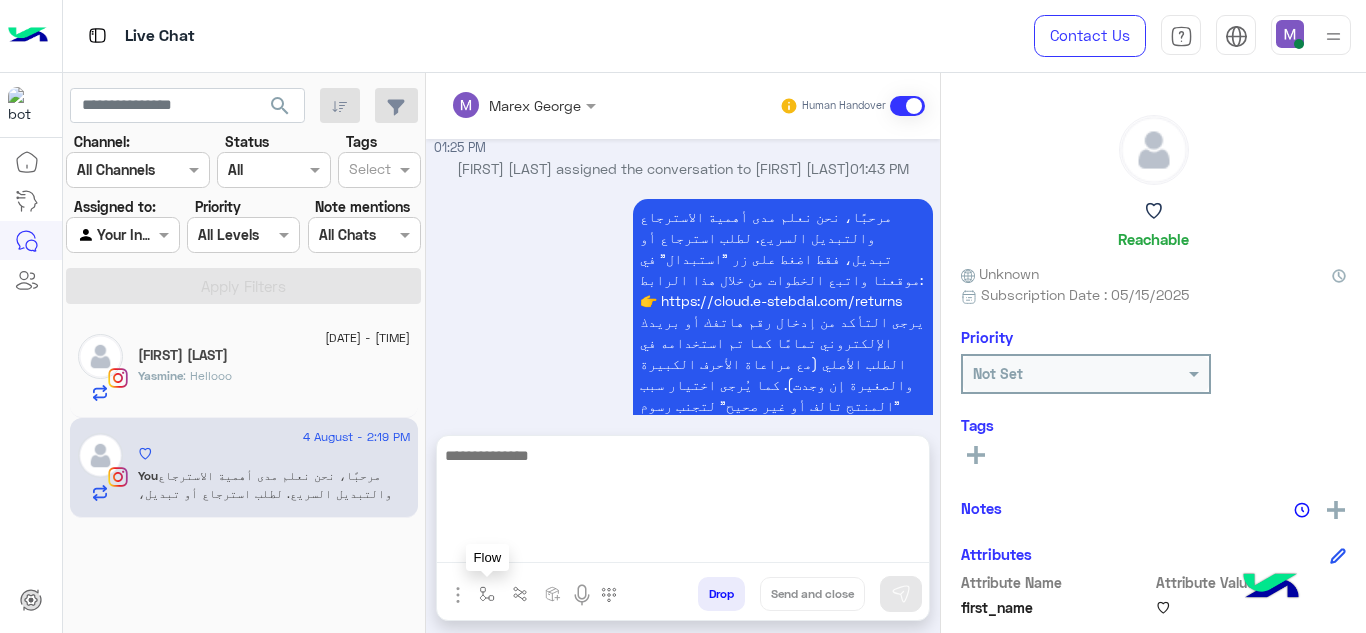 click at bounding box center [487, 594] 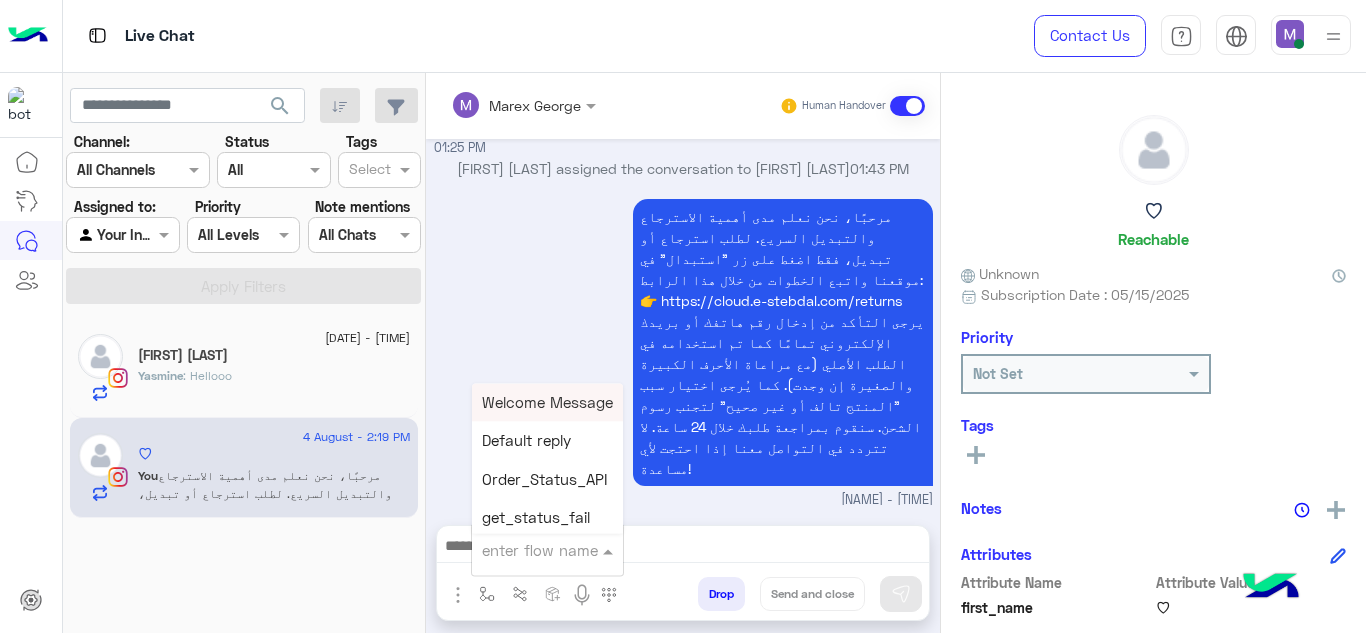click at bounding box center [523, 550] 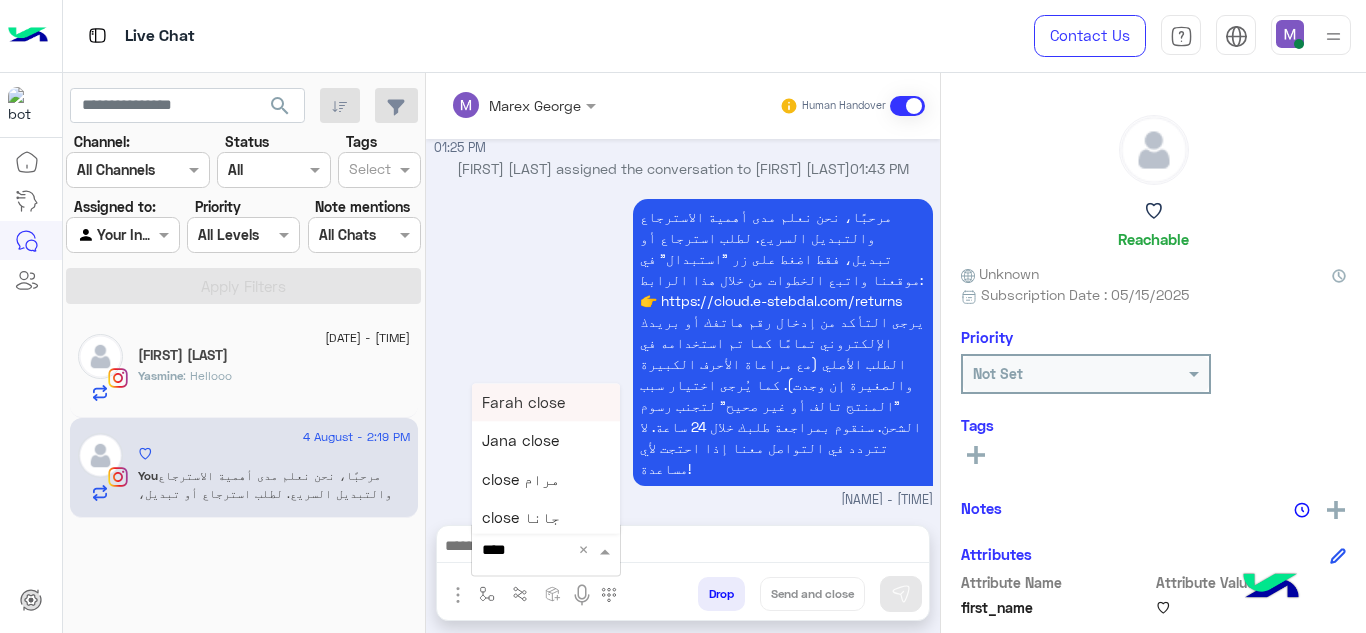type on "*****" 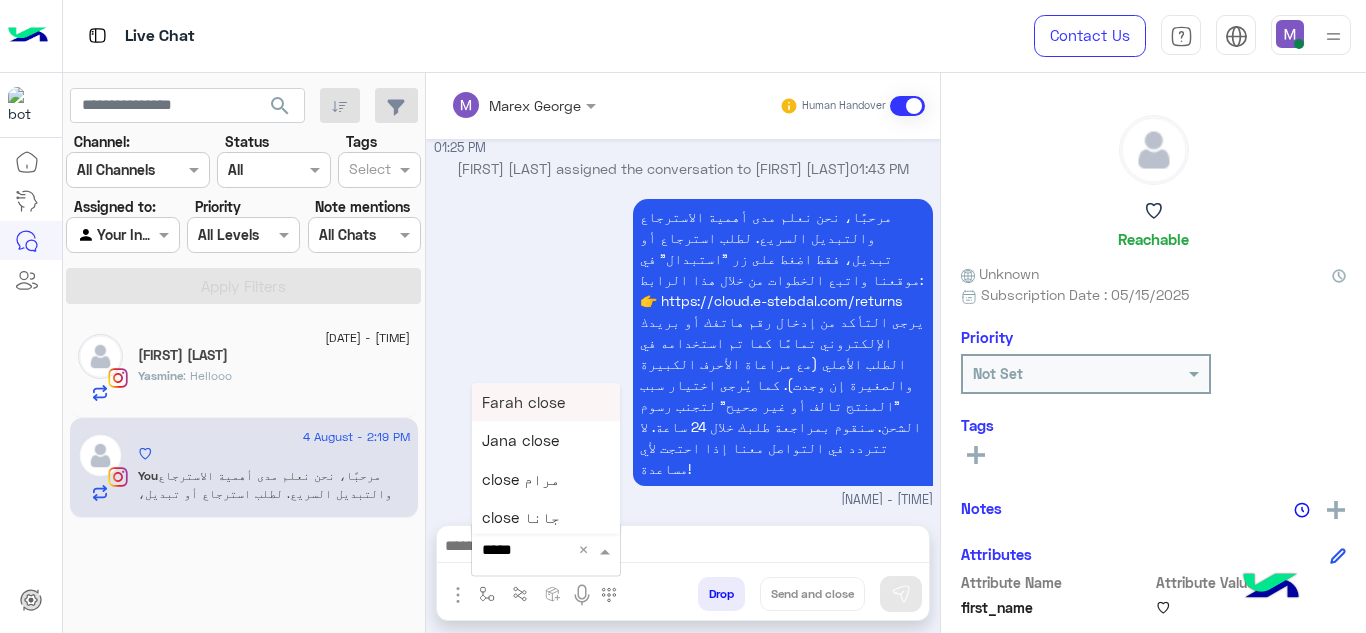 click on "Farah close" at bounding box center [523, 402] 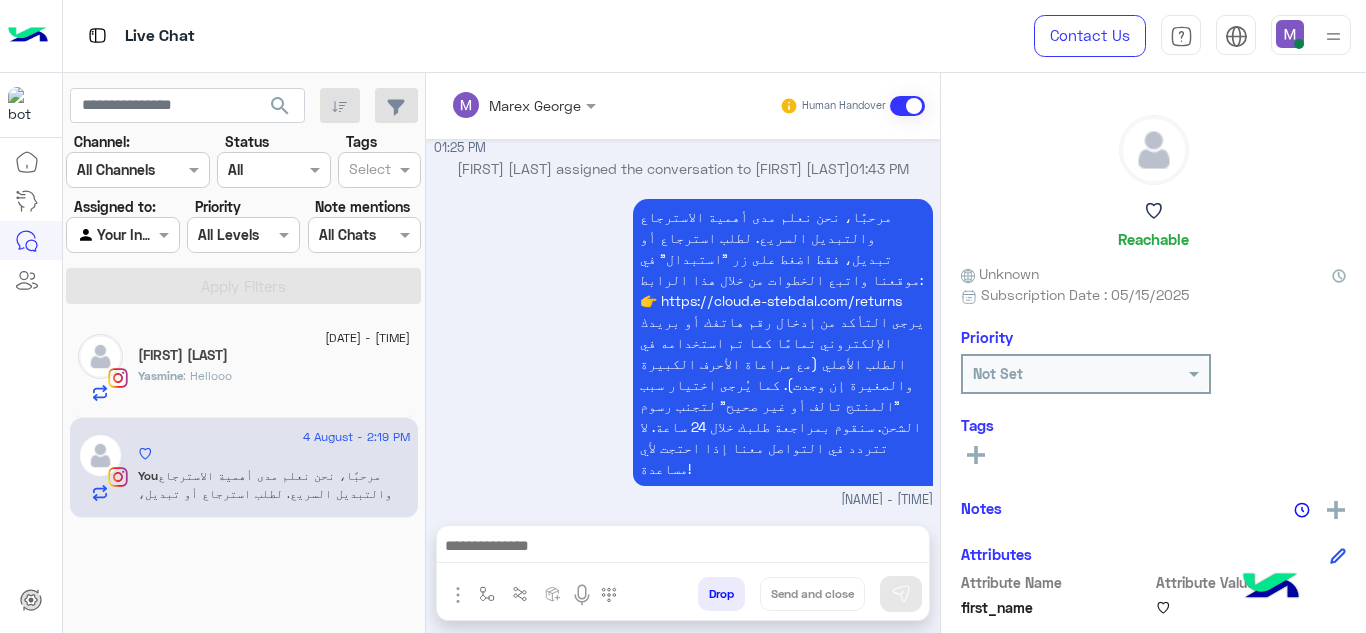 type on "**********" 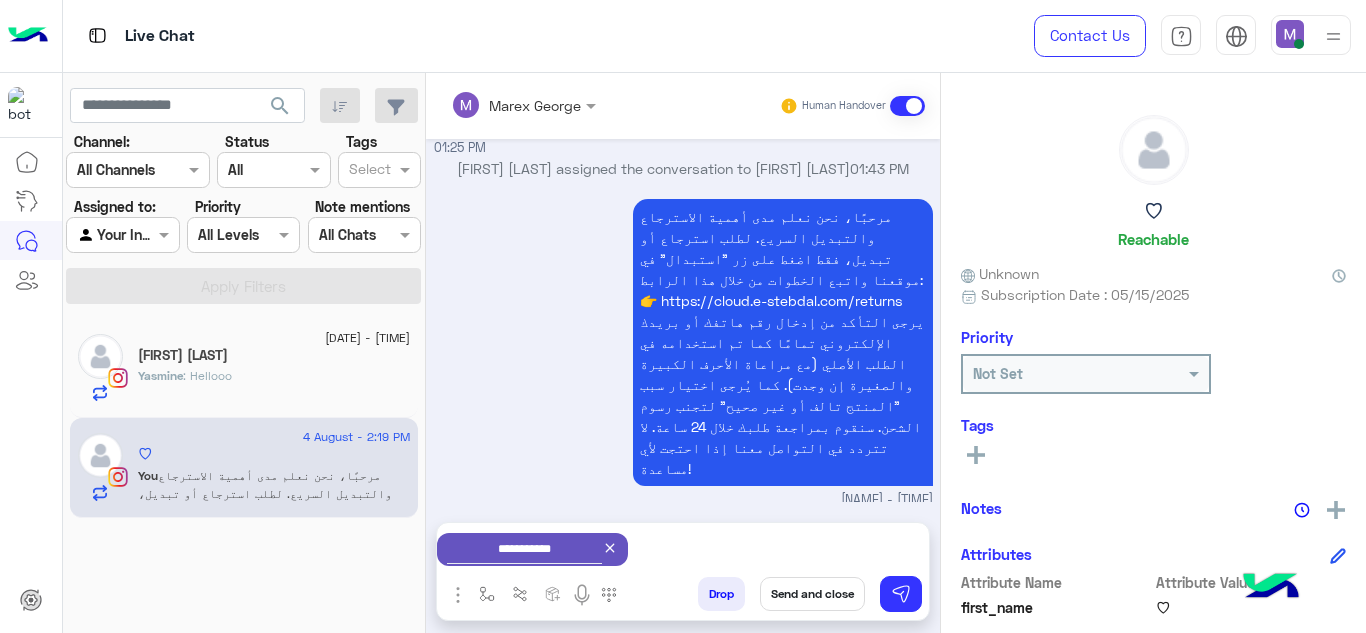 click on "Send and close" at bounding box center (812, 594) 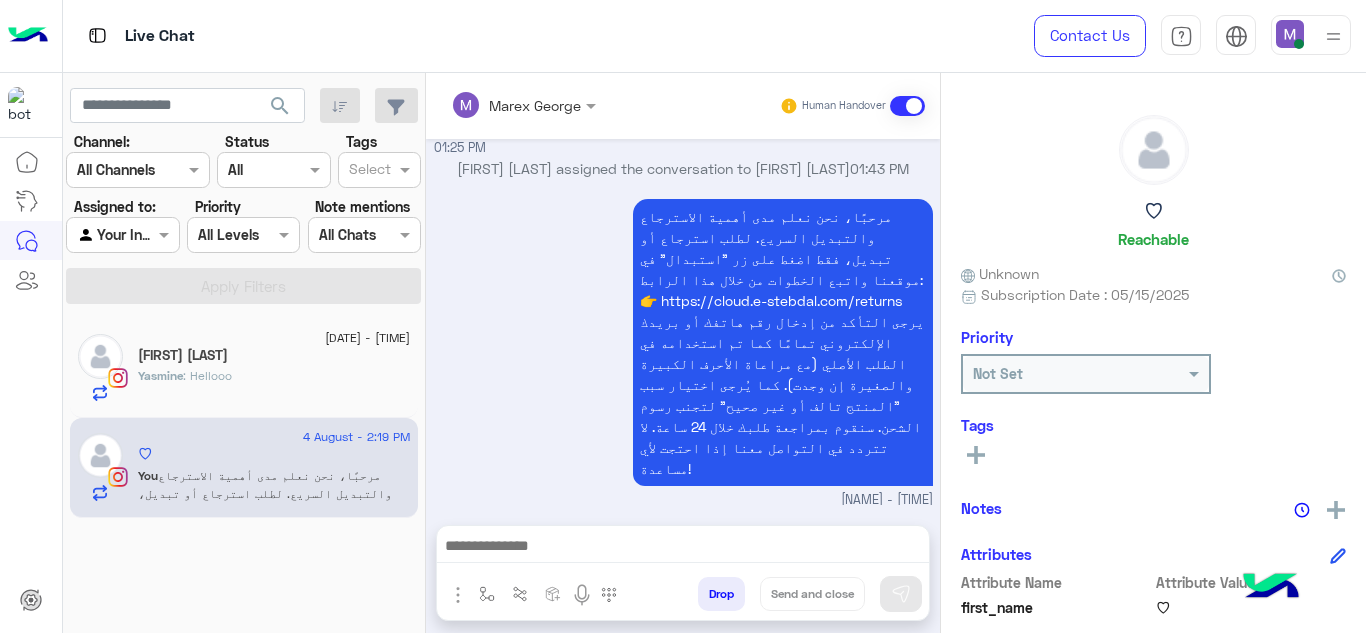 scroll, scrollTop: 669, scrollLeft: 0, axis: vertical 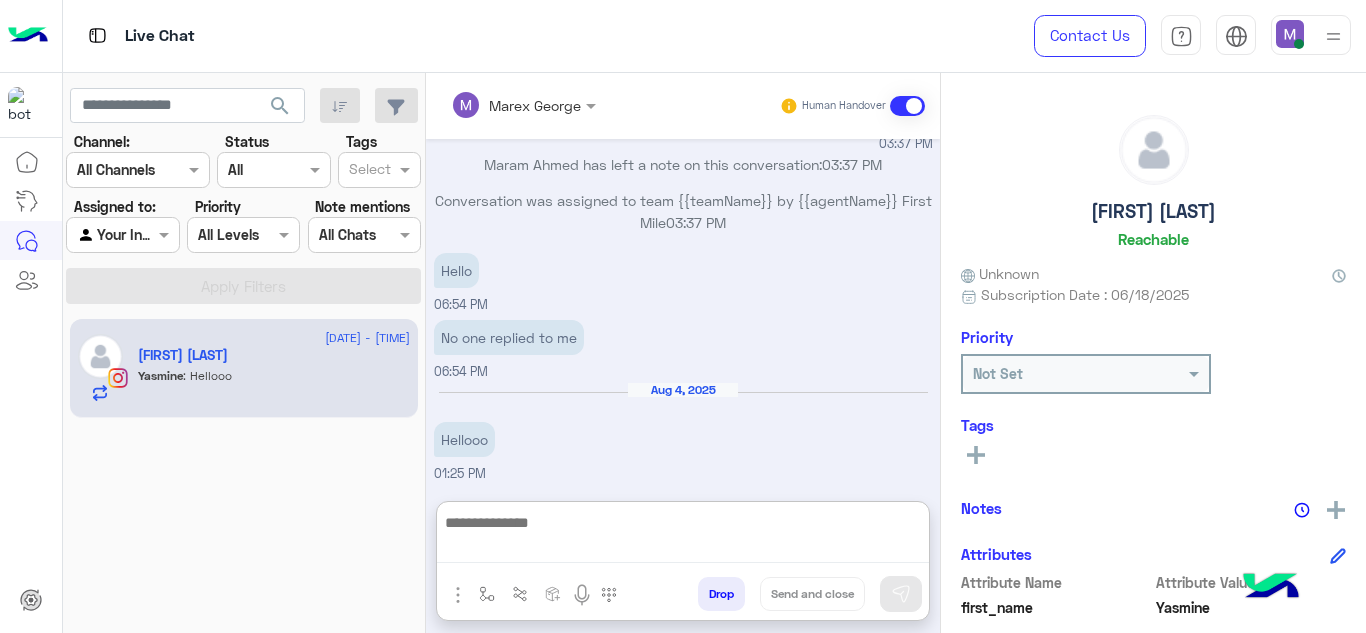 click at bounding box center [683, 536] 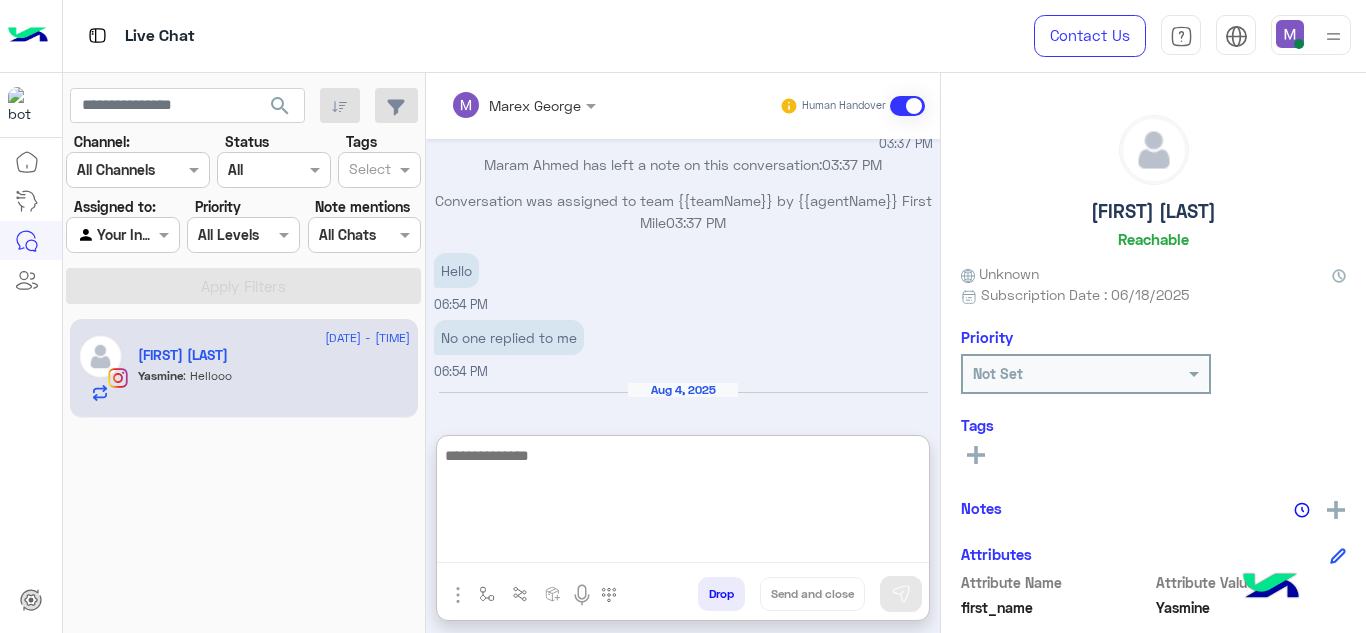 click at bounding box center (683, 503) 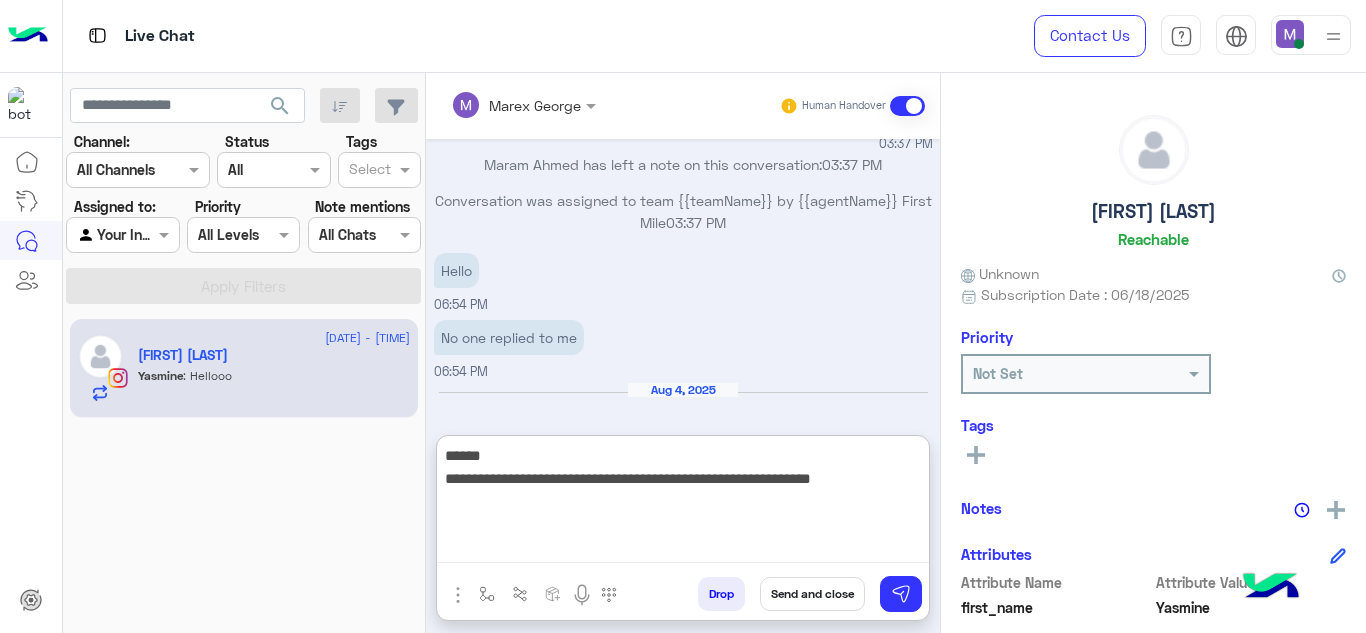 click on "**********" at bounding box center (683, 503) 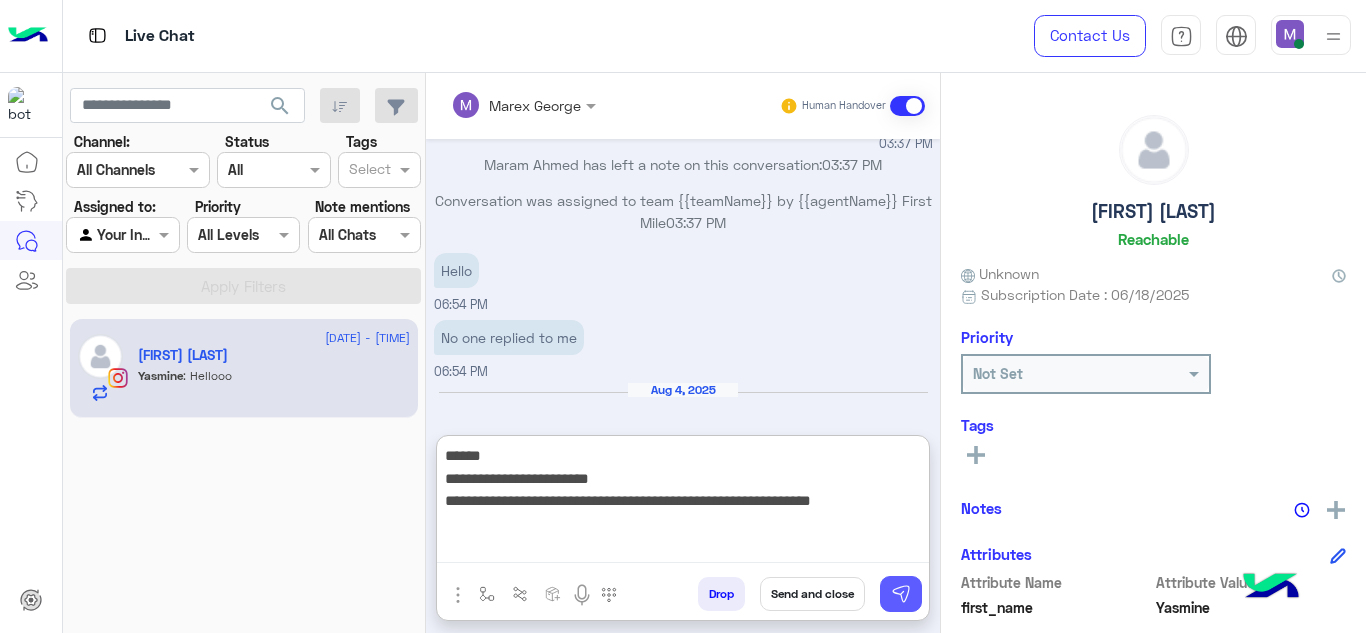 type on "**********" 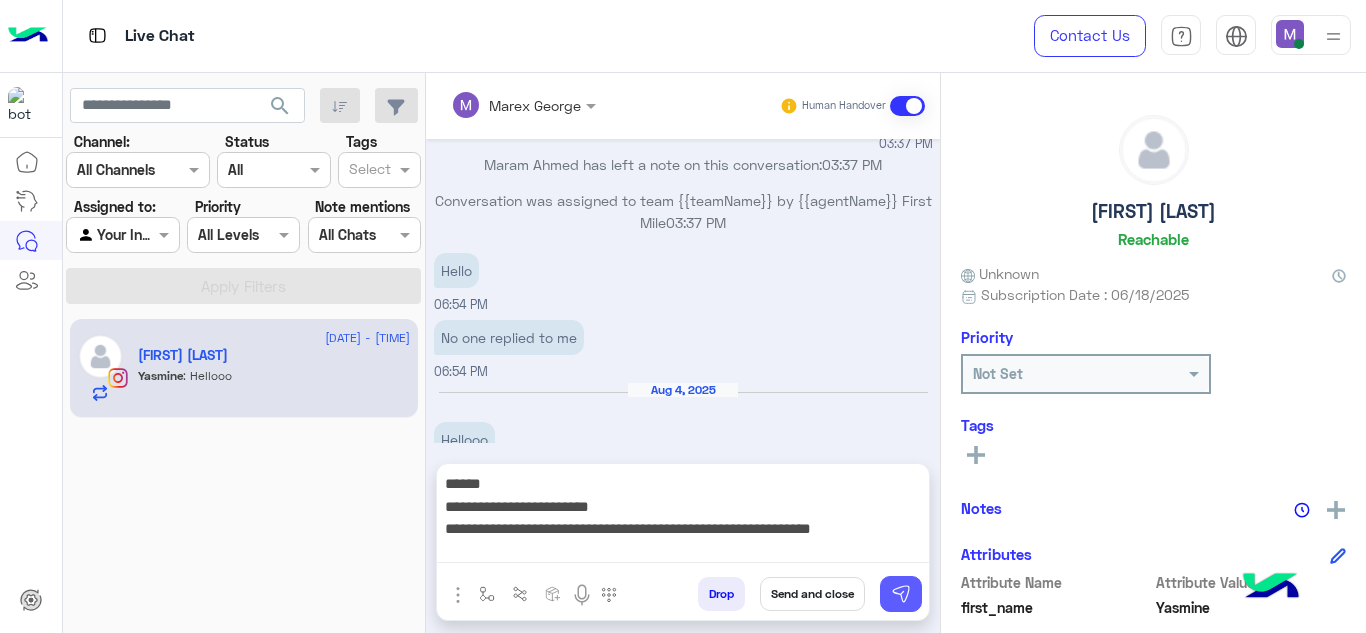 click at bounding box center (901, 594) 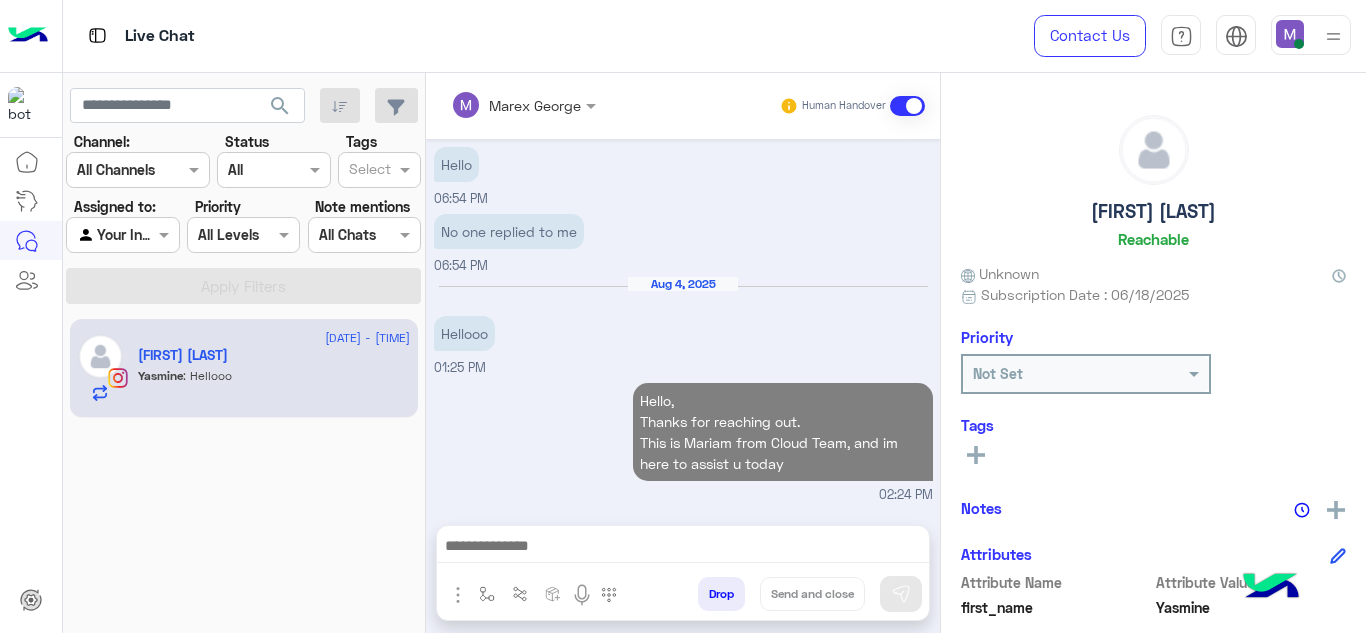 scroll, scrollTop: 3242, scrollLeft: 0, axis: vertical 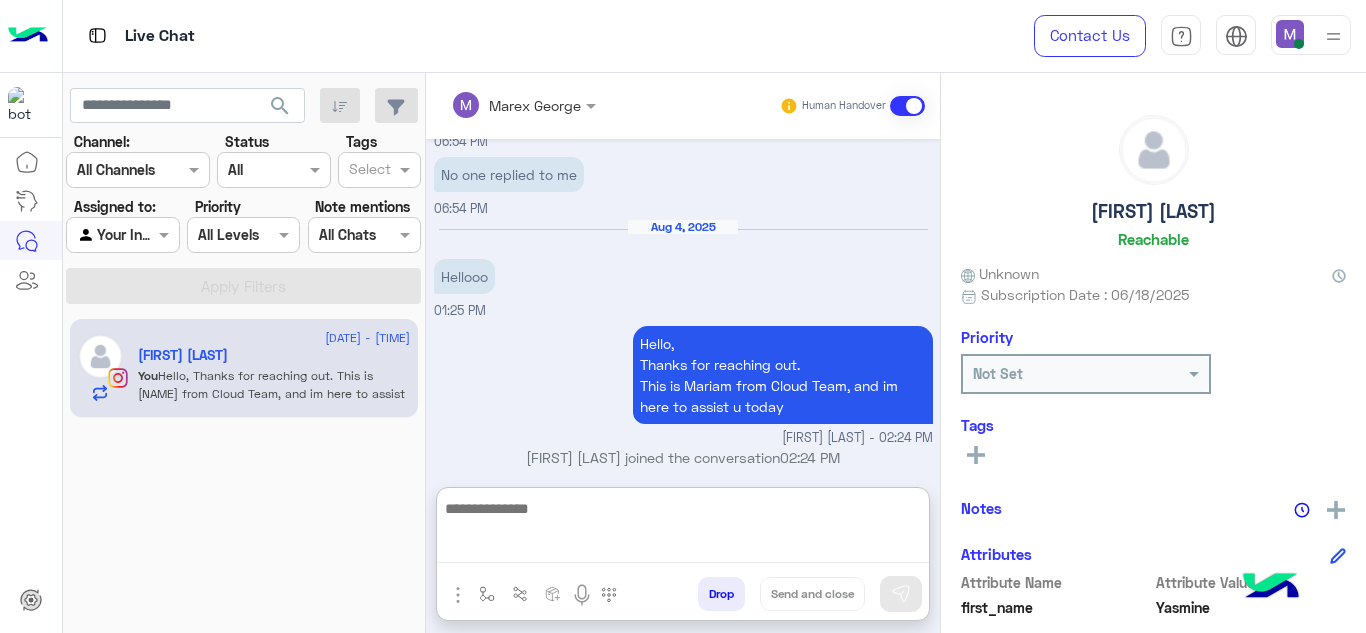 click at bounding box center (683, 529) 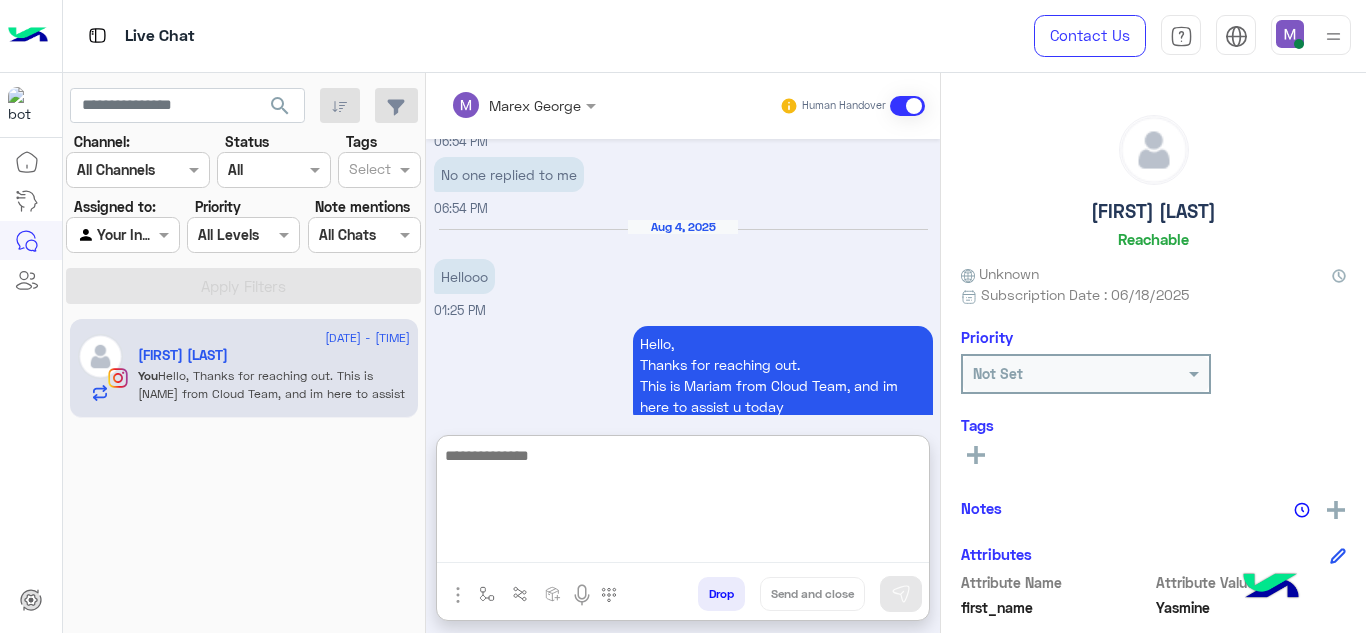 click at bounding box center [683, 503] 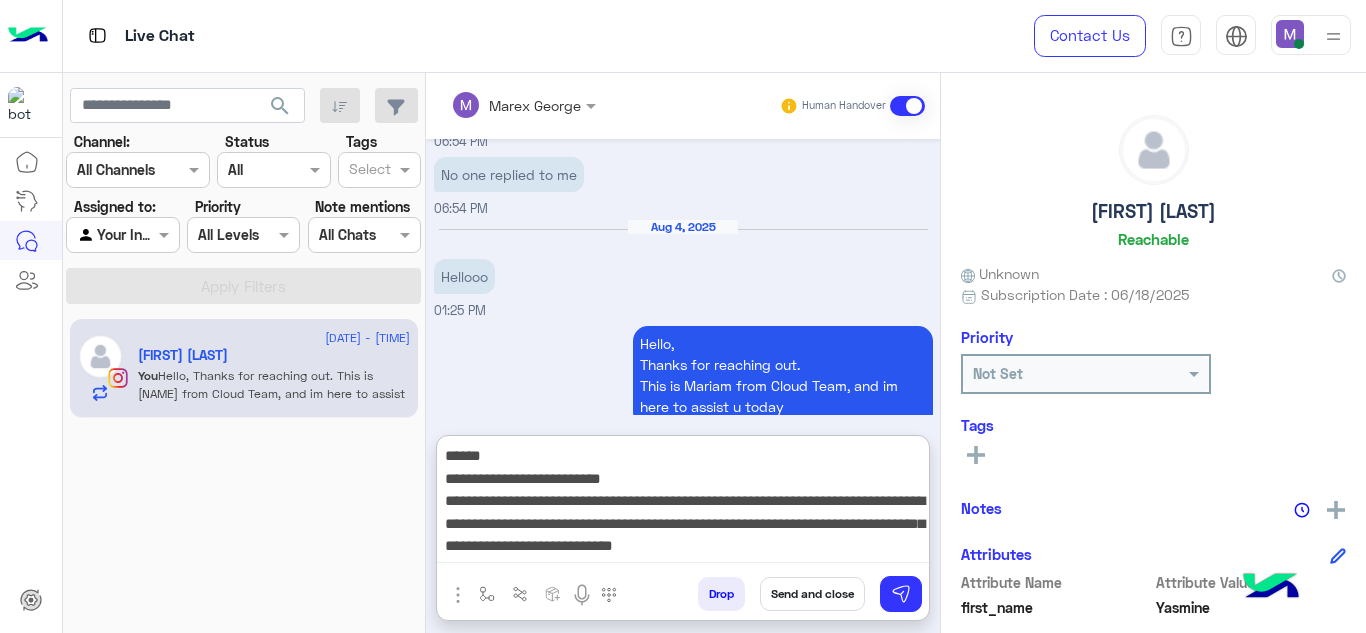 drag, startPoint x: 639, startPoint y: 478, endPoint x: 441, endPoint y: 454, distance: 199.44925 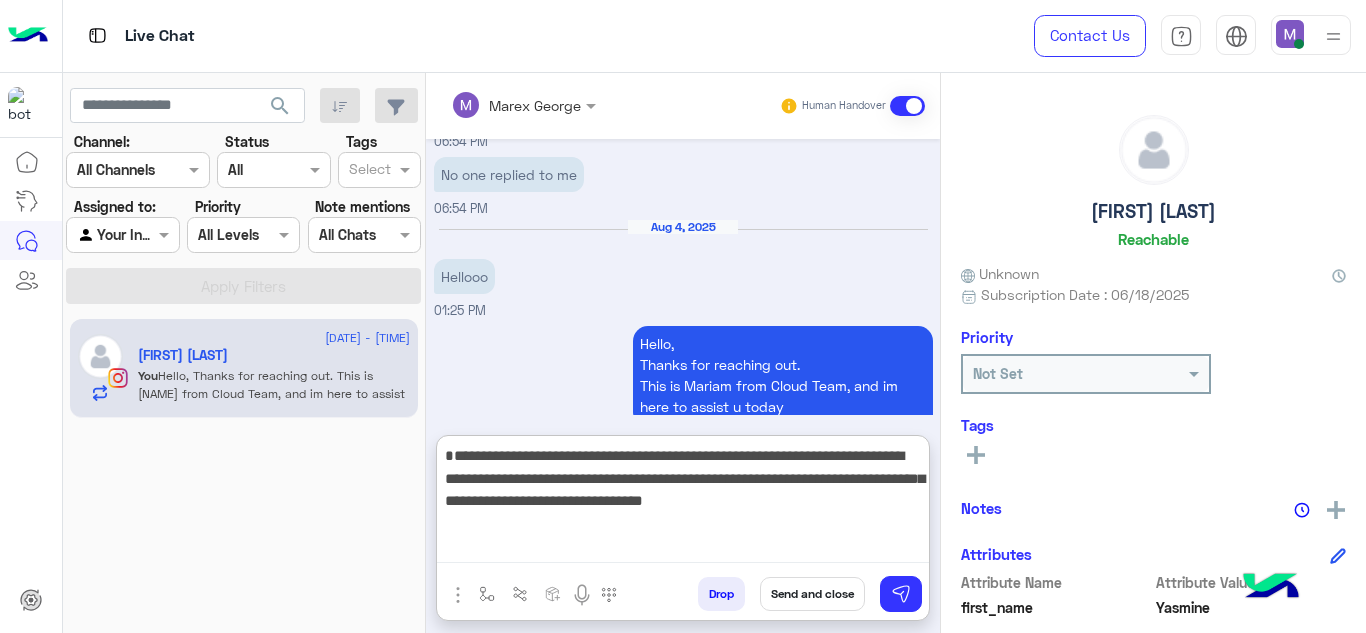 drag, startPoint x: 449, startPoint y: 522, endPoint x: 919, endPoint y: 525, distance: 470.00958 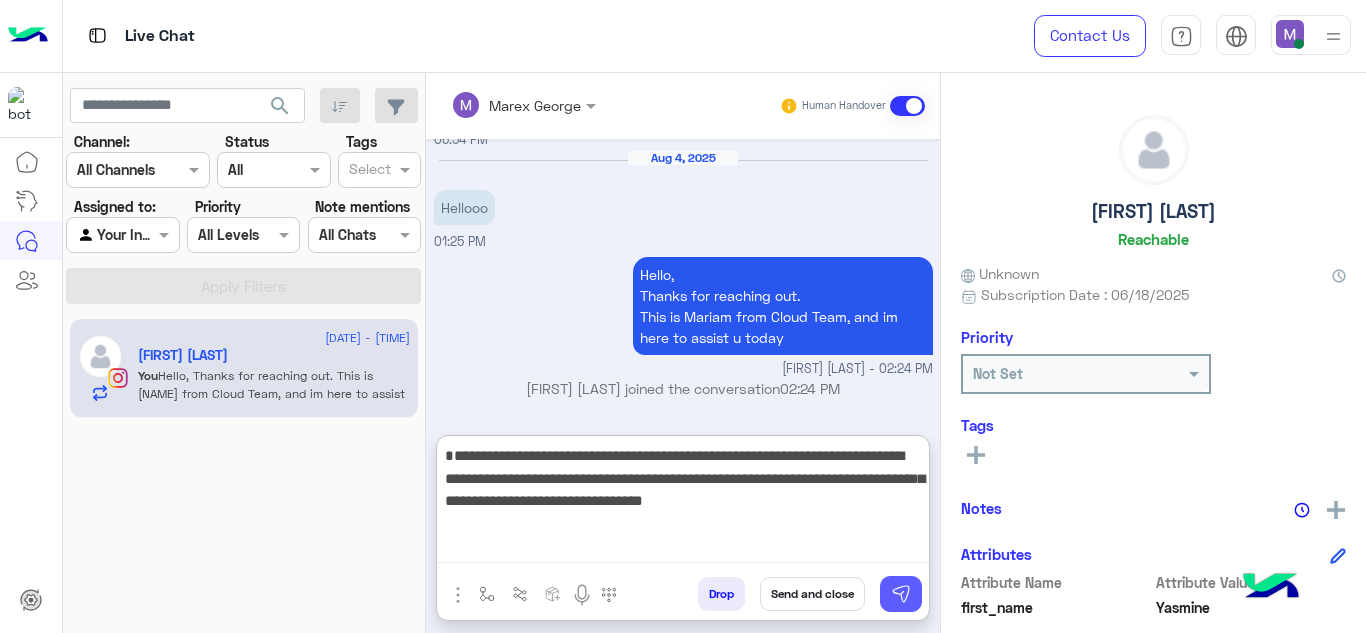 type on "**********" 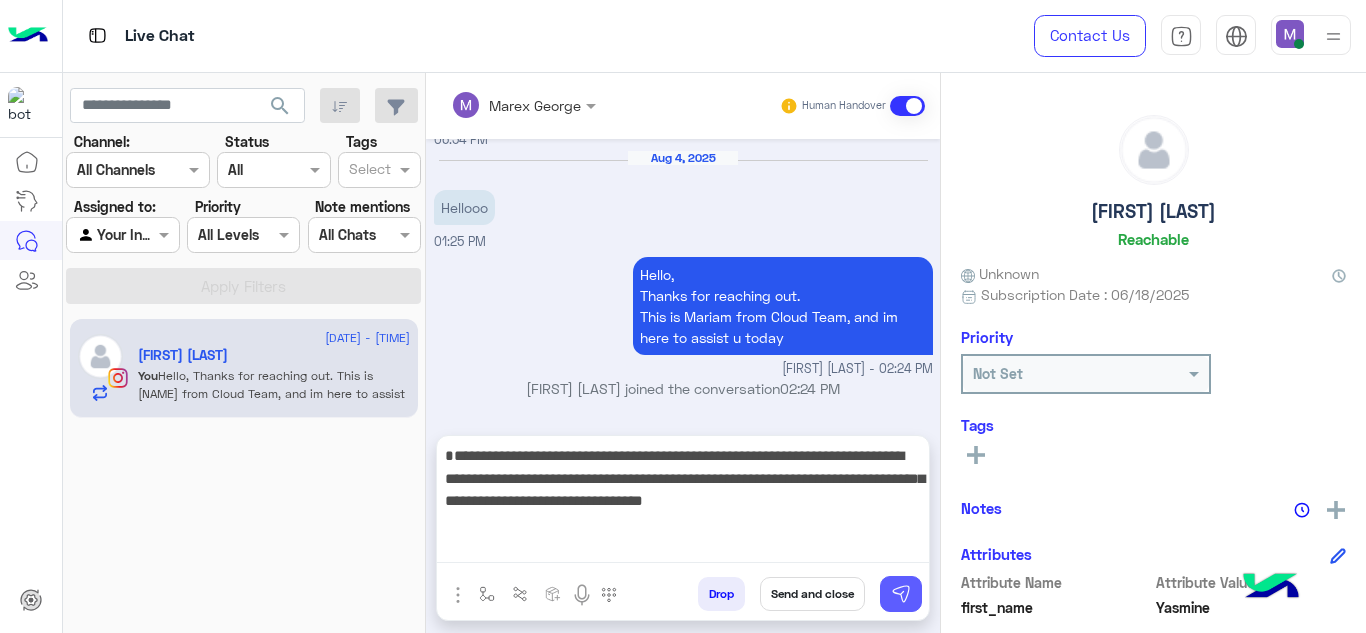 scroll, scrollTop: 3390, scrollLeft: 0, axis: vertical 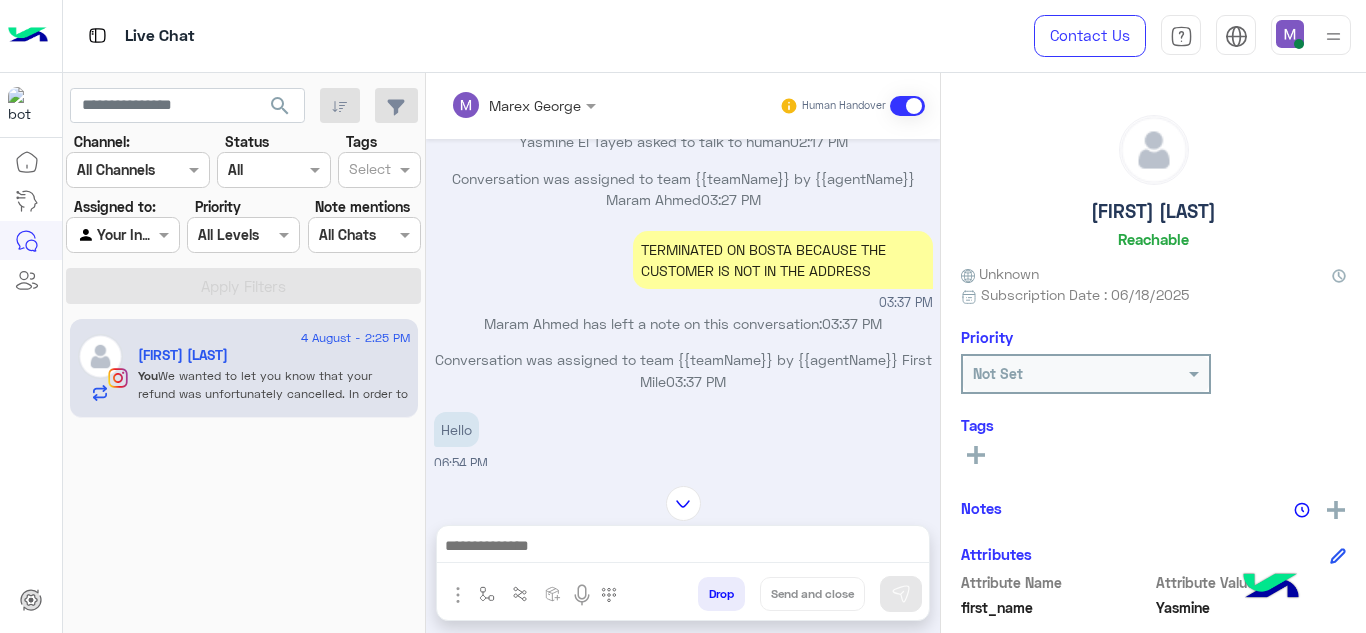 click at bounding box center (1290, 34) 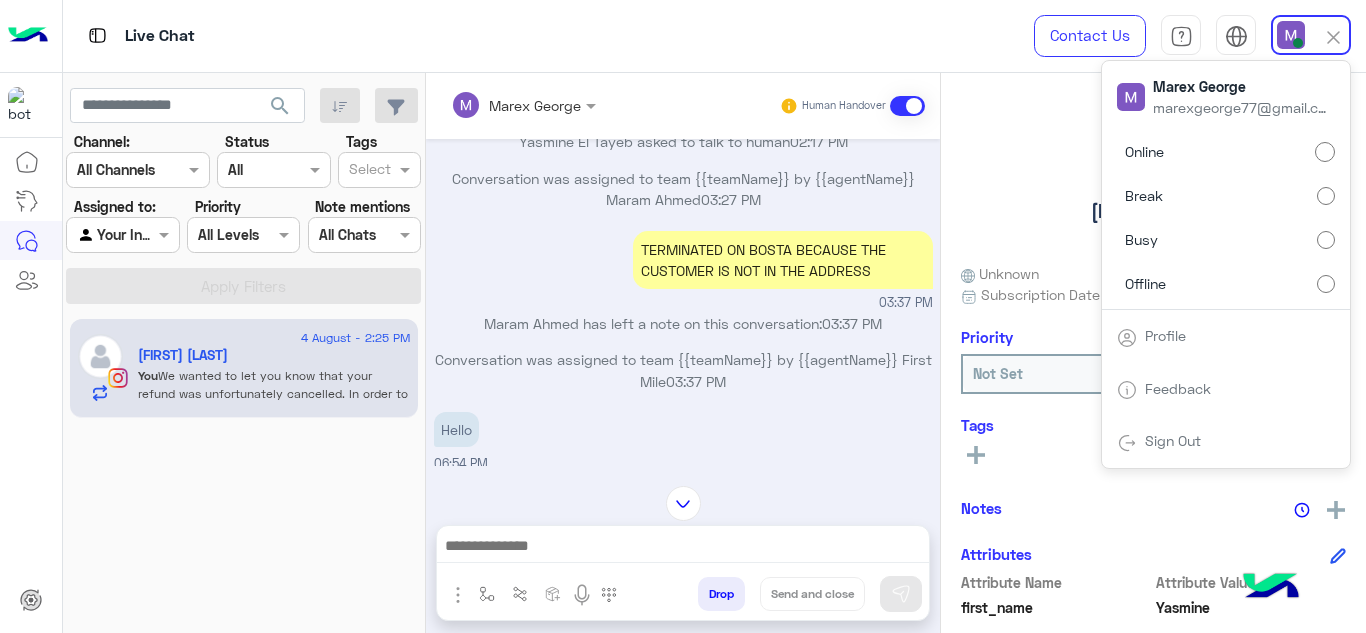 click at bounding box center [1291, 35] 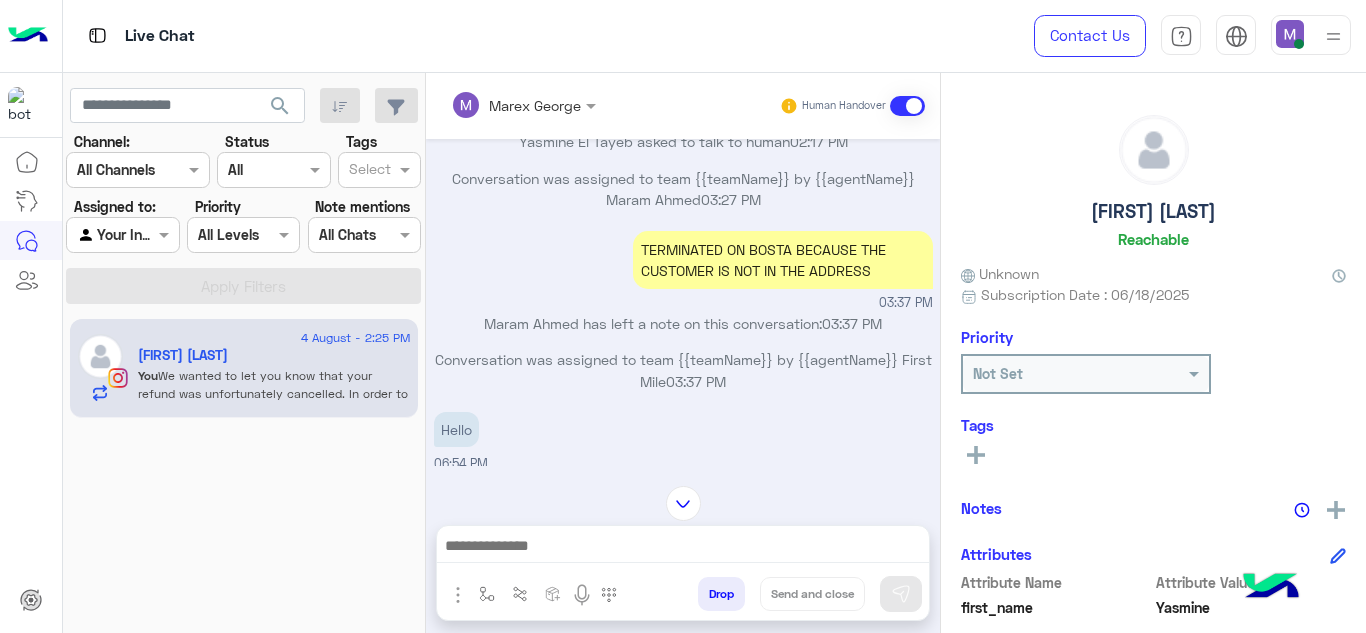 scroll, scrollTop: 3389, scrollLeft: 0, axis: vertical 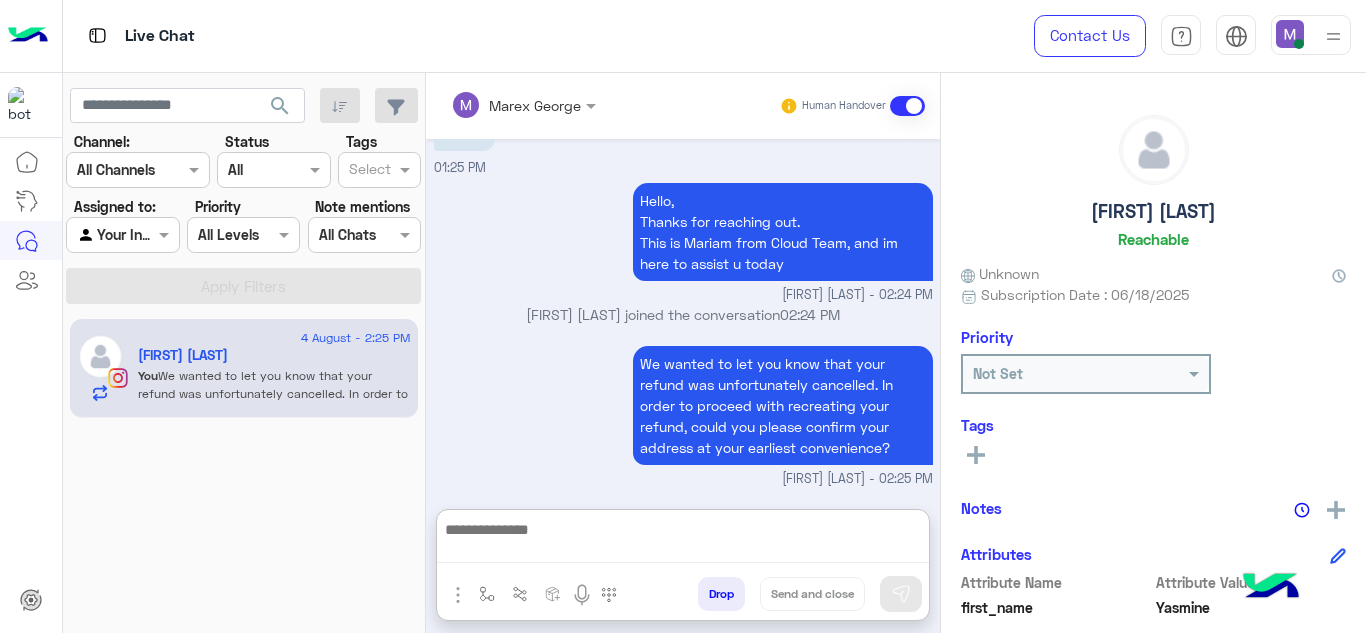 click at bounding box center [683, 540] 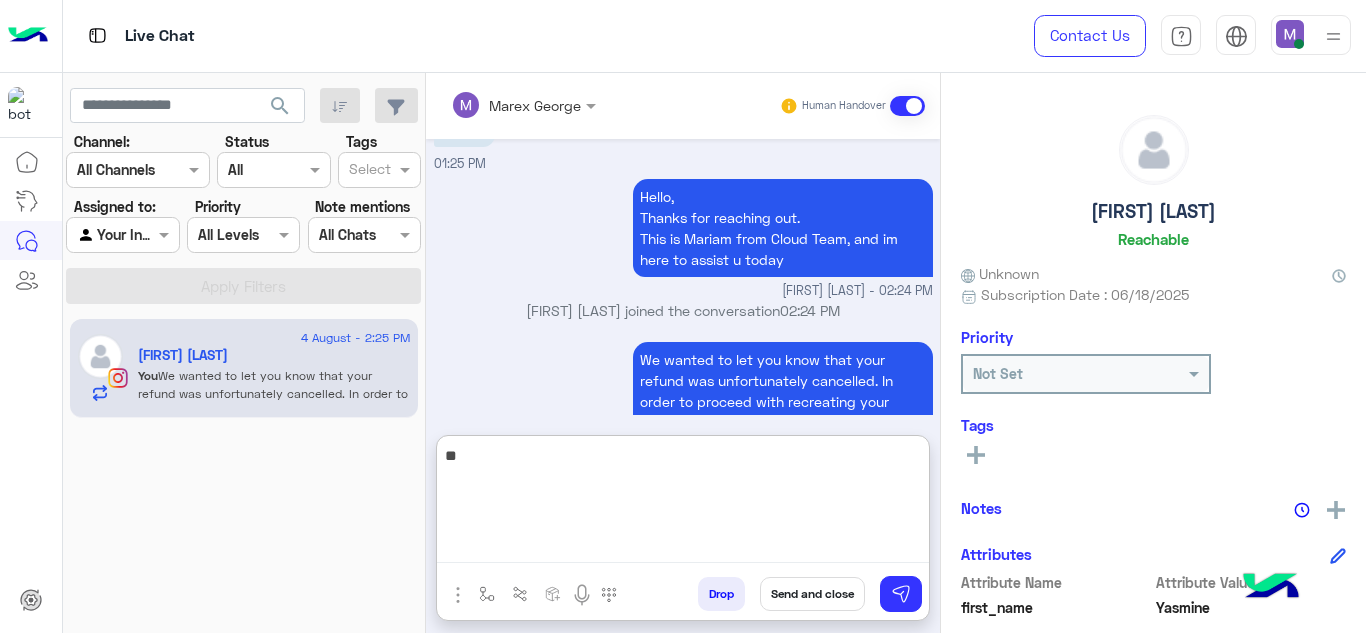 type on "*" 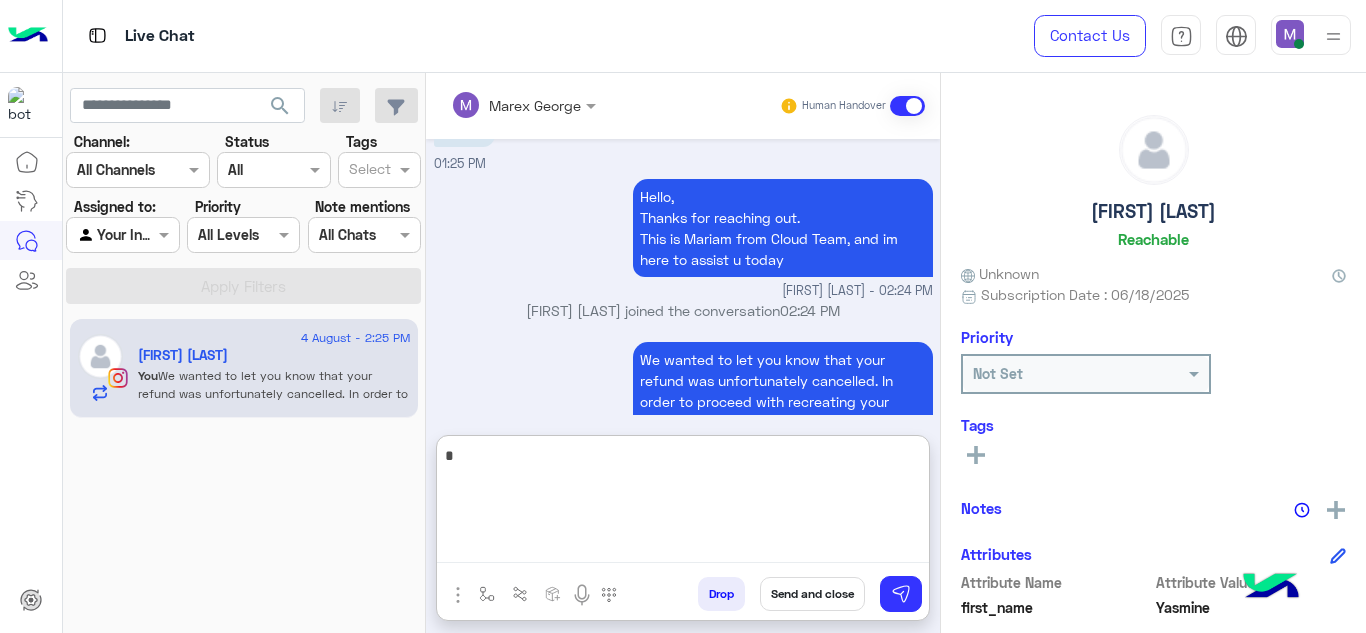 type 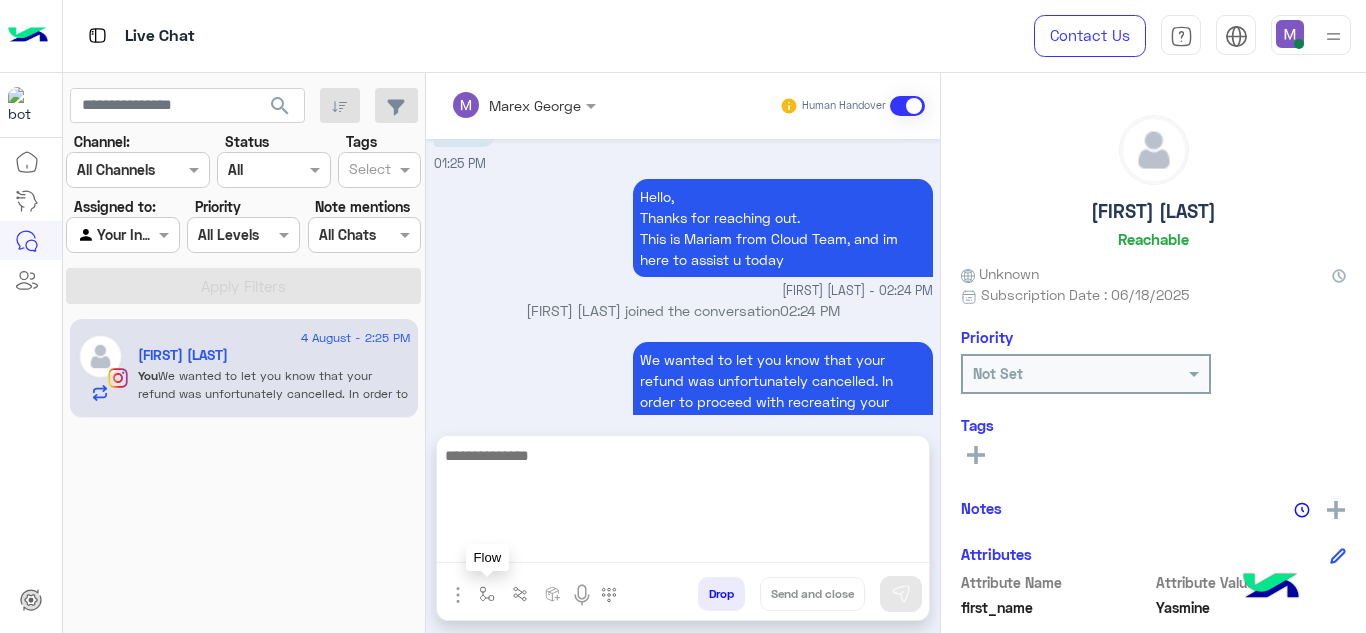 click at bounding box center [487, 594] 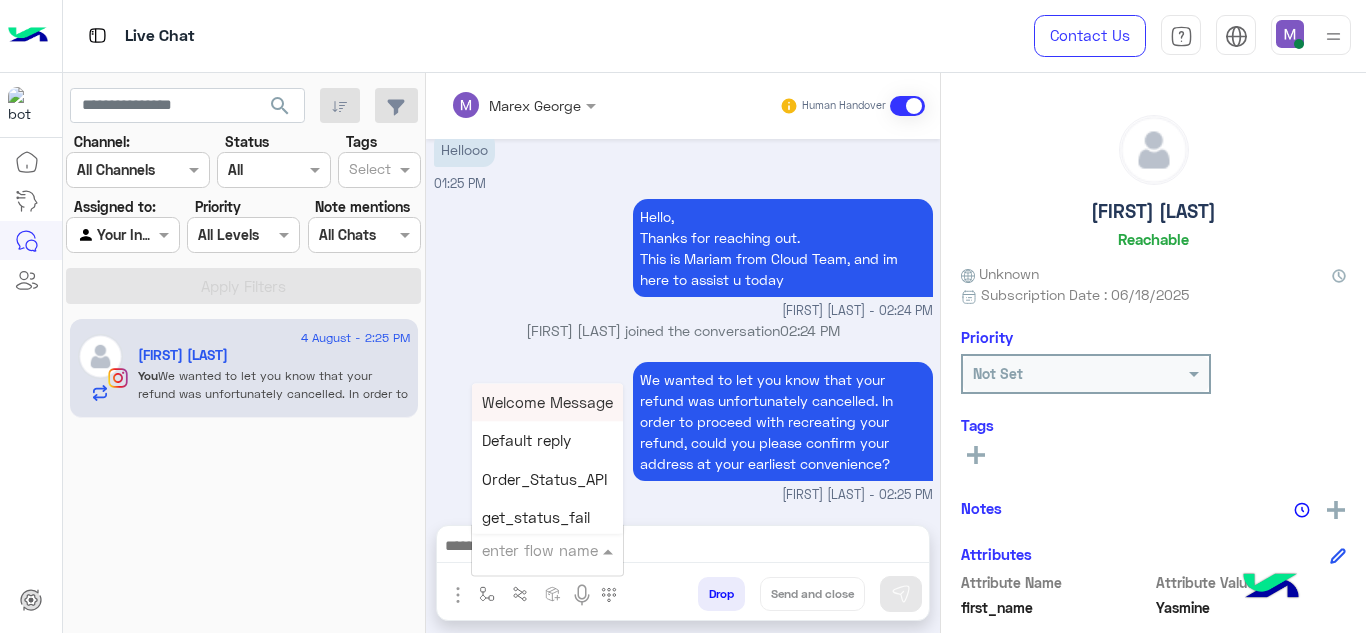 click at bounding box center [523, 550] 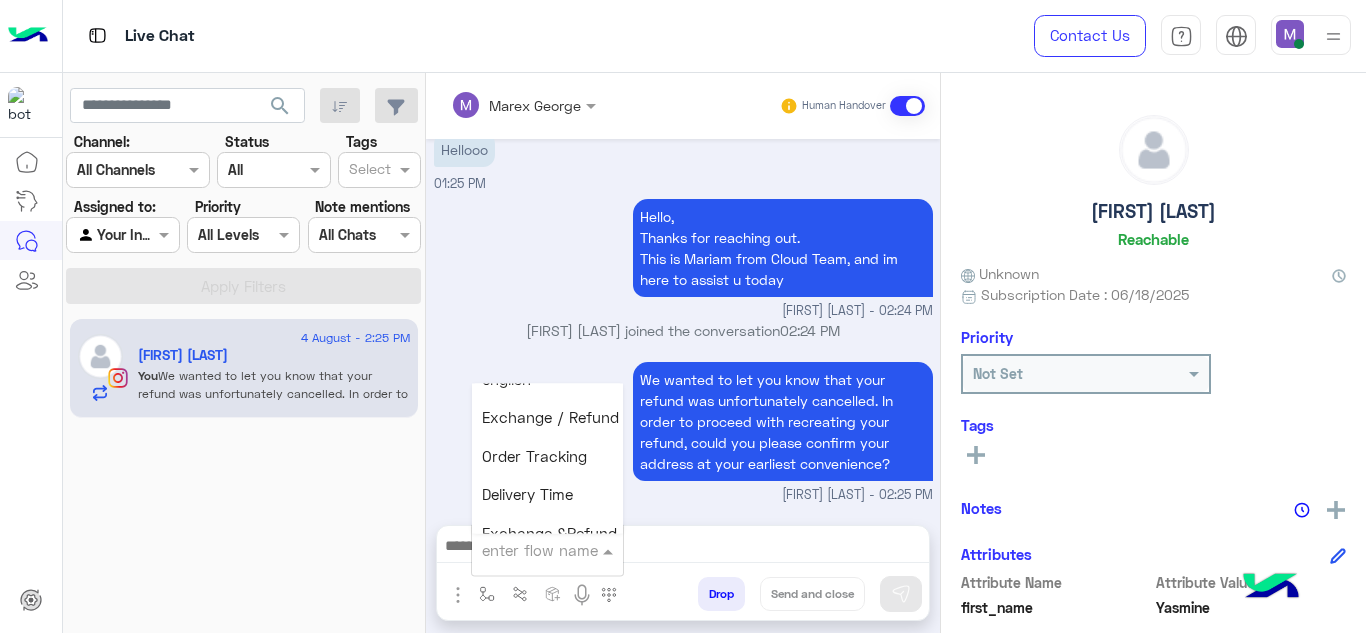 scroll, scrollTop: 1025, scrollLeft: 0, axis: vertical 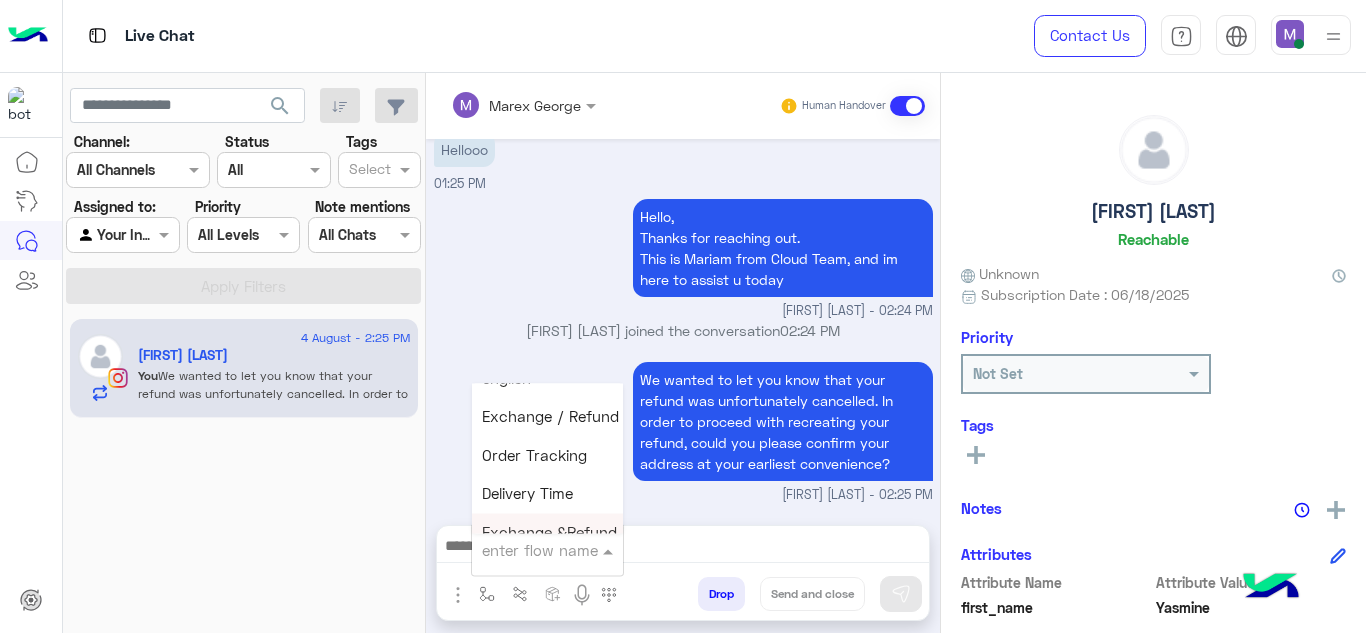 click at bounding box center (523, 550) 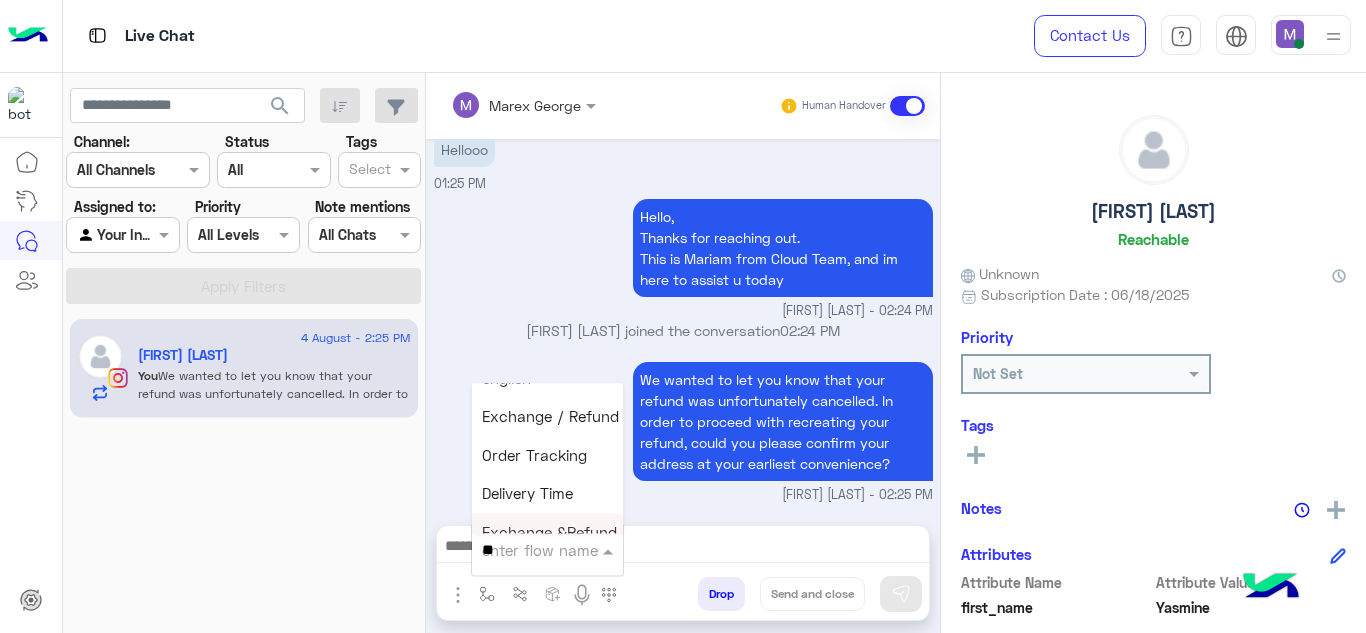 scroll, scrollTop: 81, scrollLeft: 0, axis: vertical 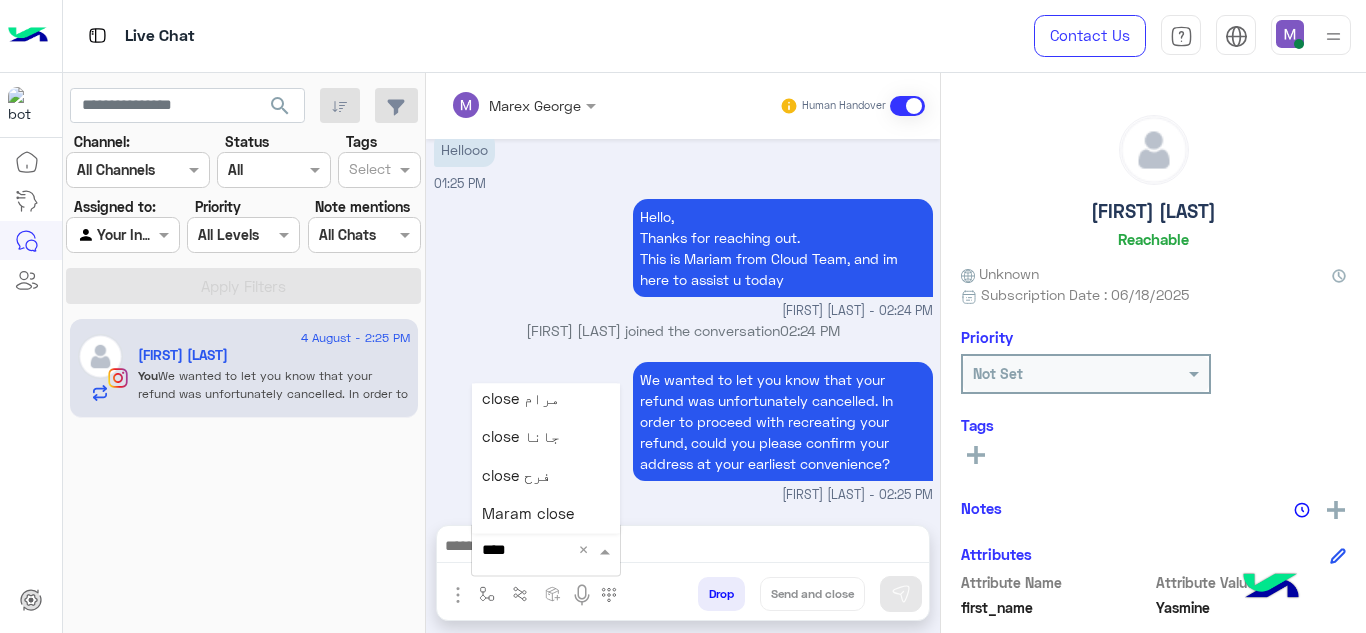 type on "*****" 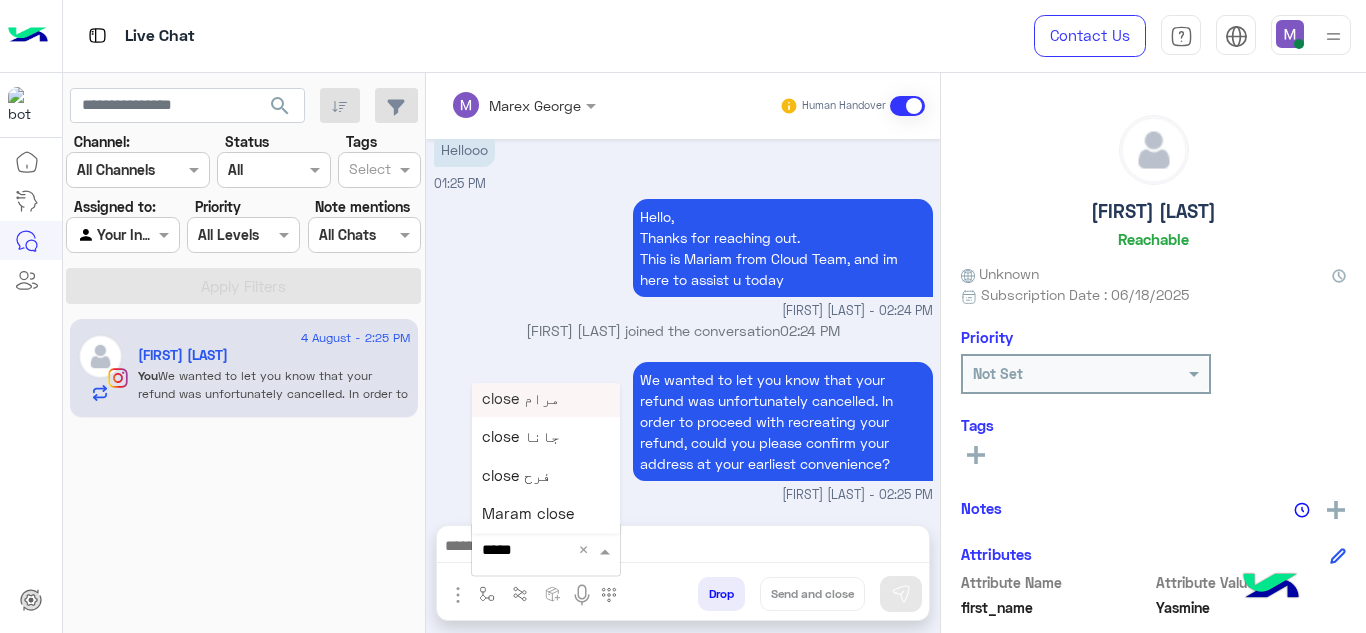 scroll, scrollTop: 0, scrollLeft: 0, axis: both 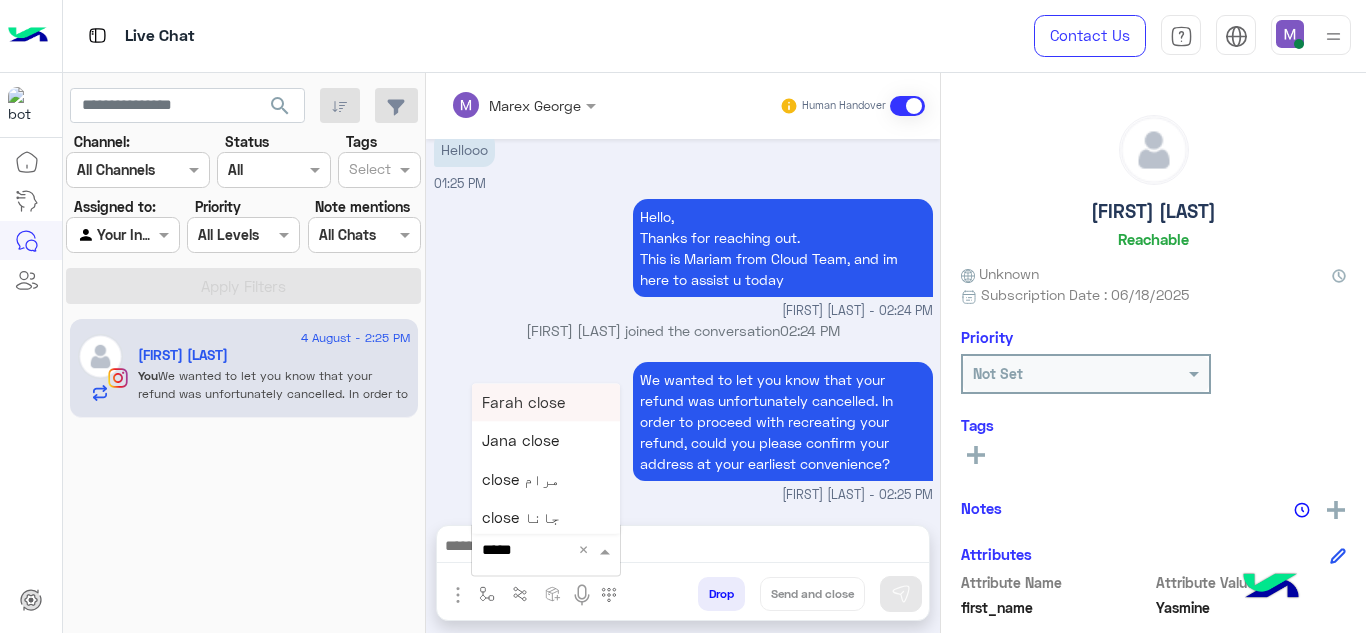 click on "Farah close" at bounding box center (523, 402) 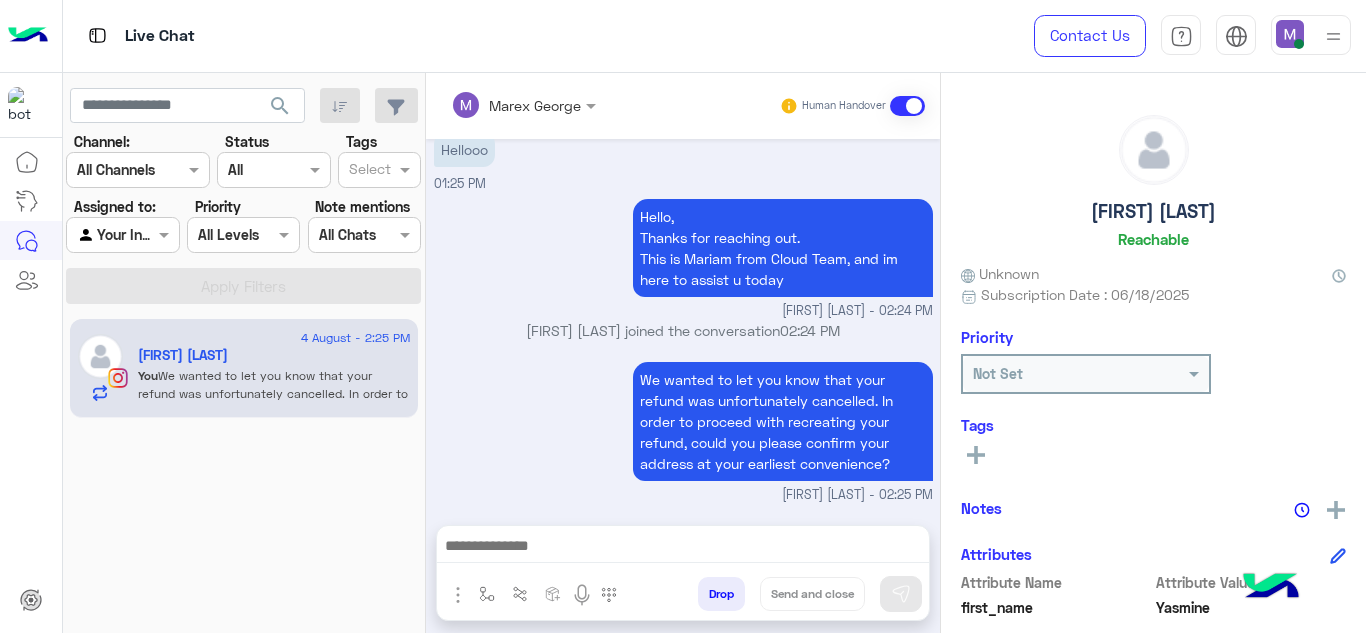 type on "**********" 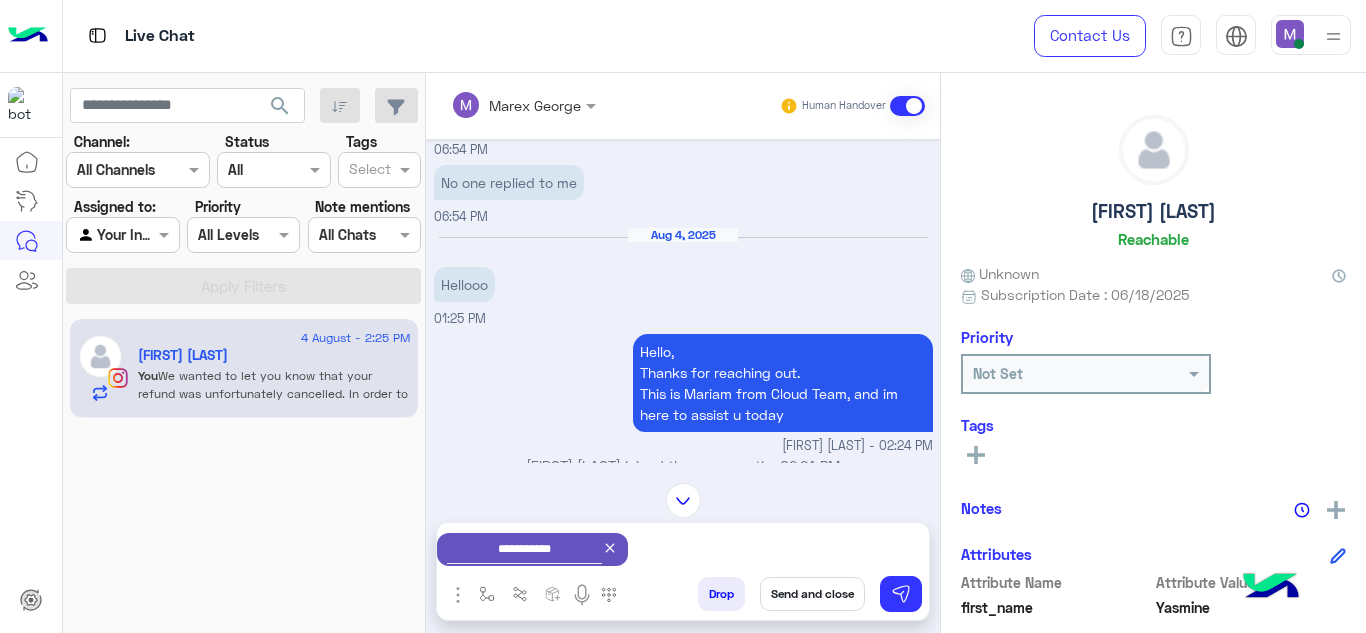 scroll, scrollTop: 3231, scrollLeft: 0, axis: vertical 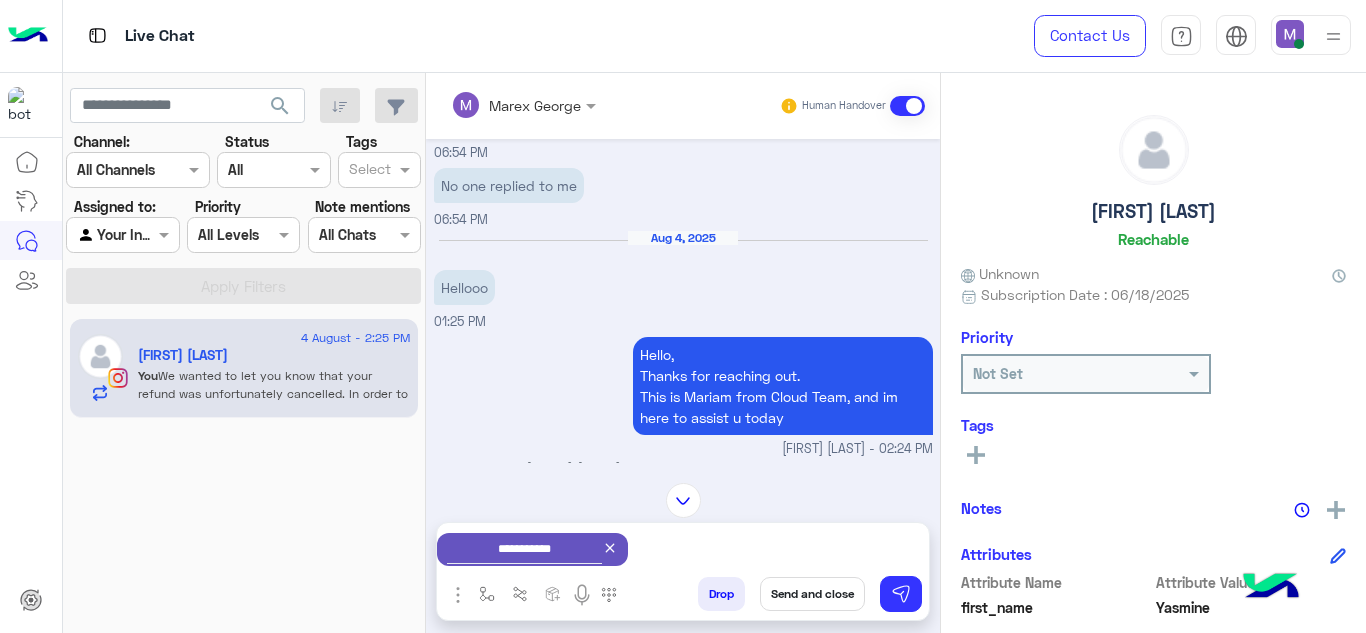 click on "Send and close" at bounding box center (812, 594) 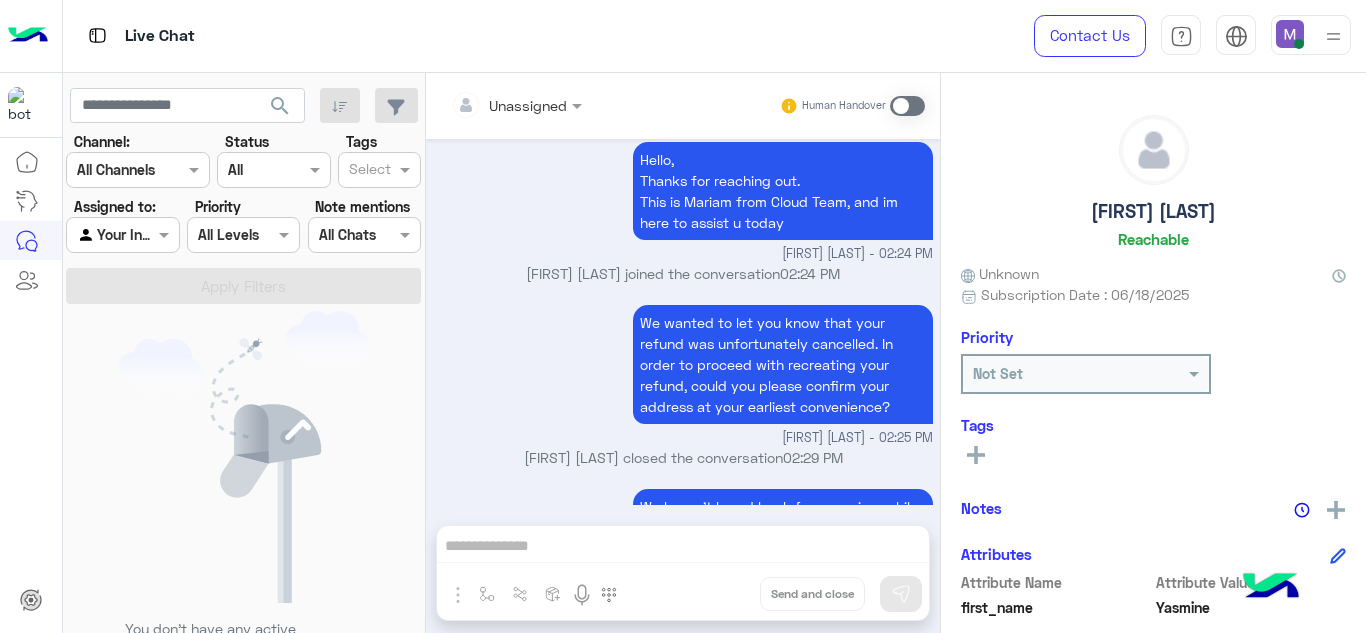 scroll, scrollTop: 3673, scrollLeft: 0, axis: vertical 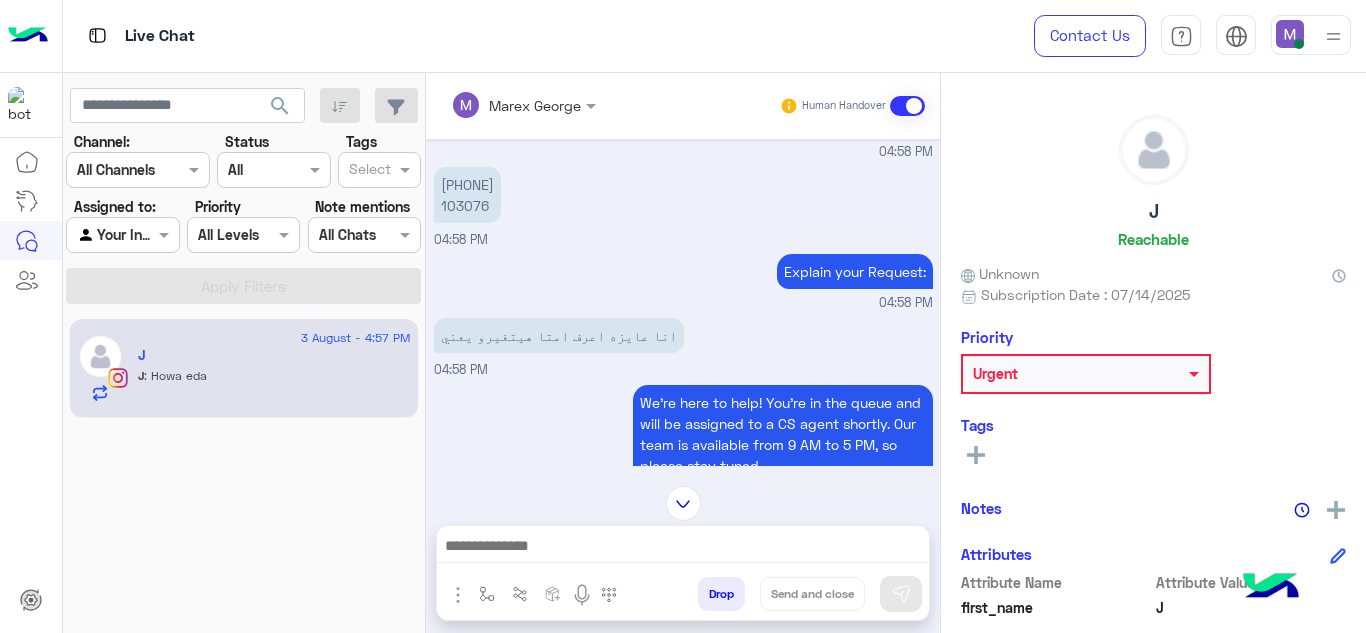 click on "[PHONE] 103076" at bounding box center [467, 195] 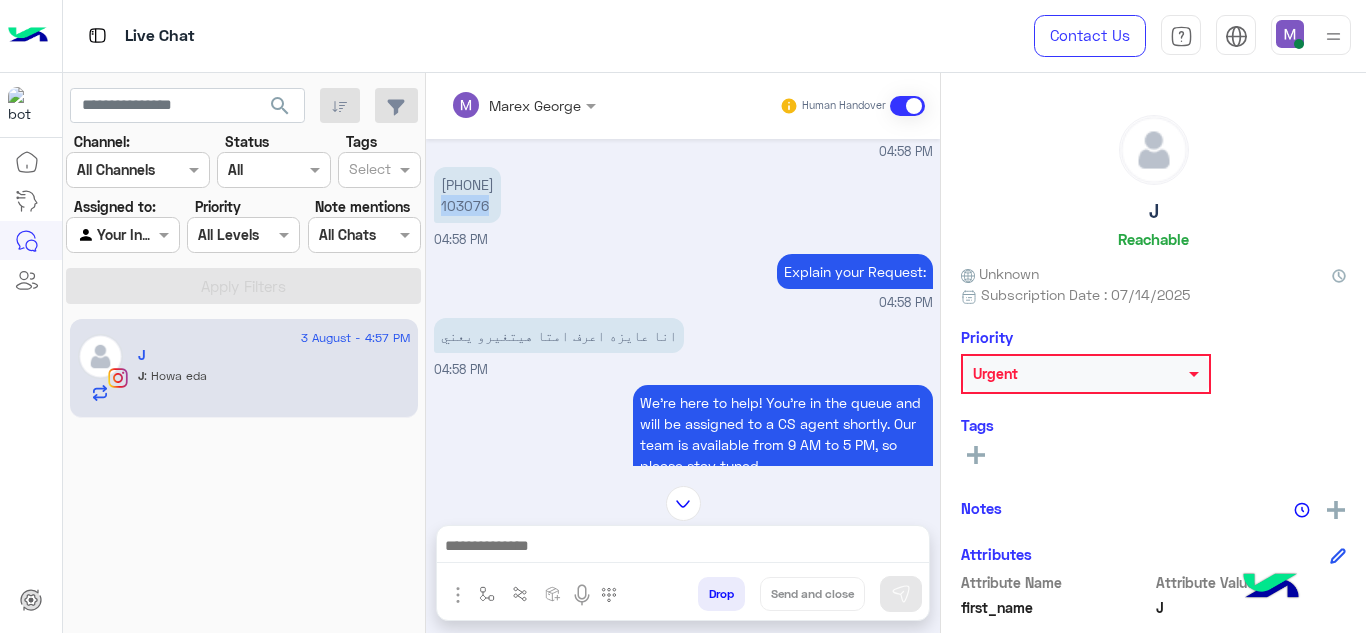 click on "[PHONE] 103076" at bounding box center (467, 195) 